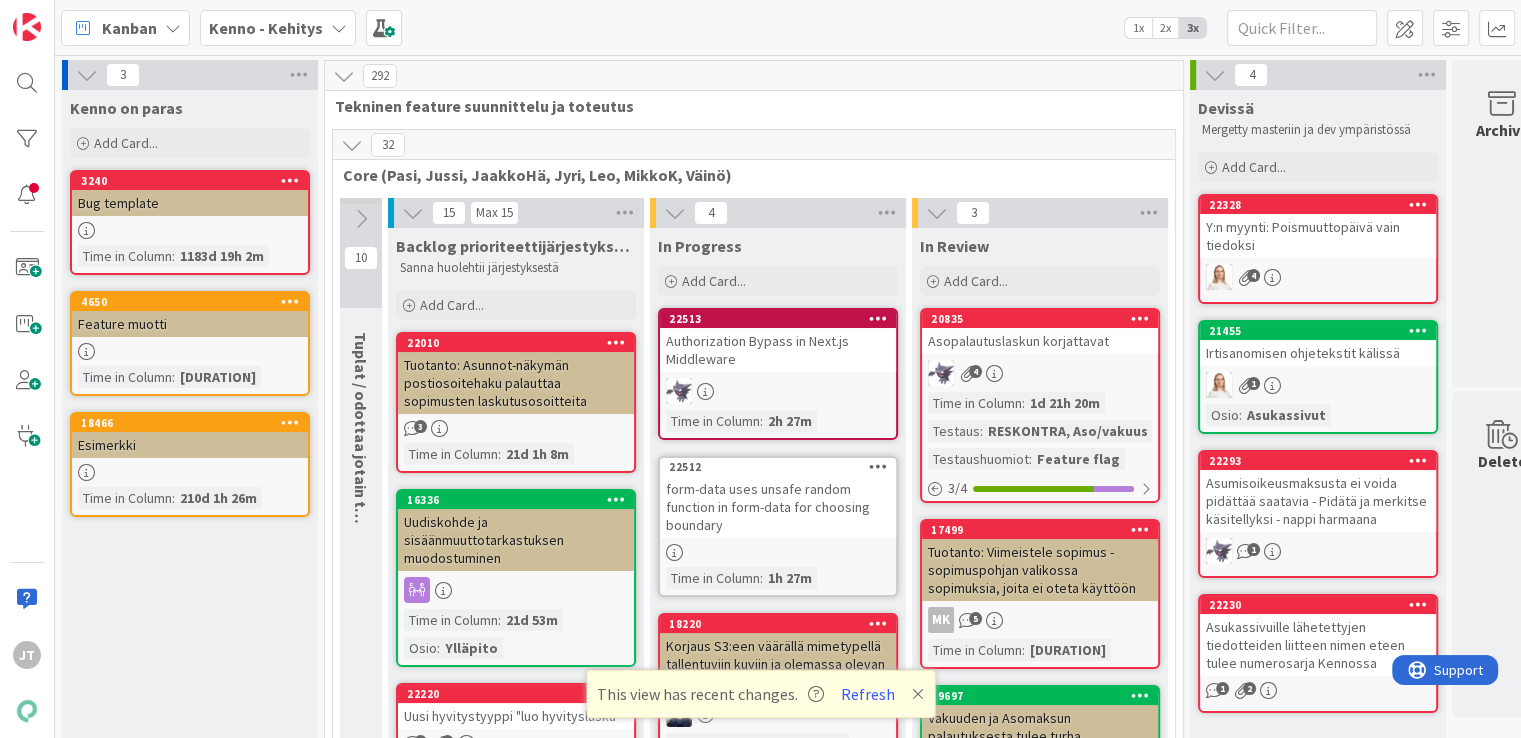 scroll, scrollTop: 0, scrollLeft: 0, axis: both 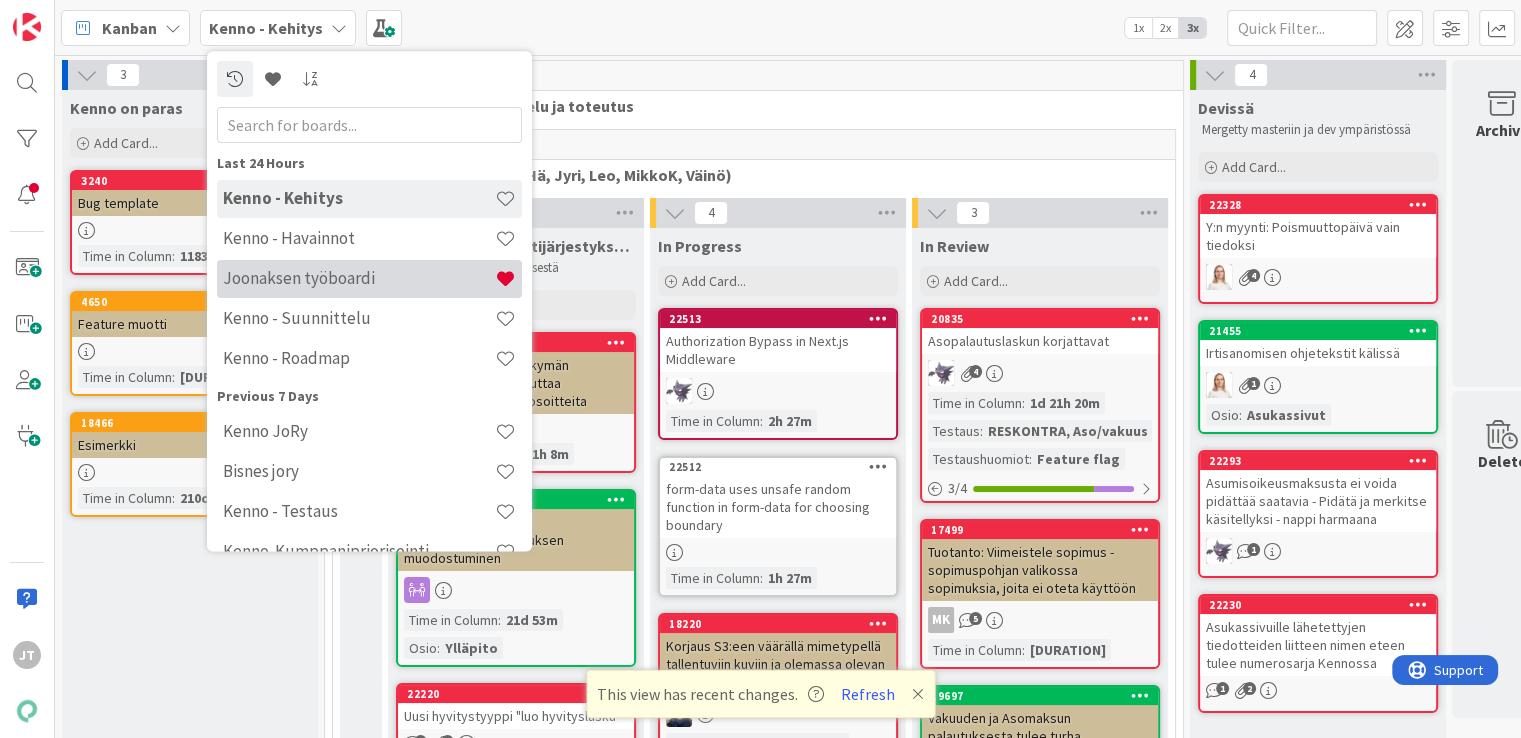 click on "Joonaksen työboardi" at bounding box center [359, 279] 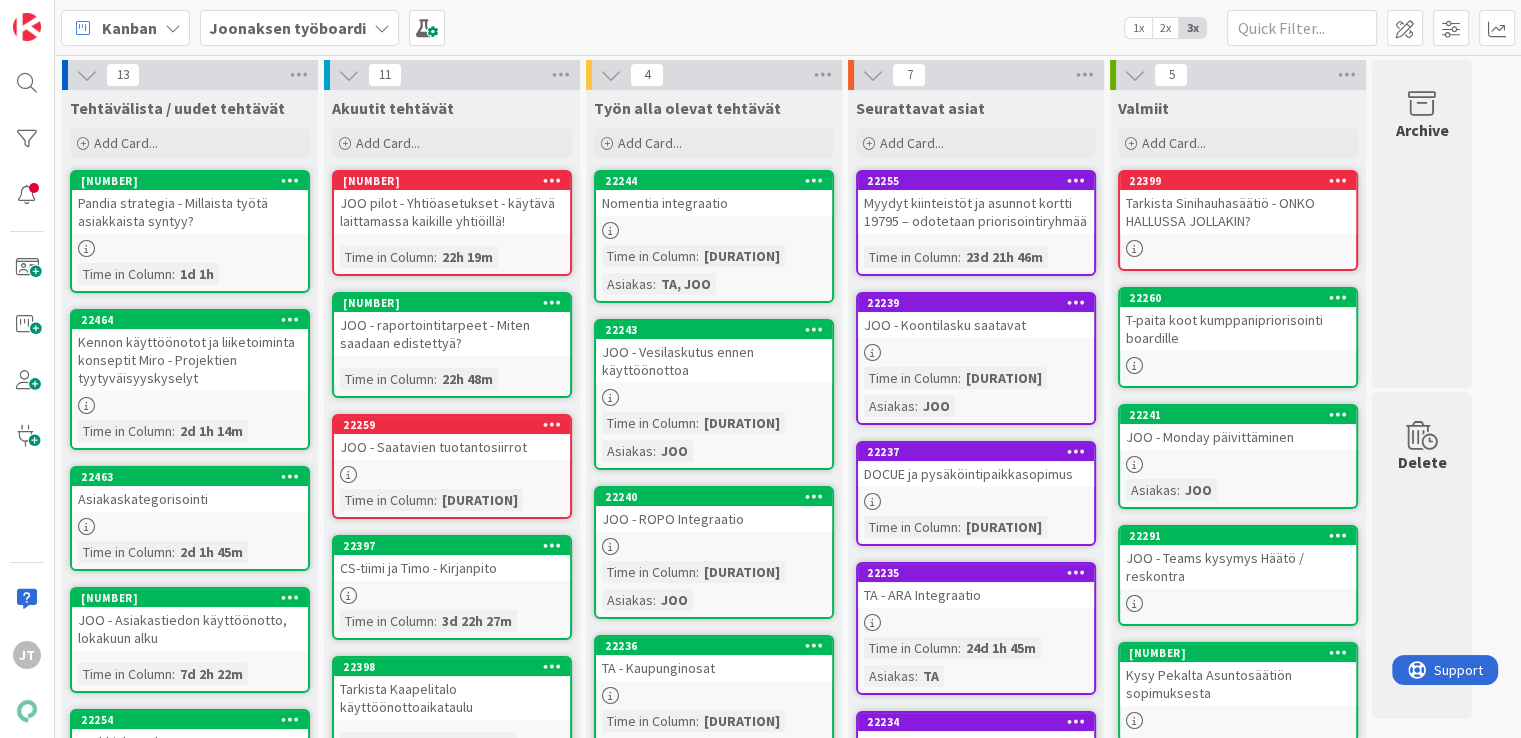 scroll, scrollTop: 0, scrollLeft: 0, axis: both 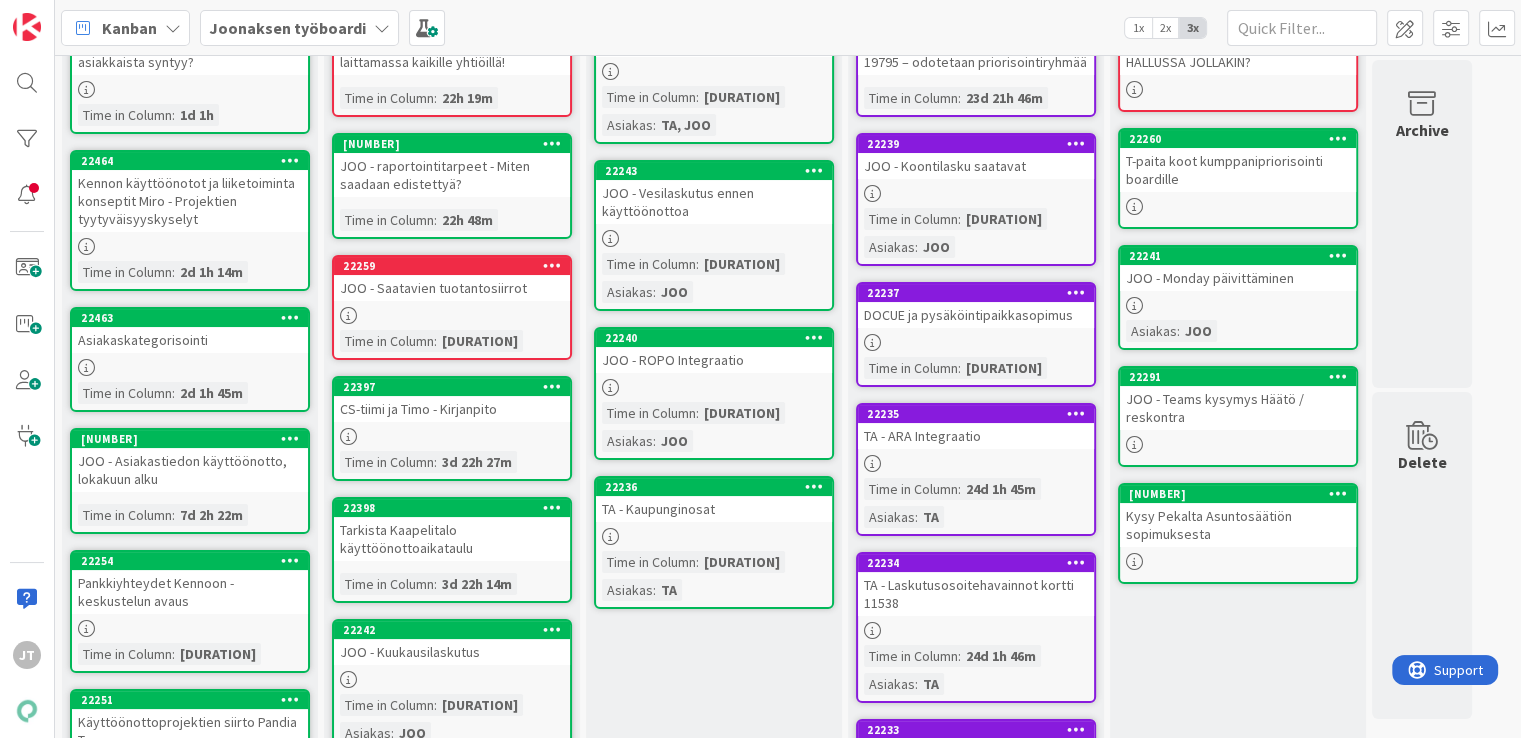 click on "JOO - Saatavien tuotantosiirrot" at bounding box center [452, 288] 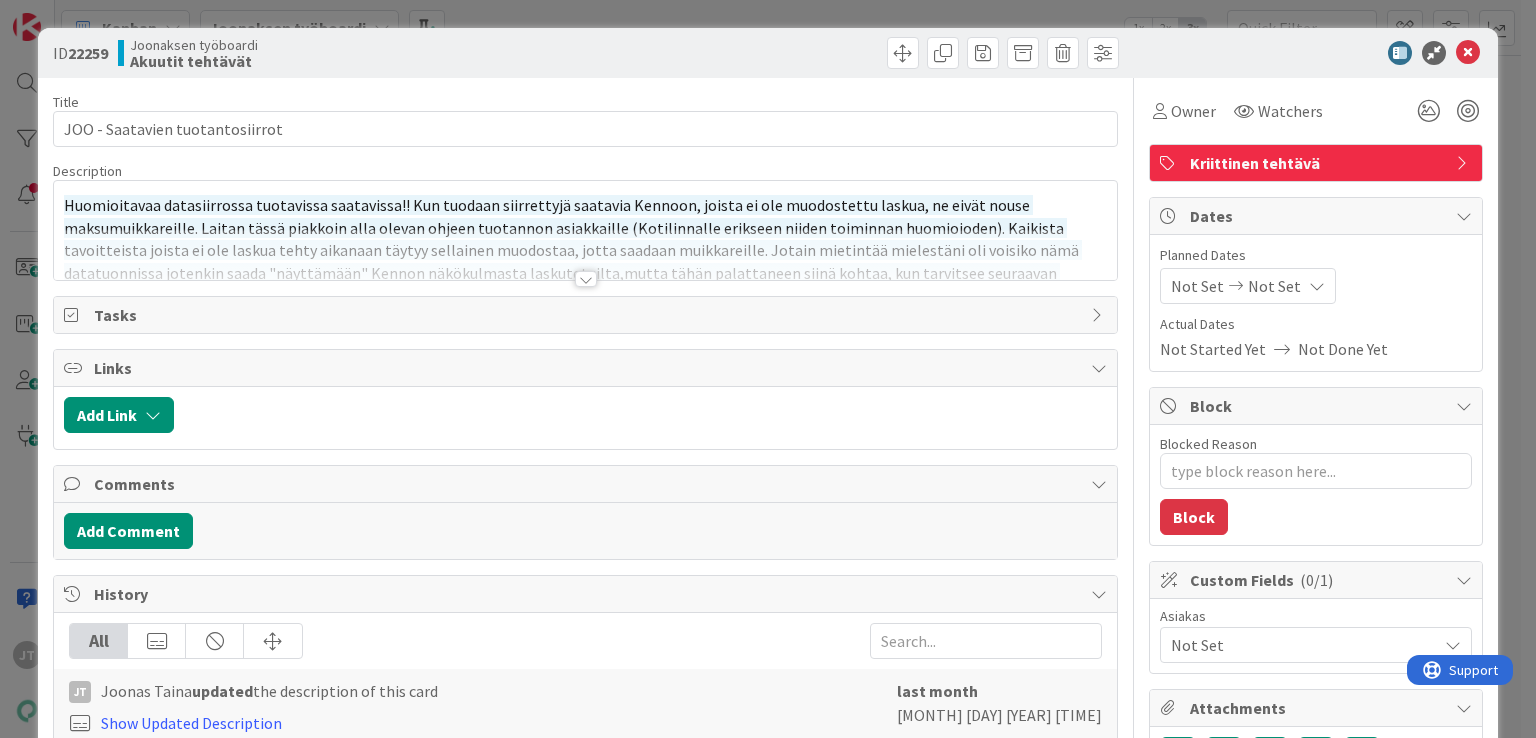 scroll, scrollTop: 0, scrollLeft: 0, axis: both 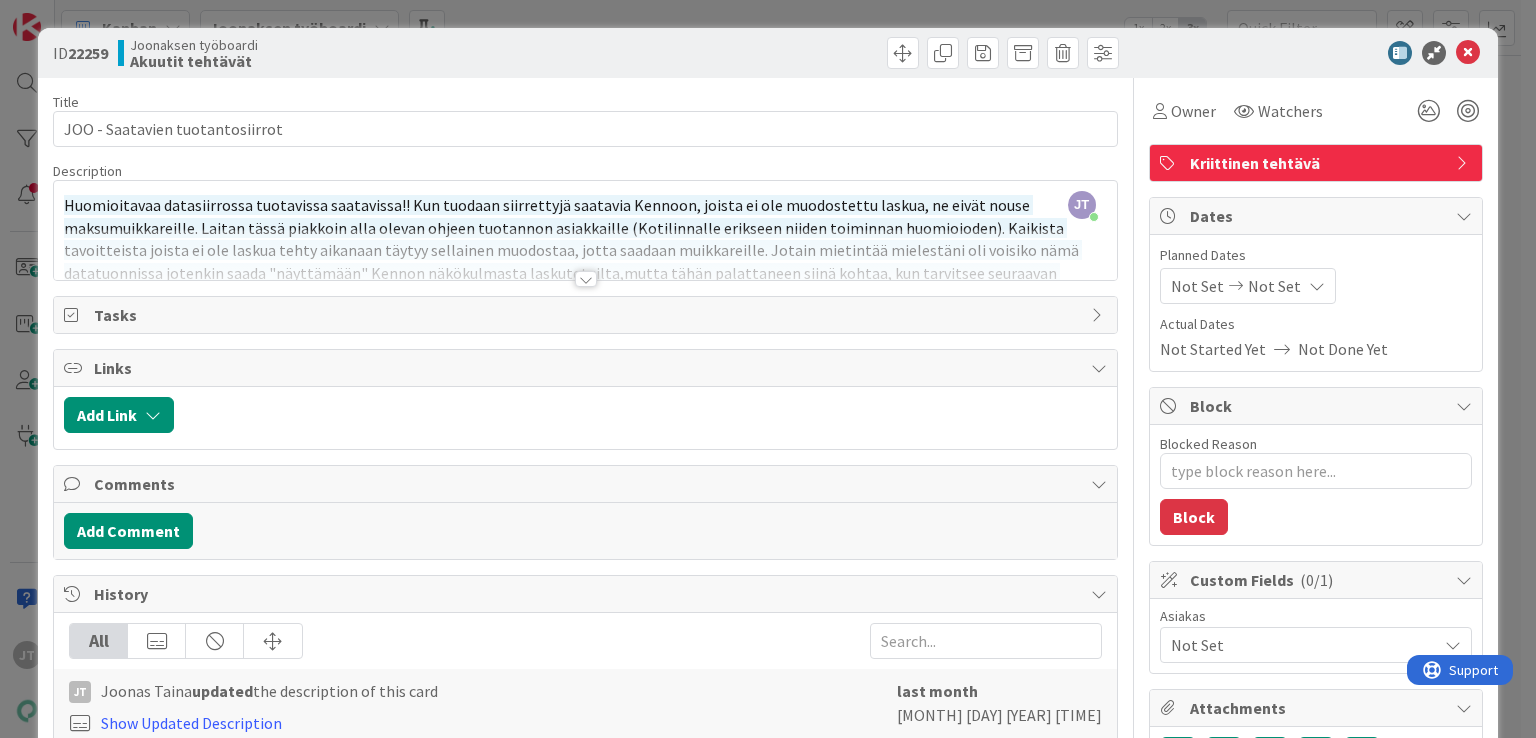 type on "x" 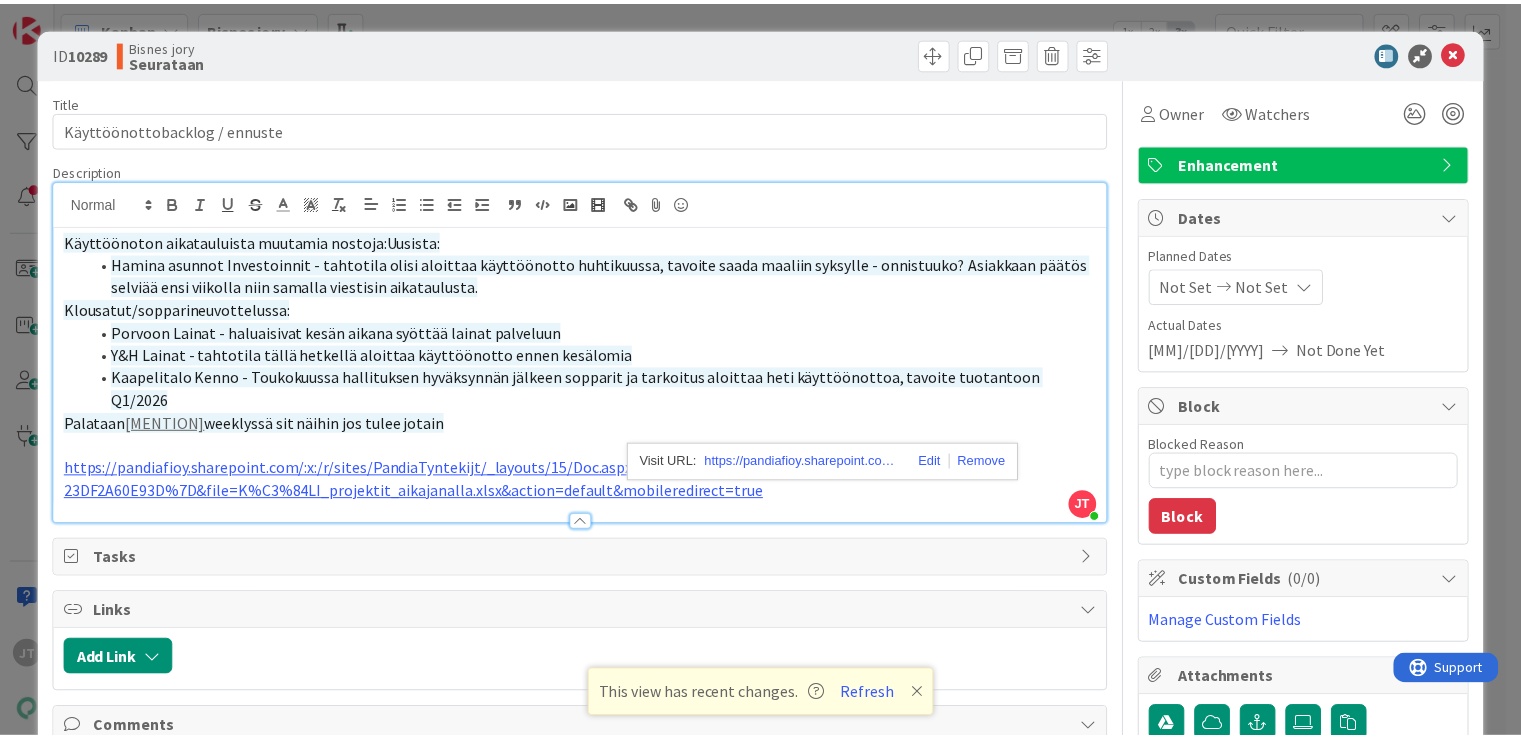 scroll, scrollTop: 0, scrollLeft: 0, axis: both 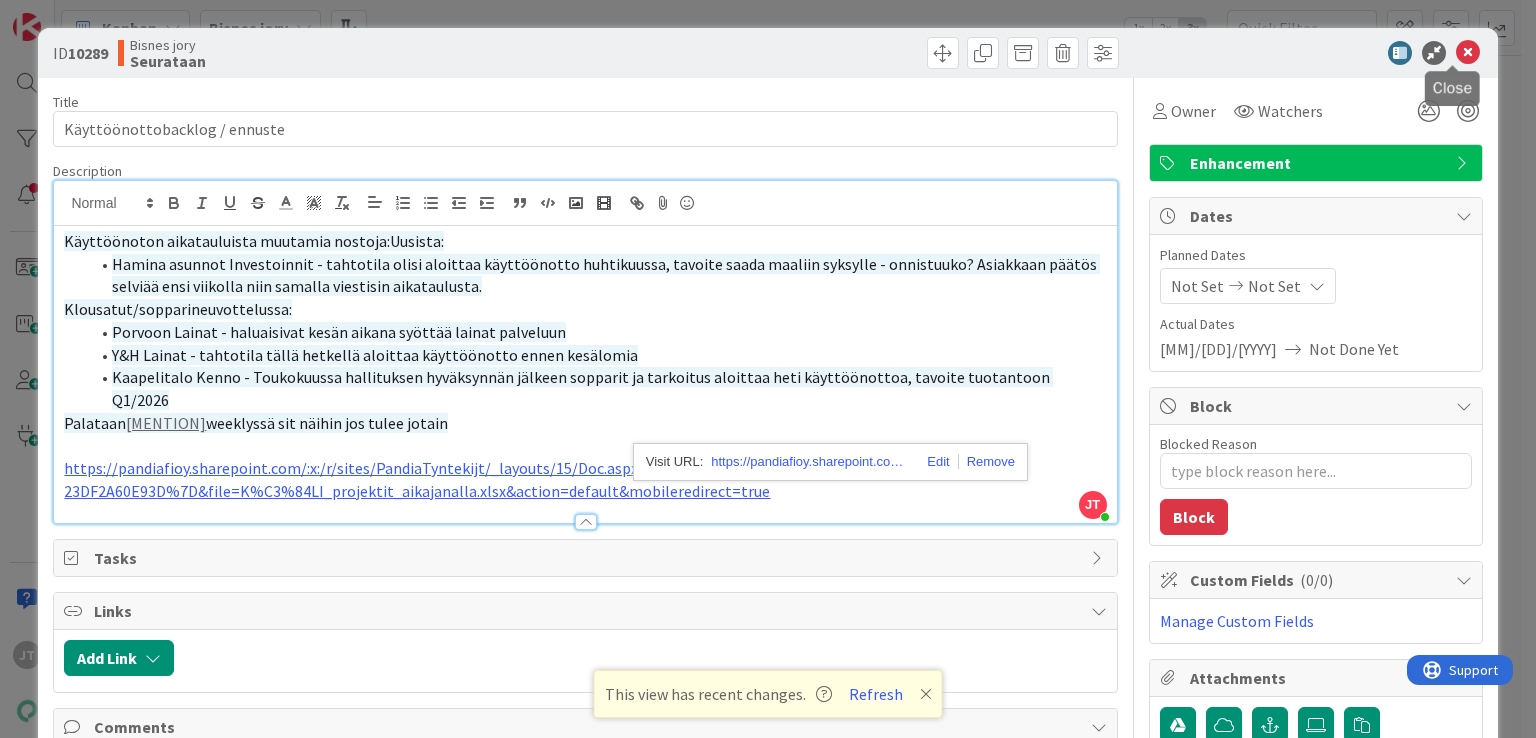 click at bounding box center (1468, 53) 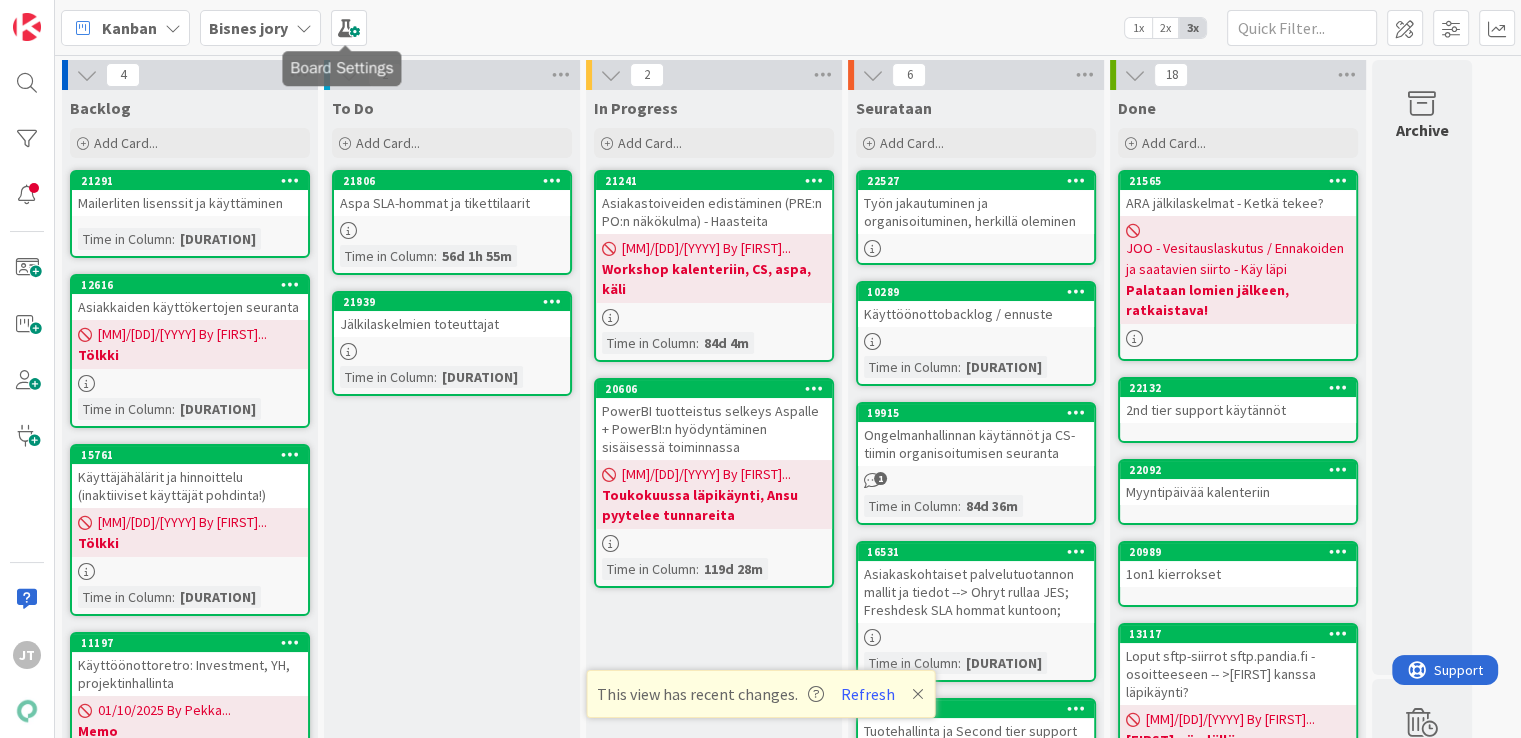 click on "Bisnes jory" at bounding box center [248, 28] 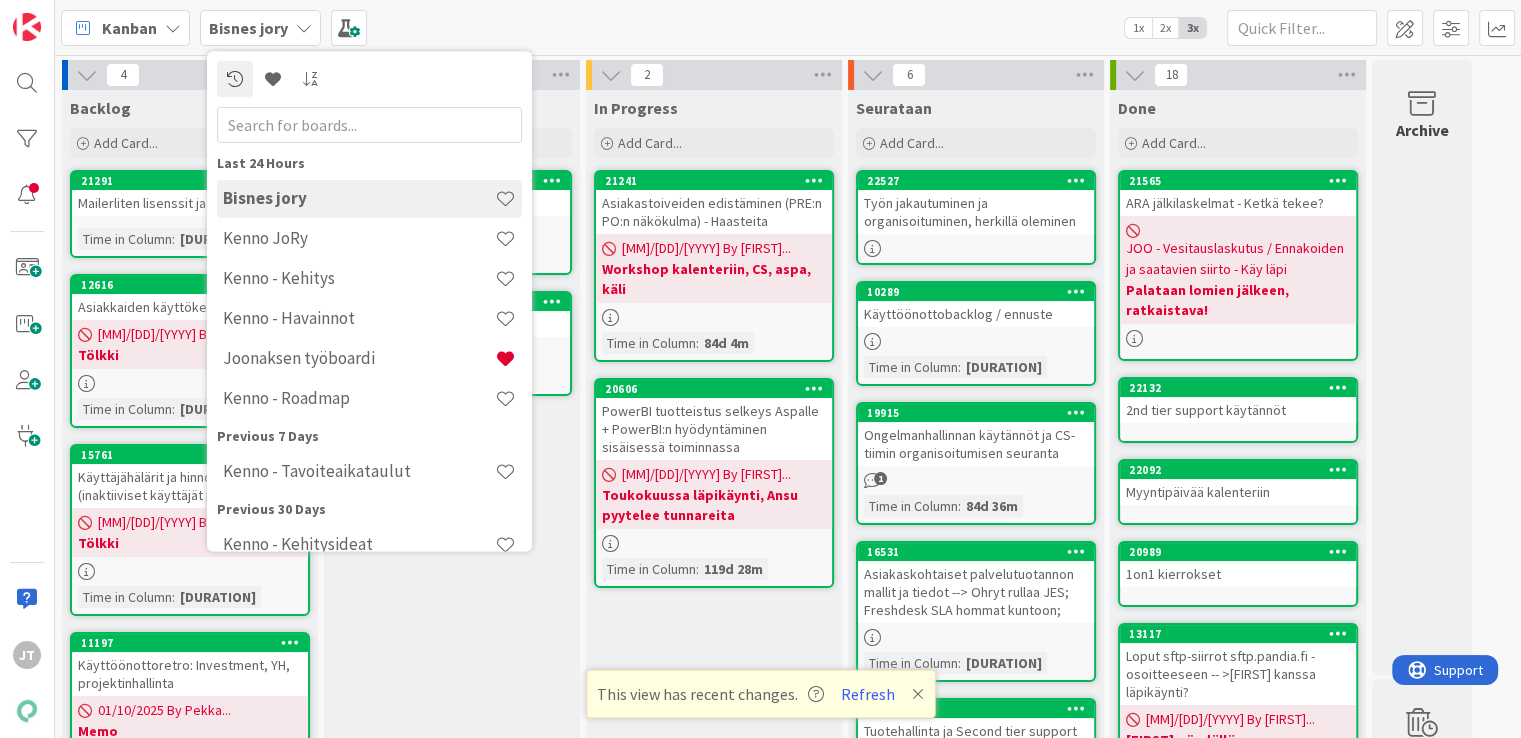 scroll, scrollTop: 0, scrollLeft: 0, axis: both 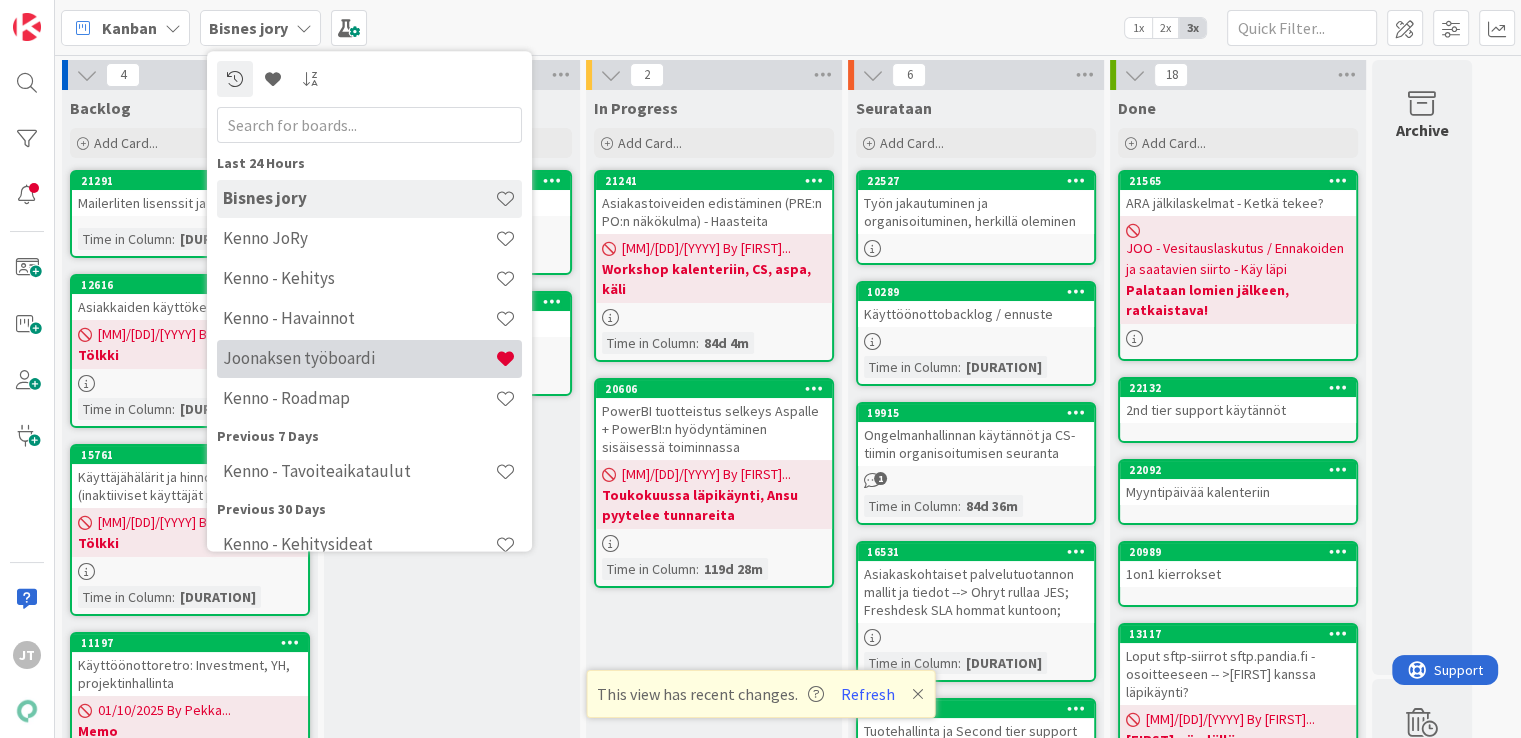 click on "Joonaksen työboardi" at bounding box center (359, 359) 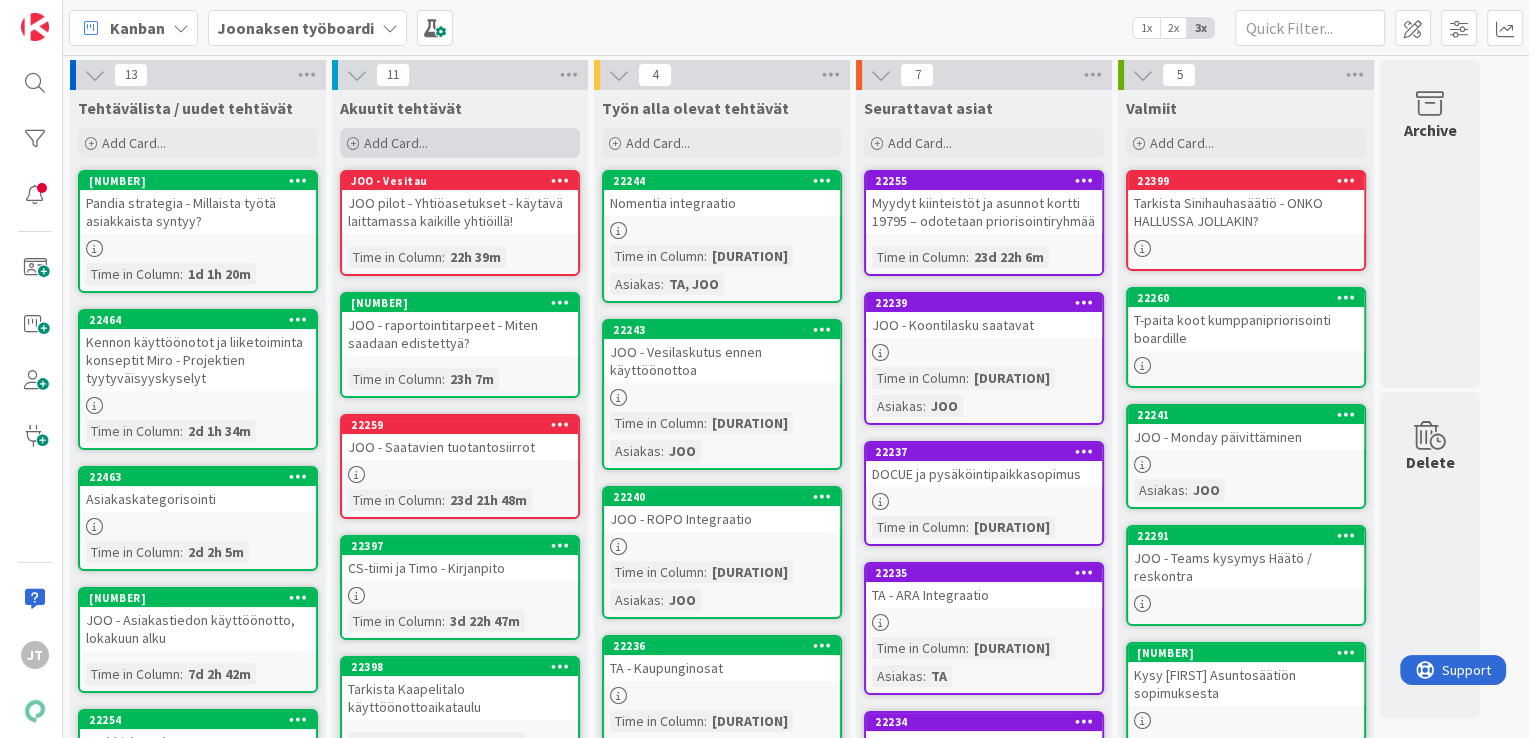 scroll, scrollTop: 0, scrollLeft: 0, axis: both 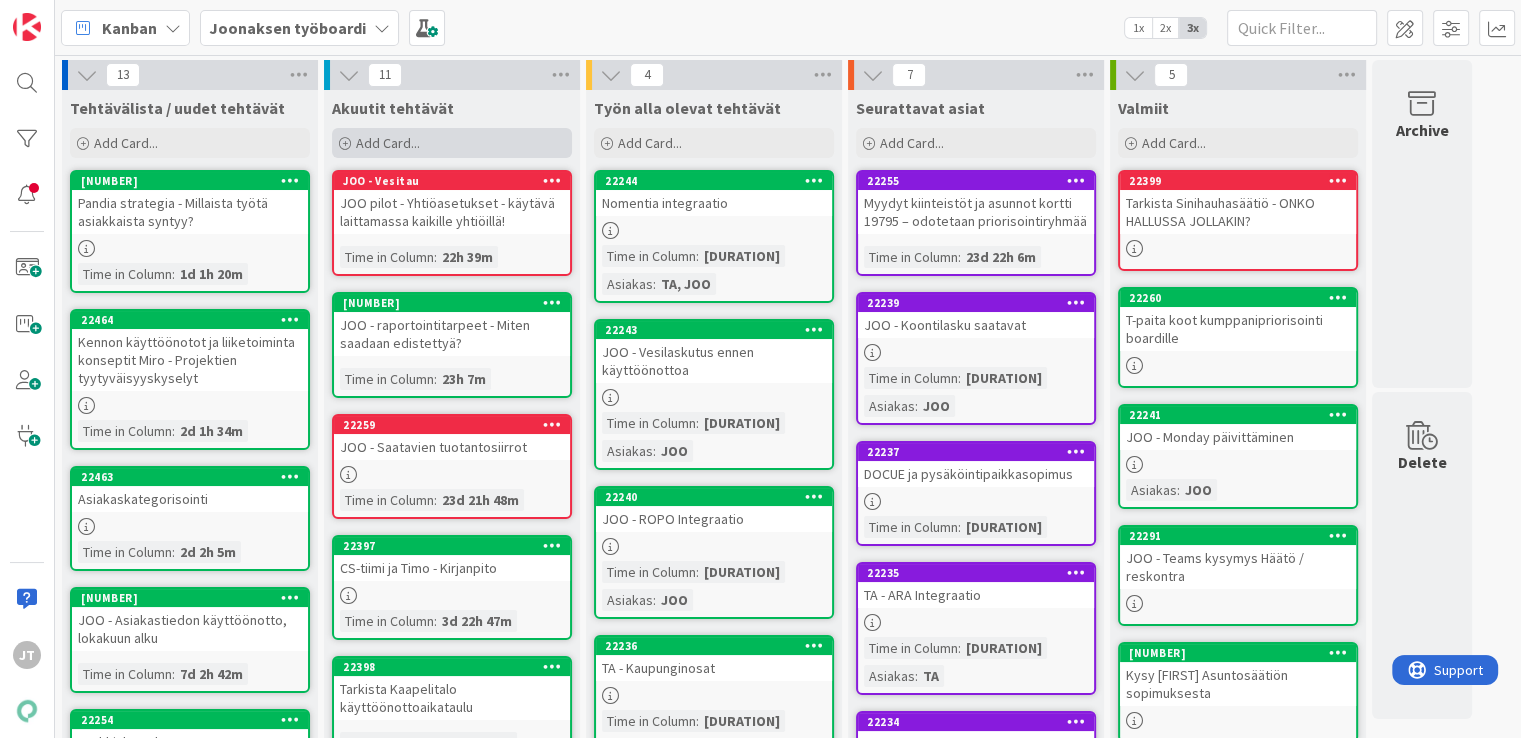 click on "Add Card..." at bounding box center [388, 143] 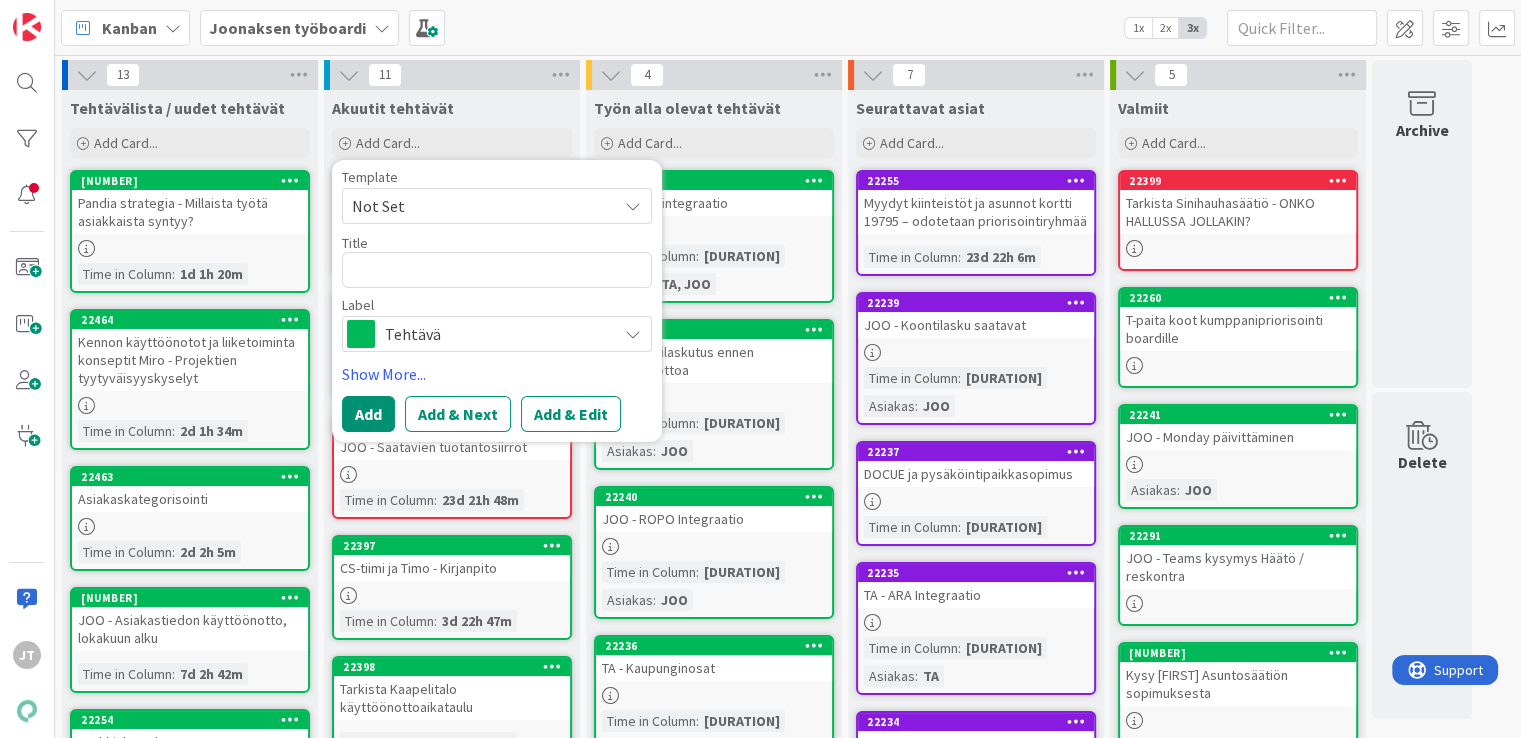 type on "x" 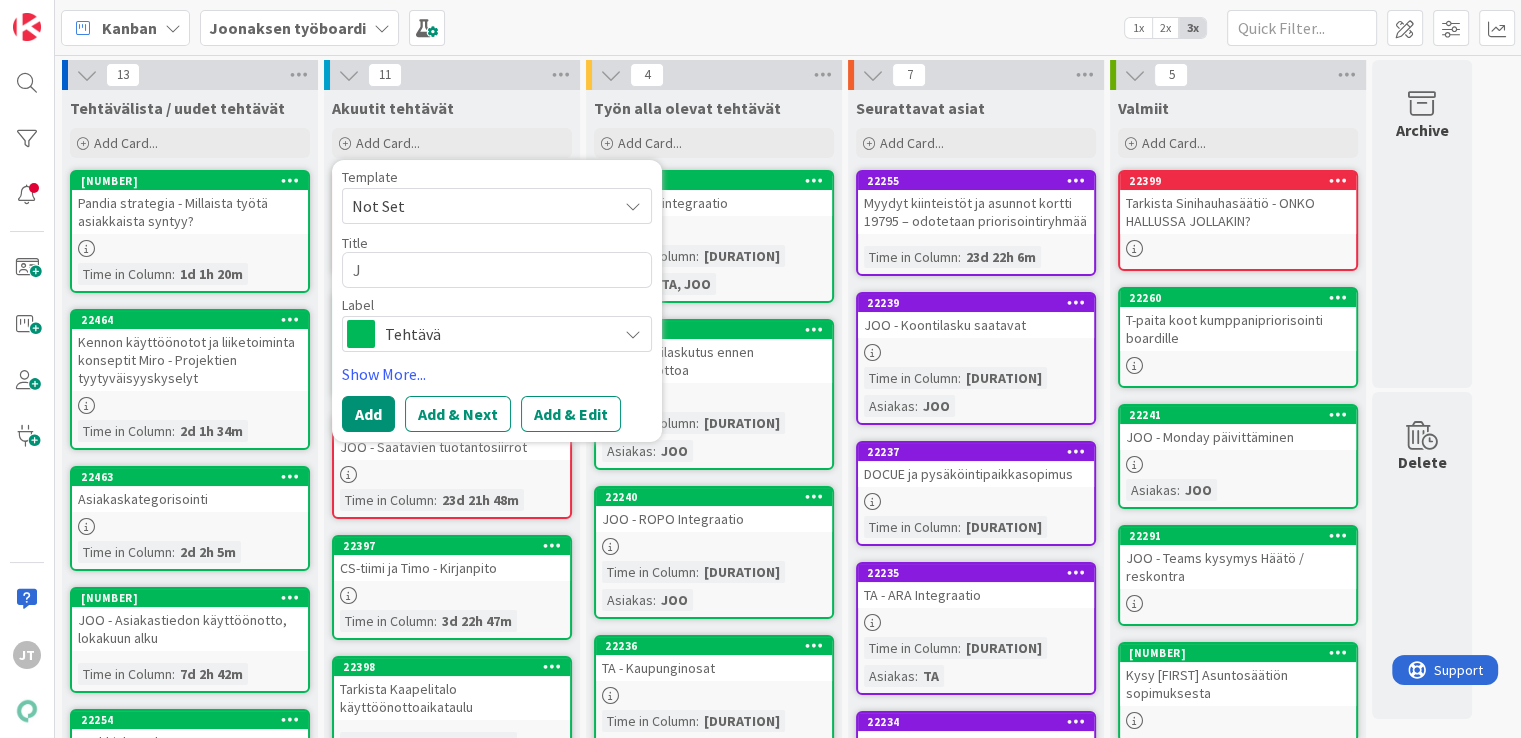 type on "x" 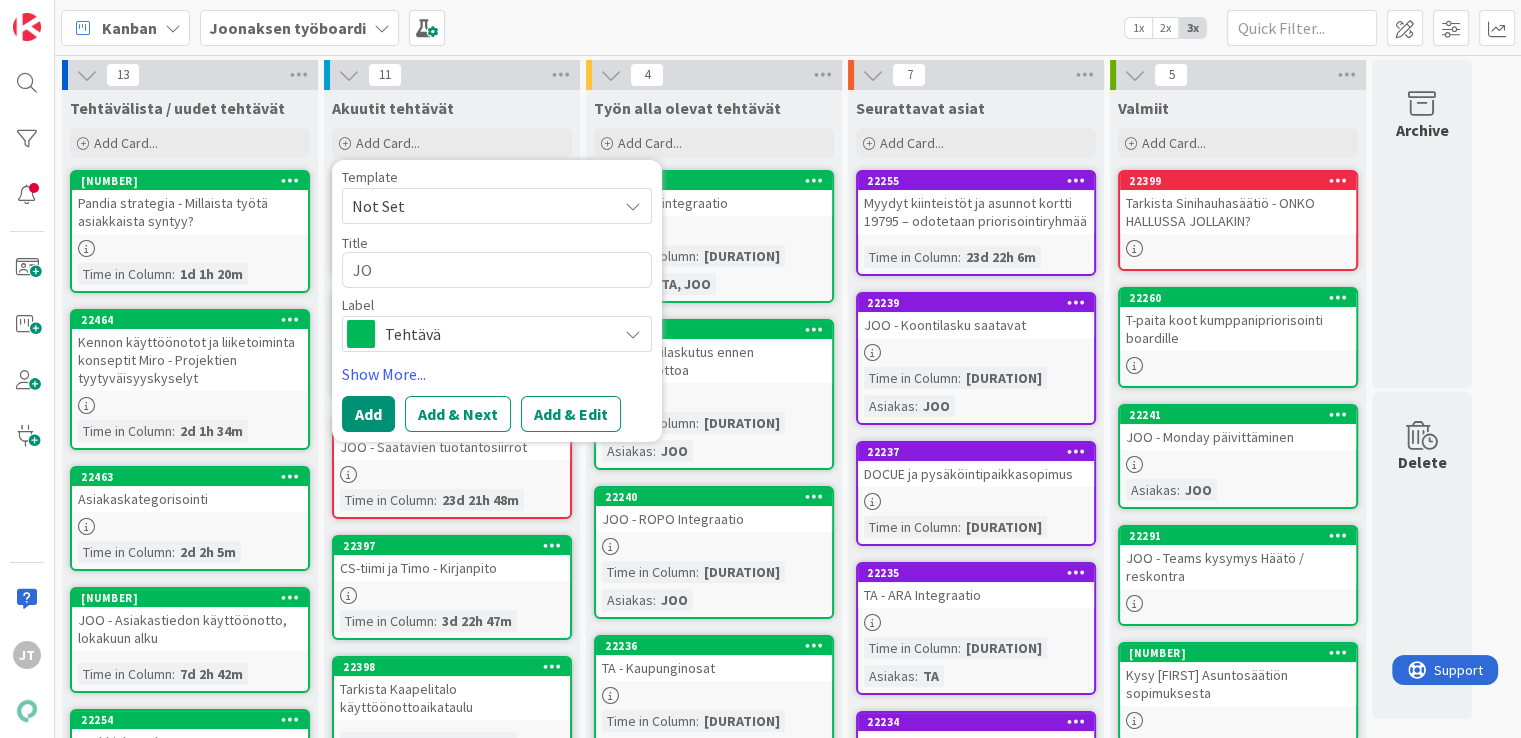 type on "x" 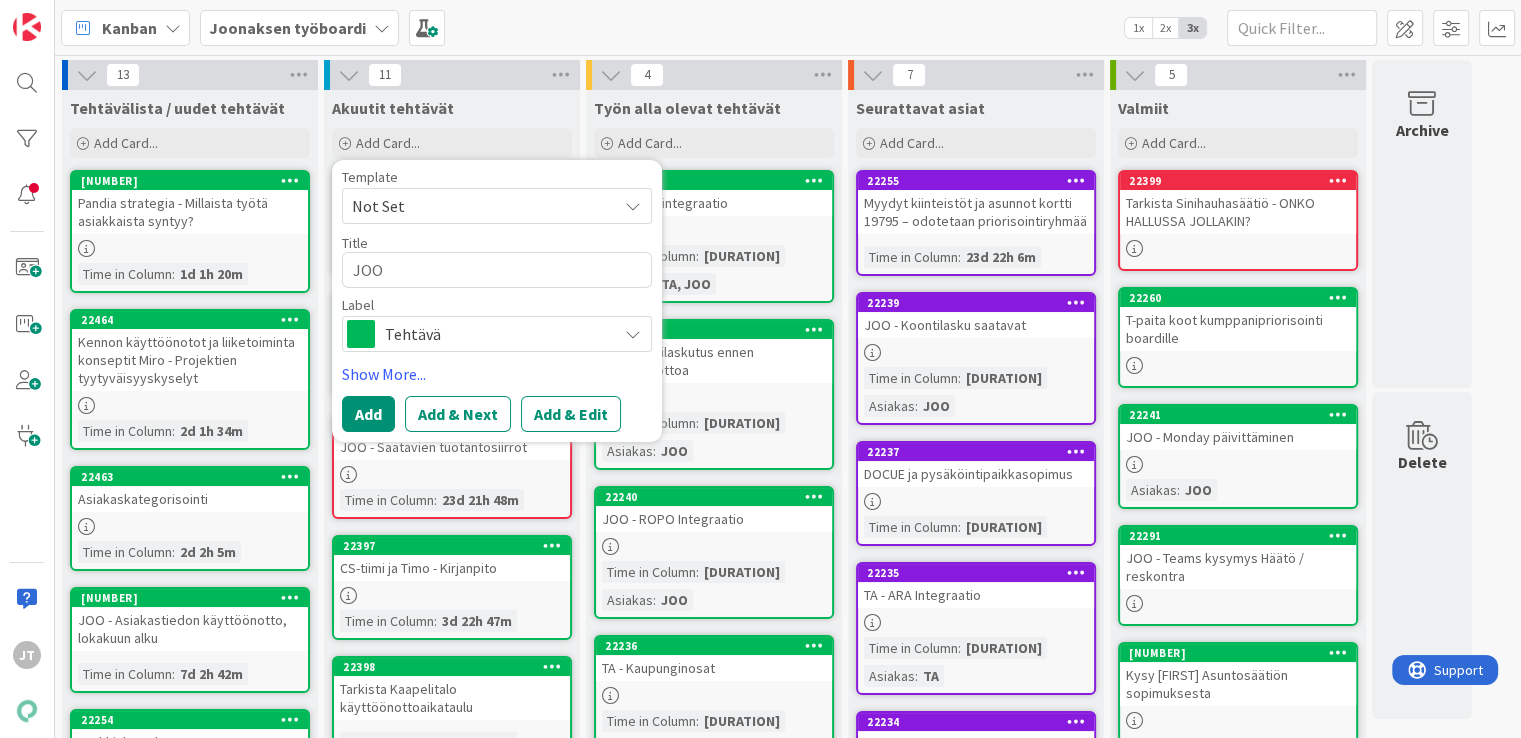 type on "x" 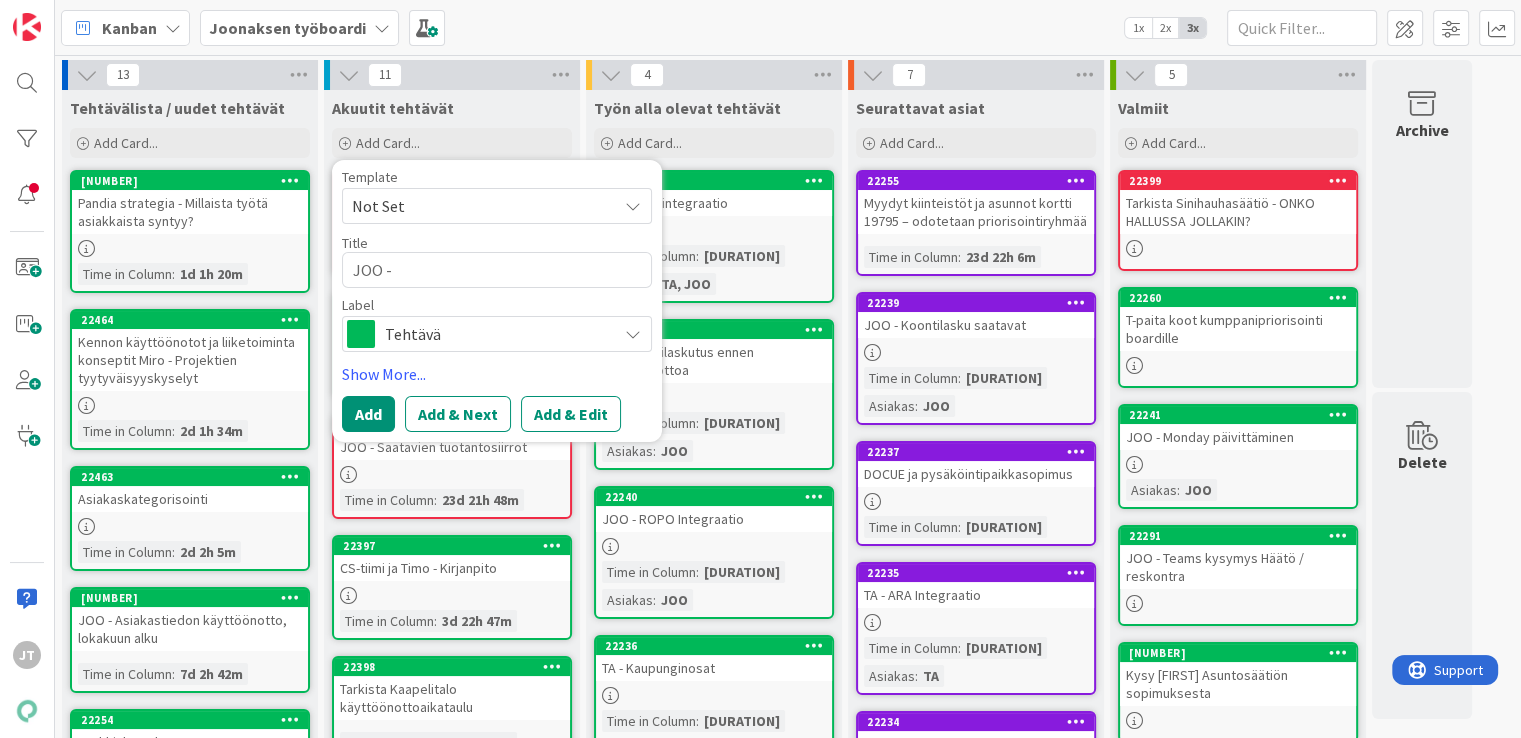type on "x" 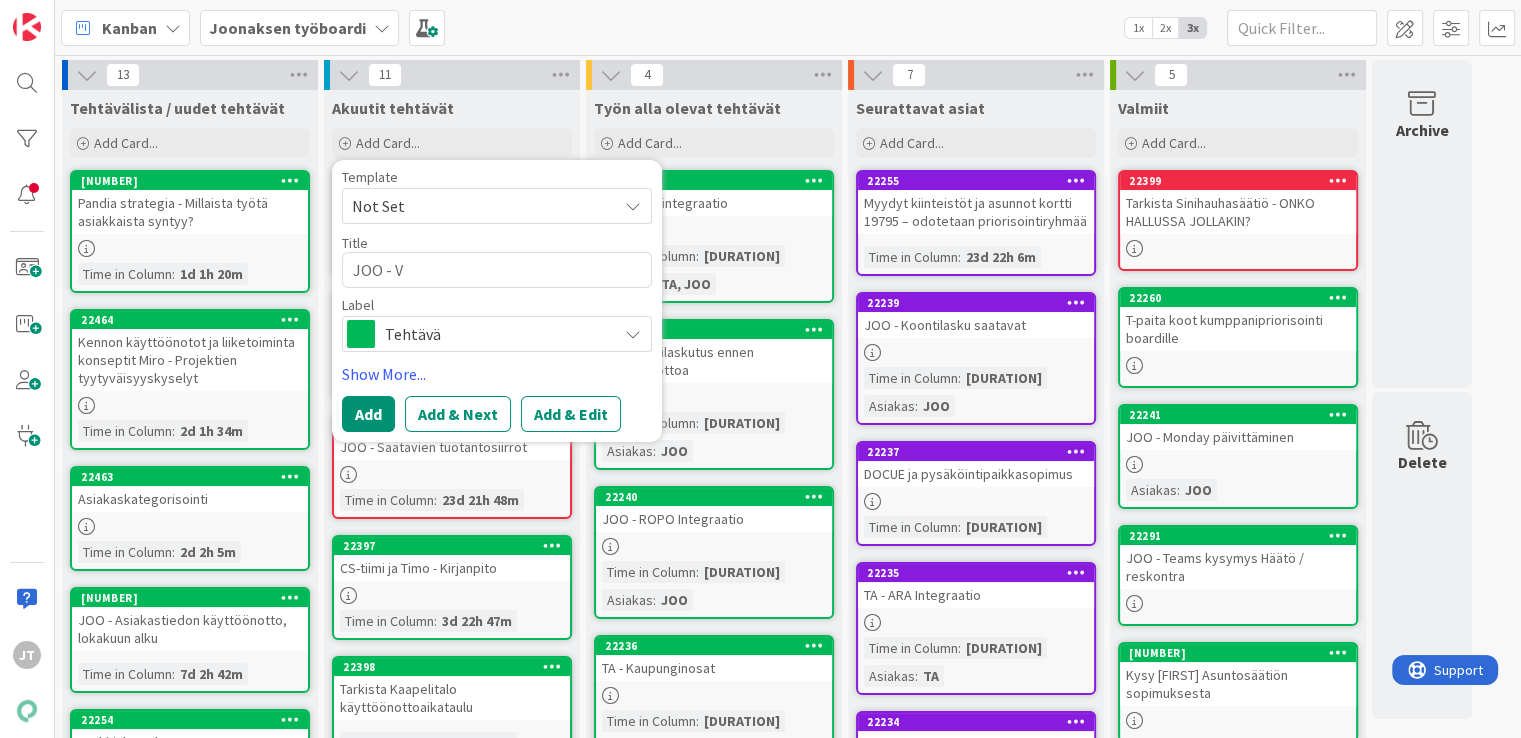 type on "x" 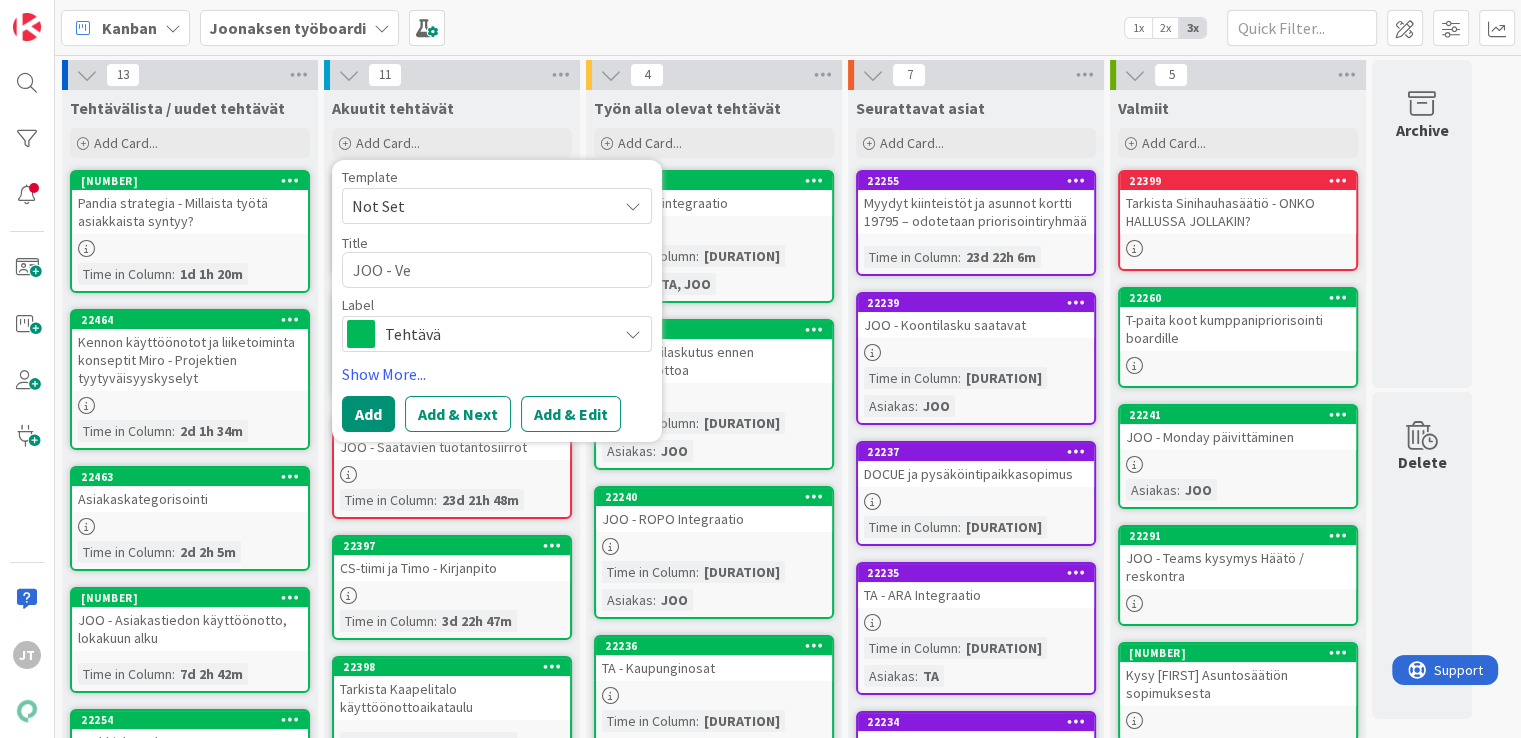 type on "x" 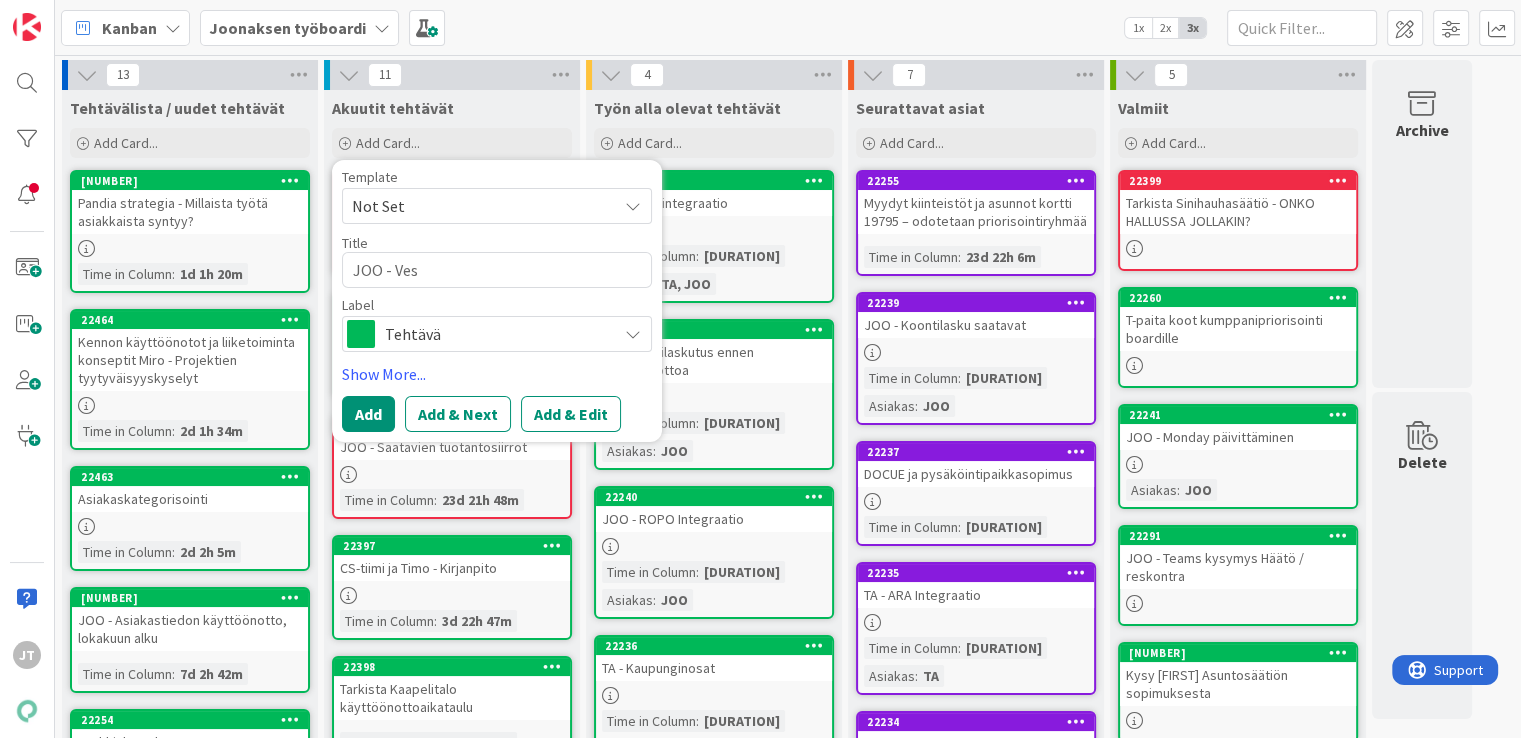 type on "x" 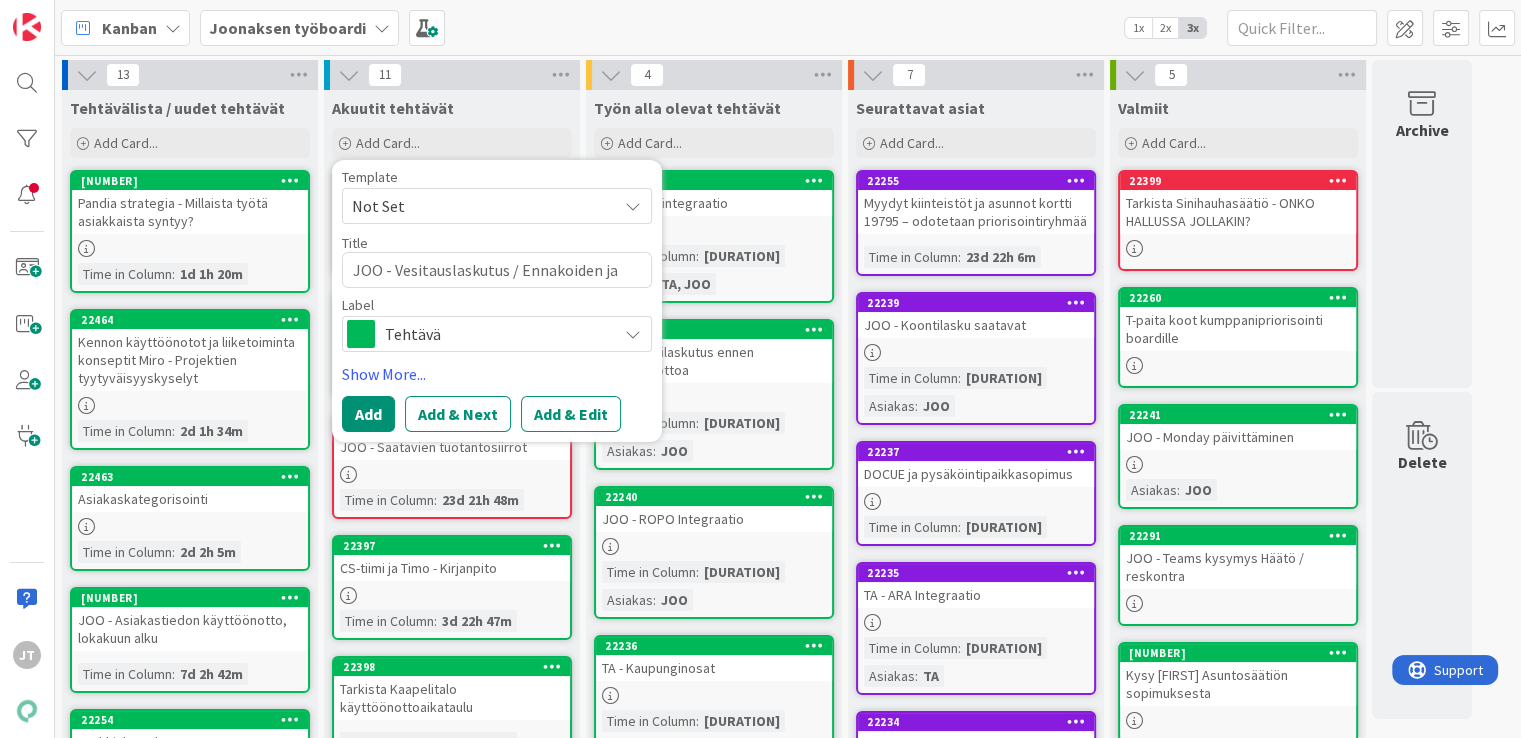 type on "x" 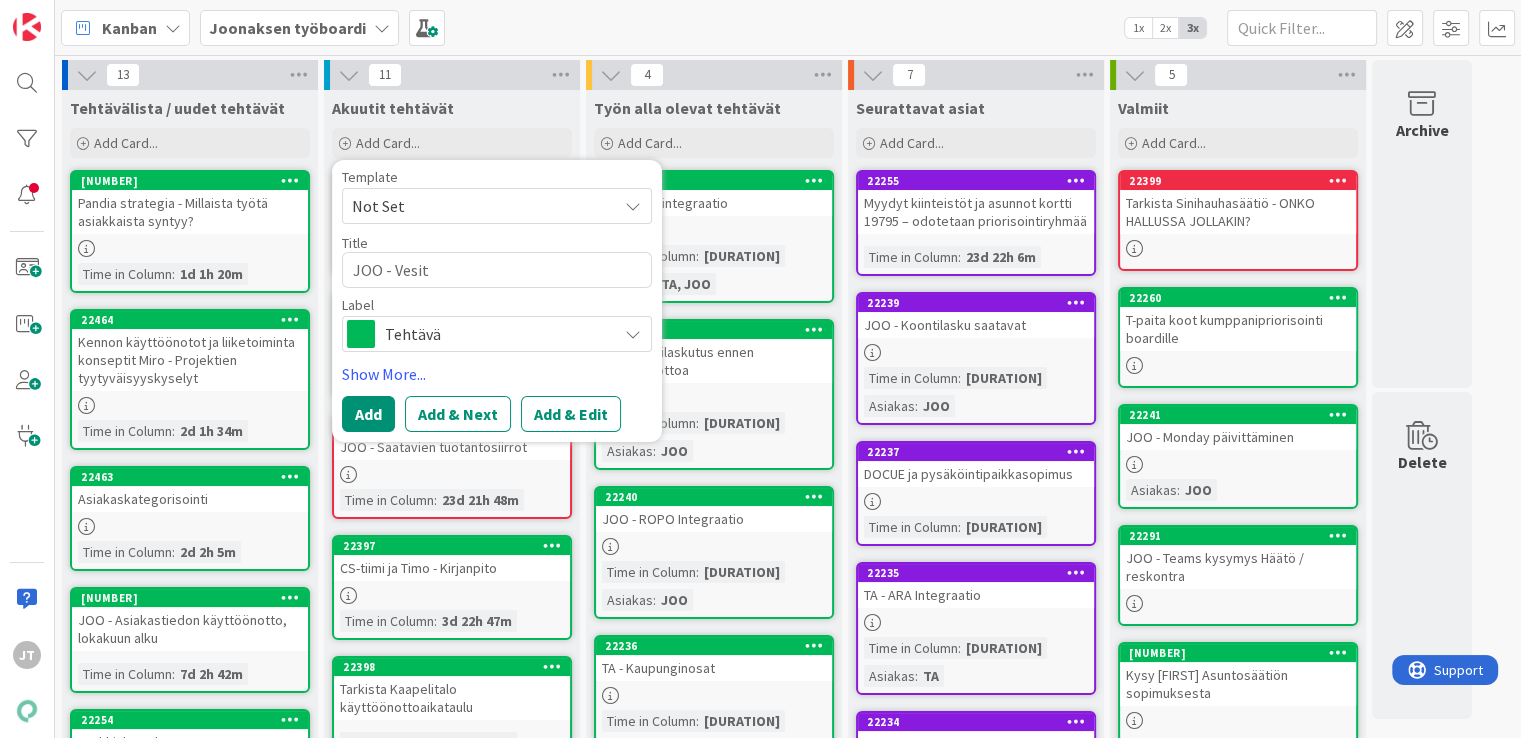 type on "x" 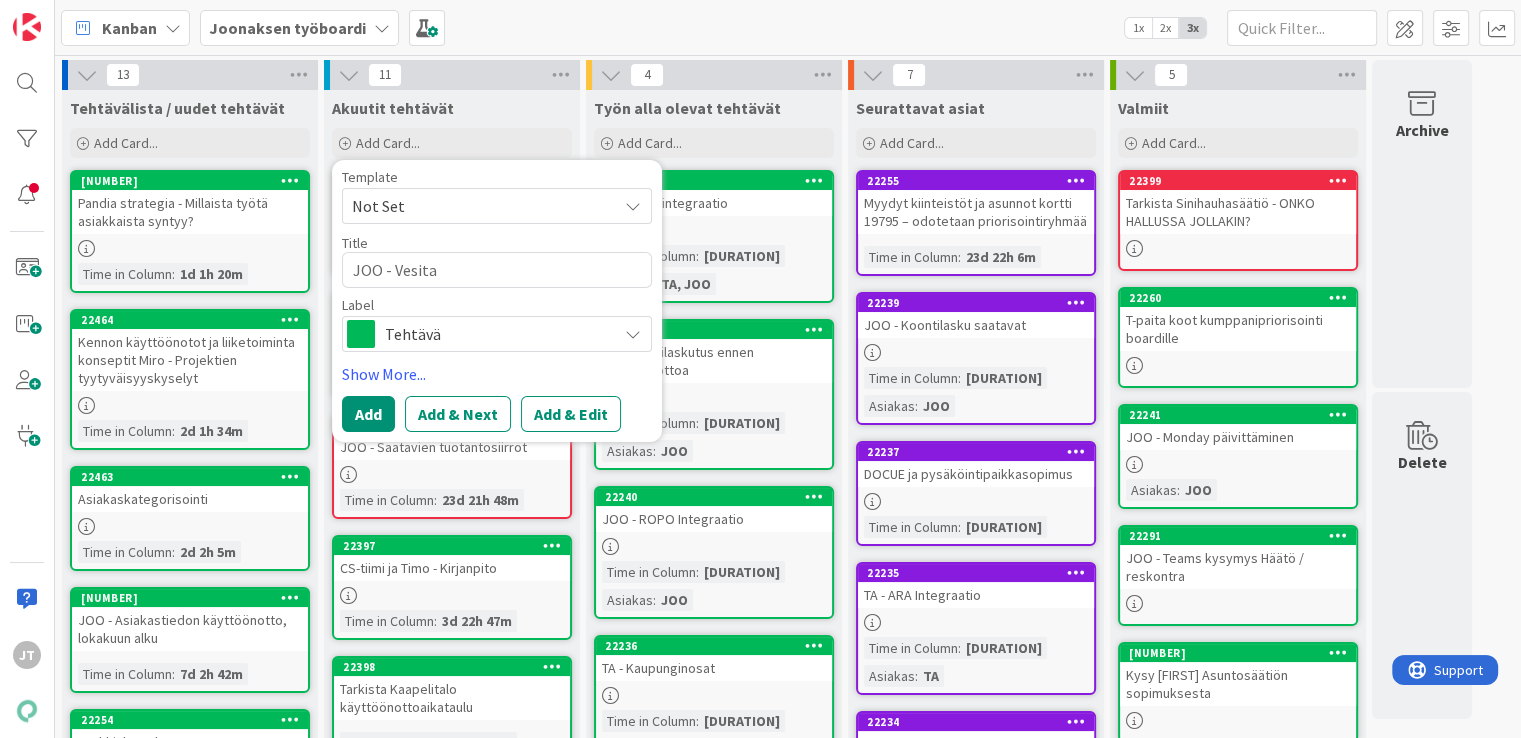 type on "x" 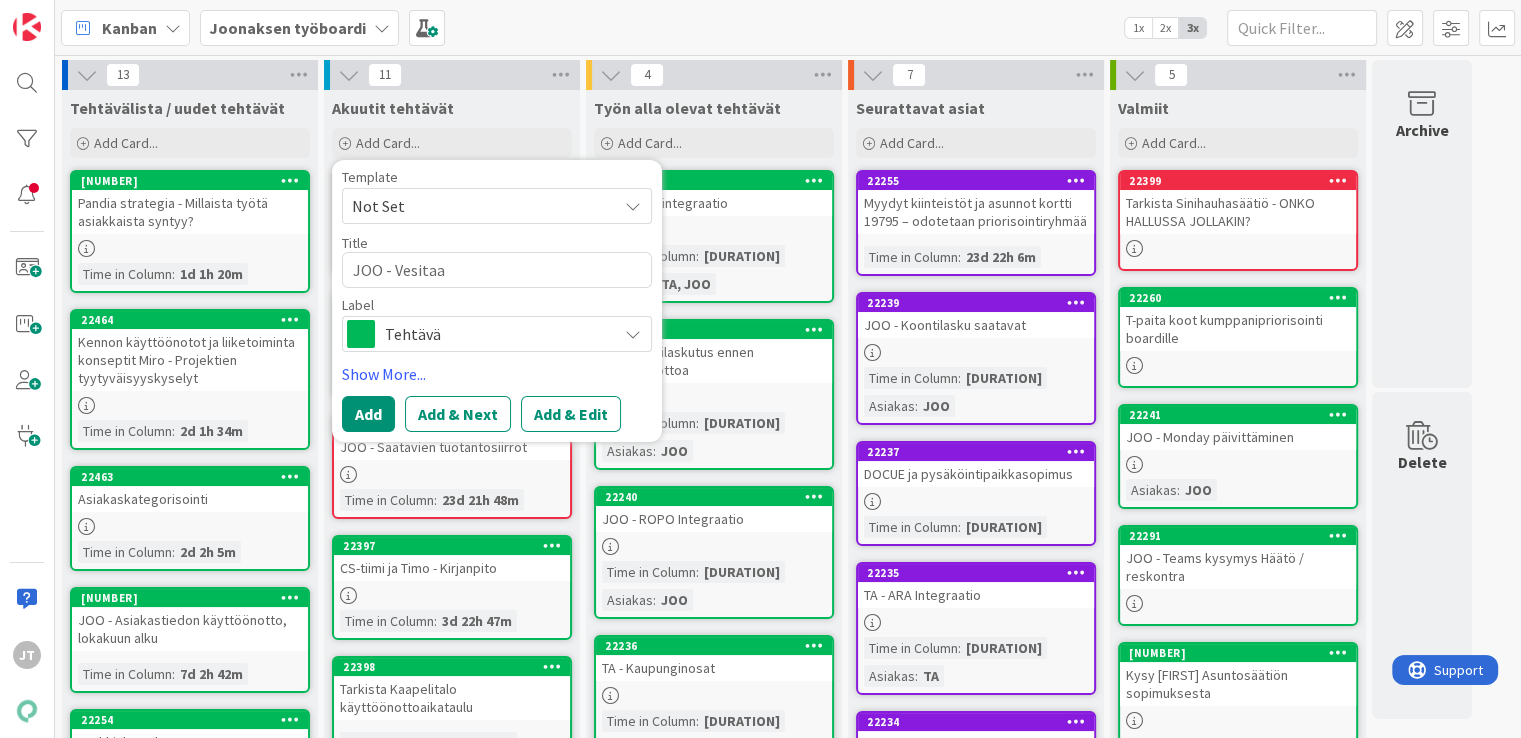 type on "x" 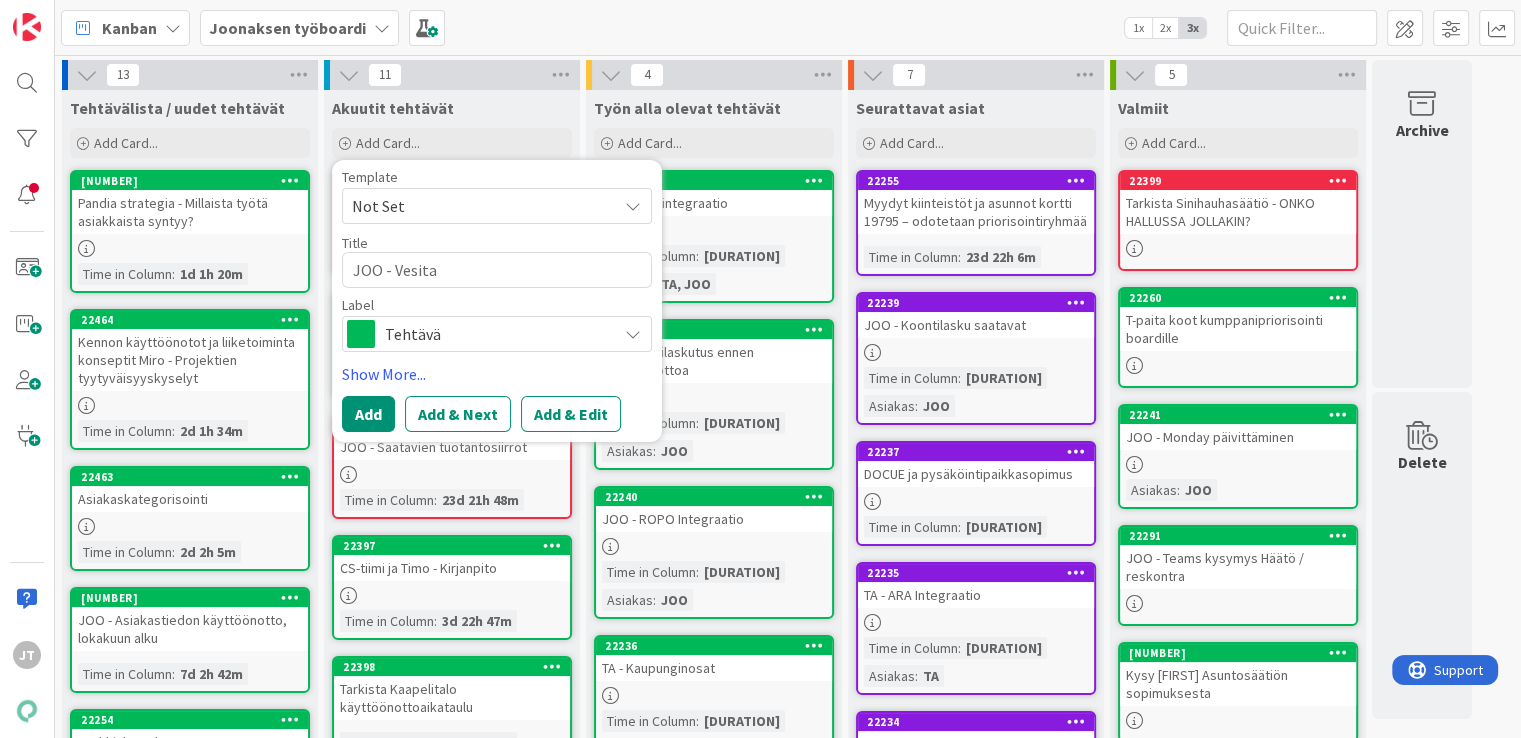 type on "x" 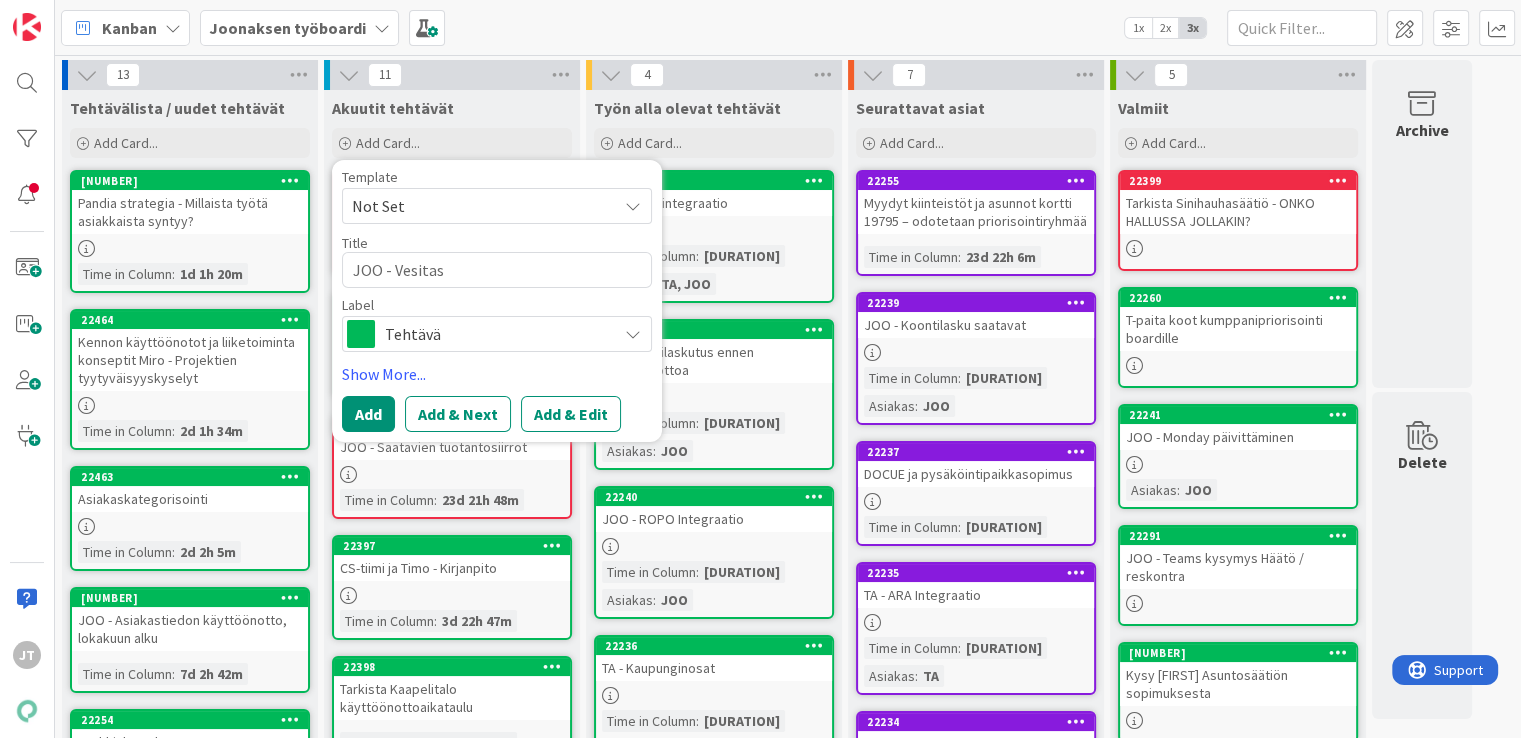 type on "x" 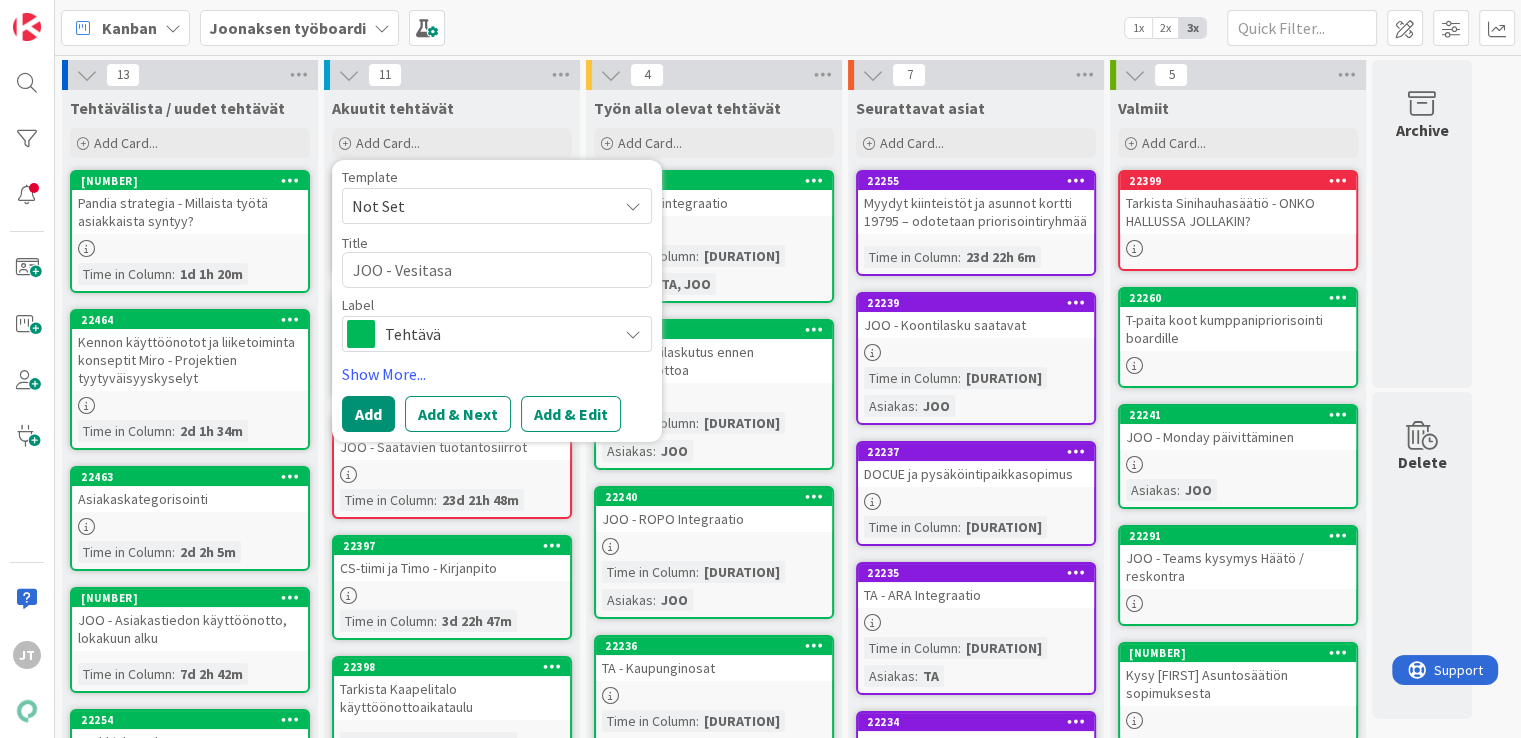type on "x" 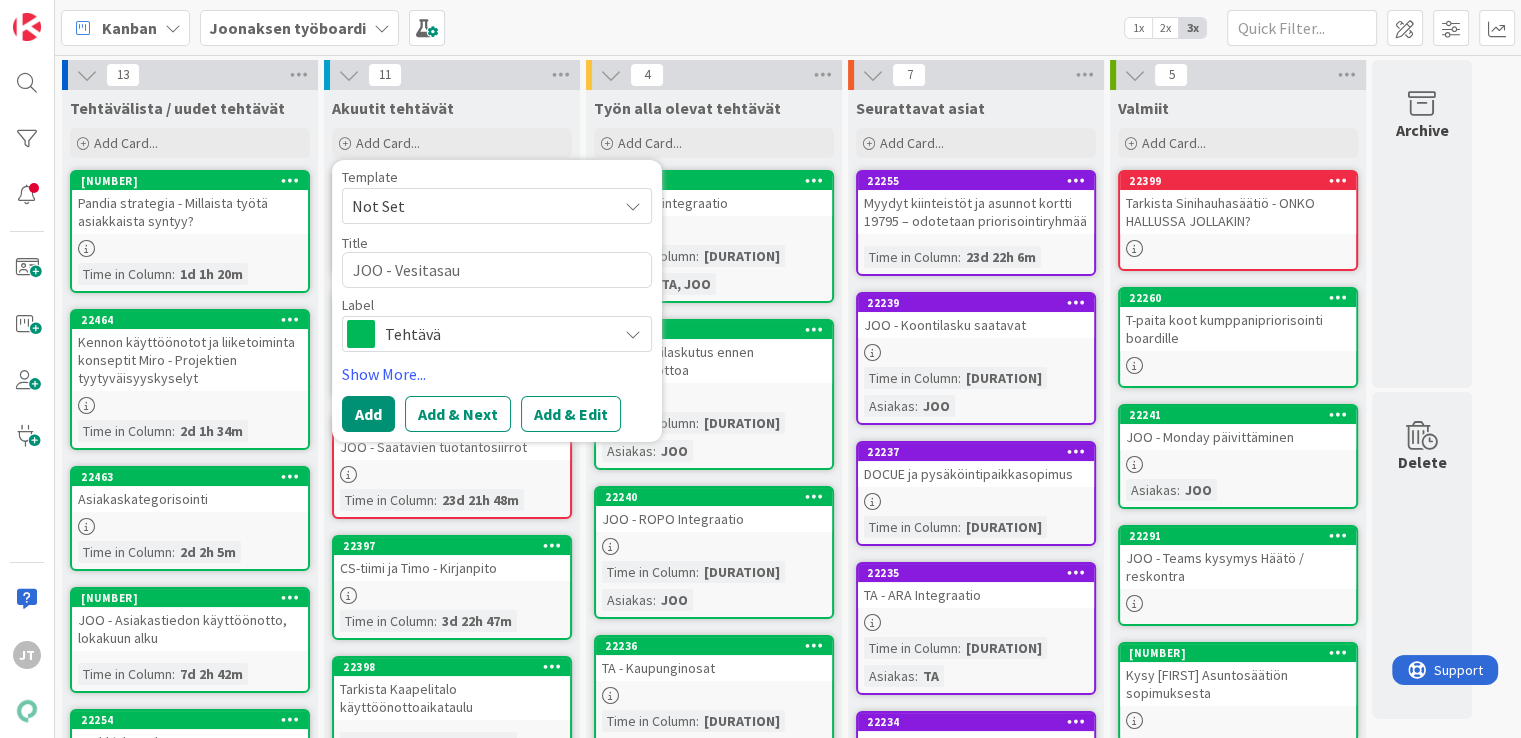 type on "x" 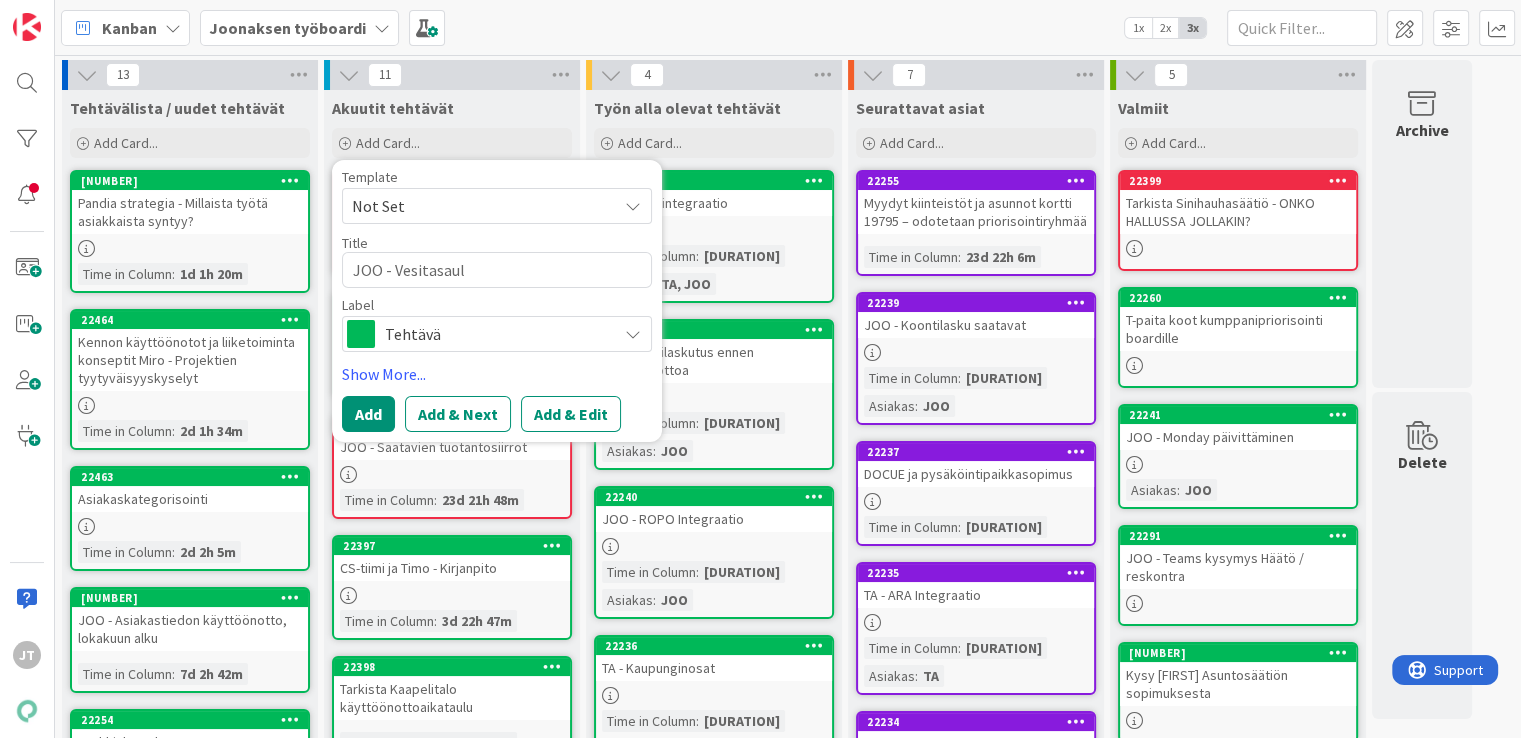 type on "x" 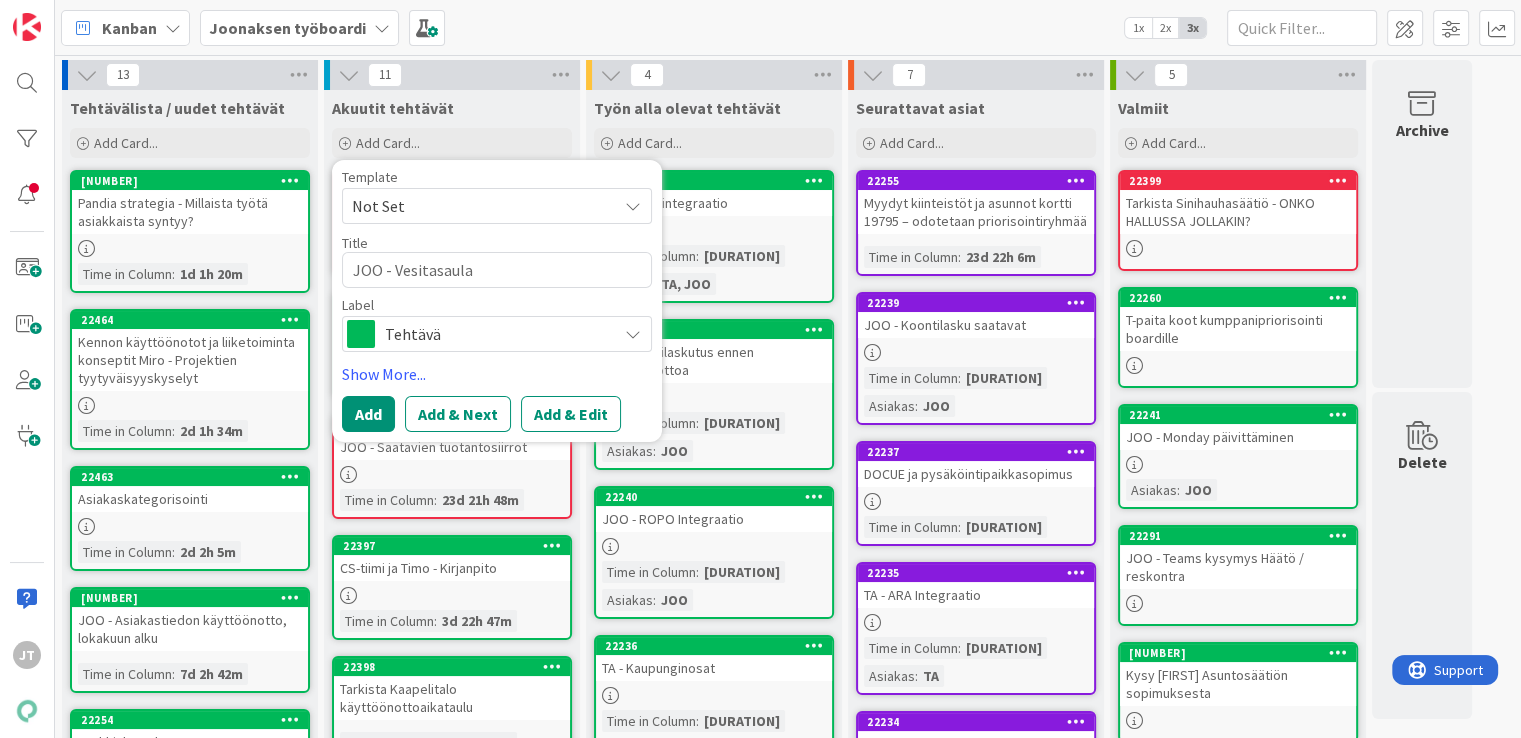 type on "x" 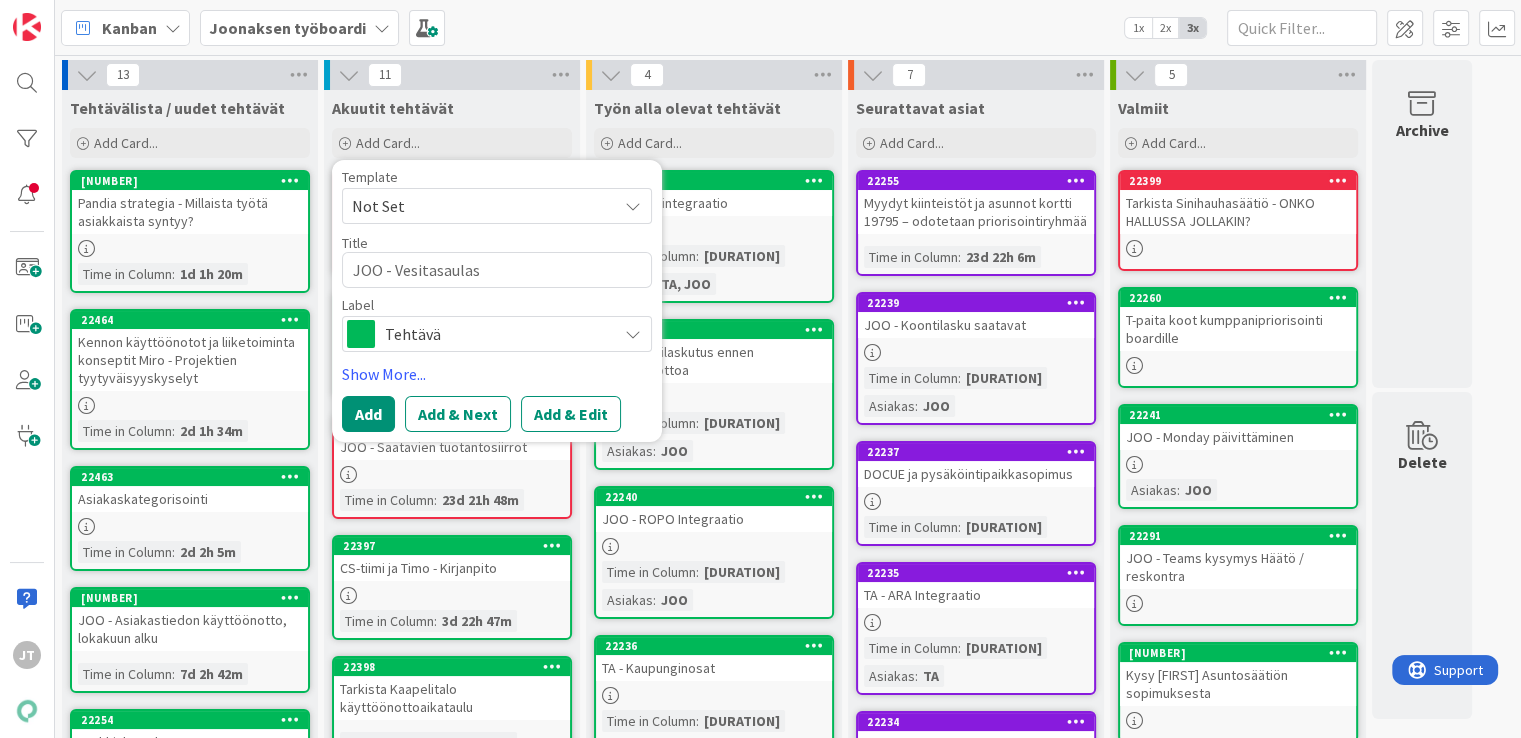 type on "x" 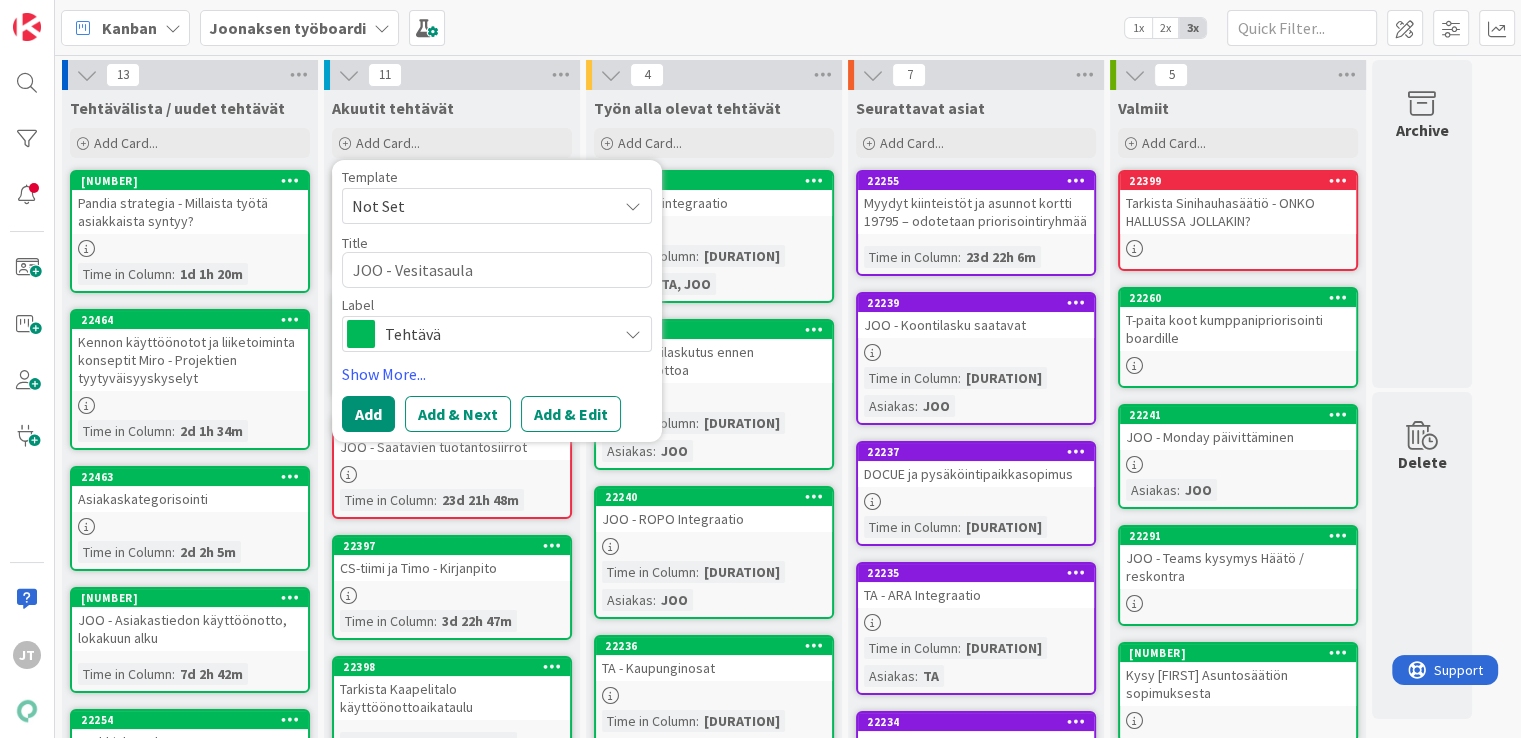 type on "x" 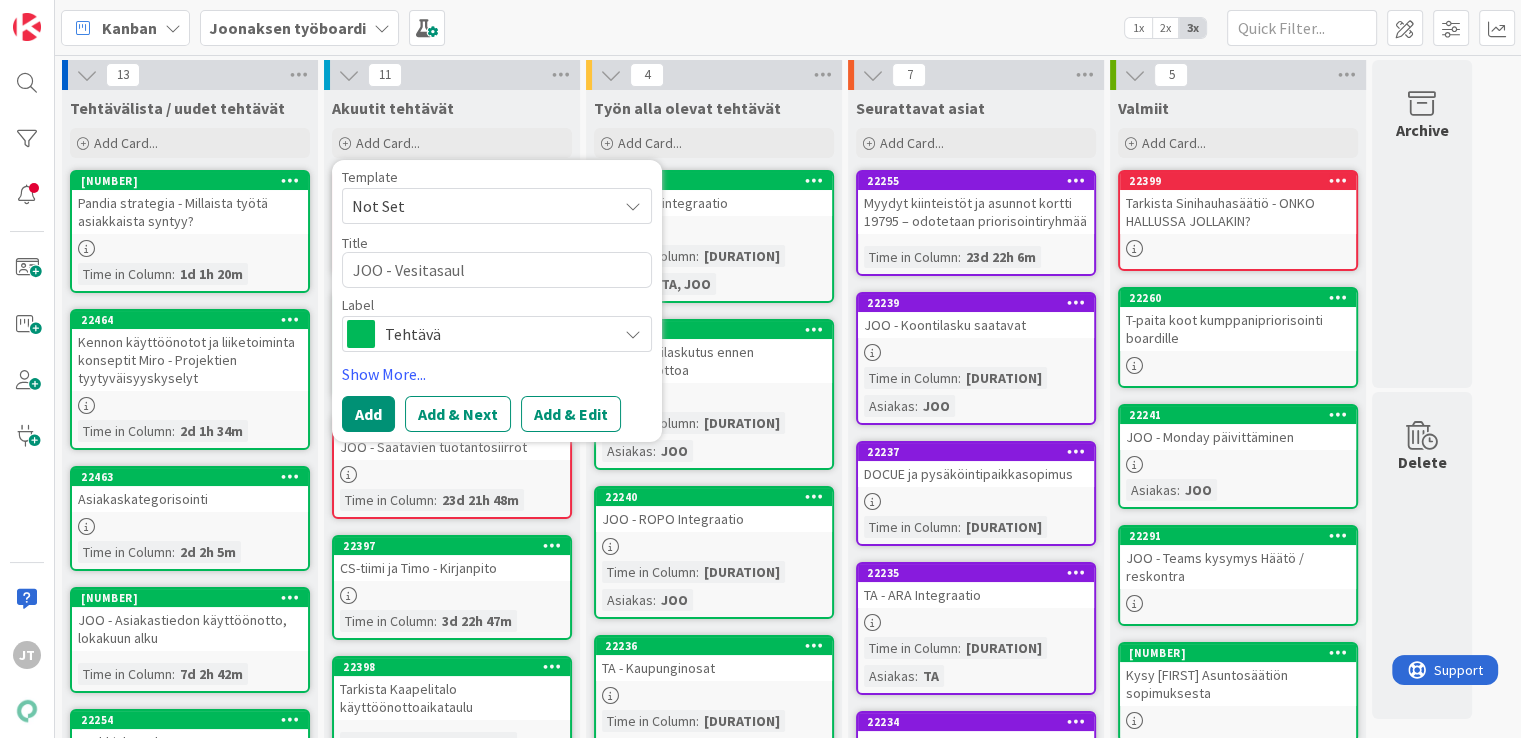 type on "x" 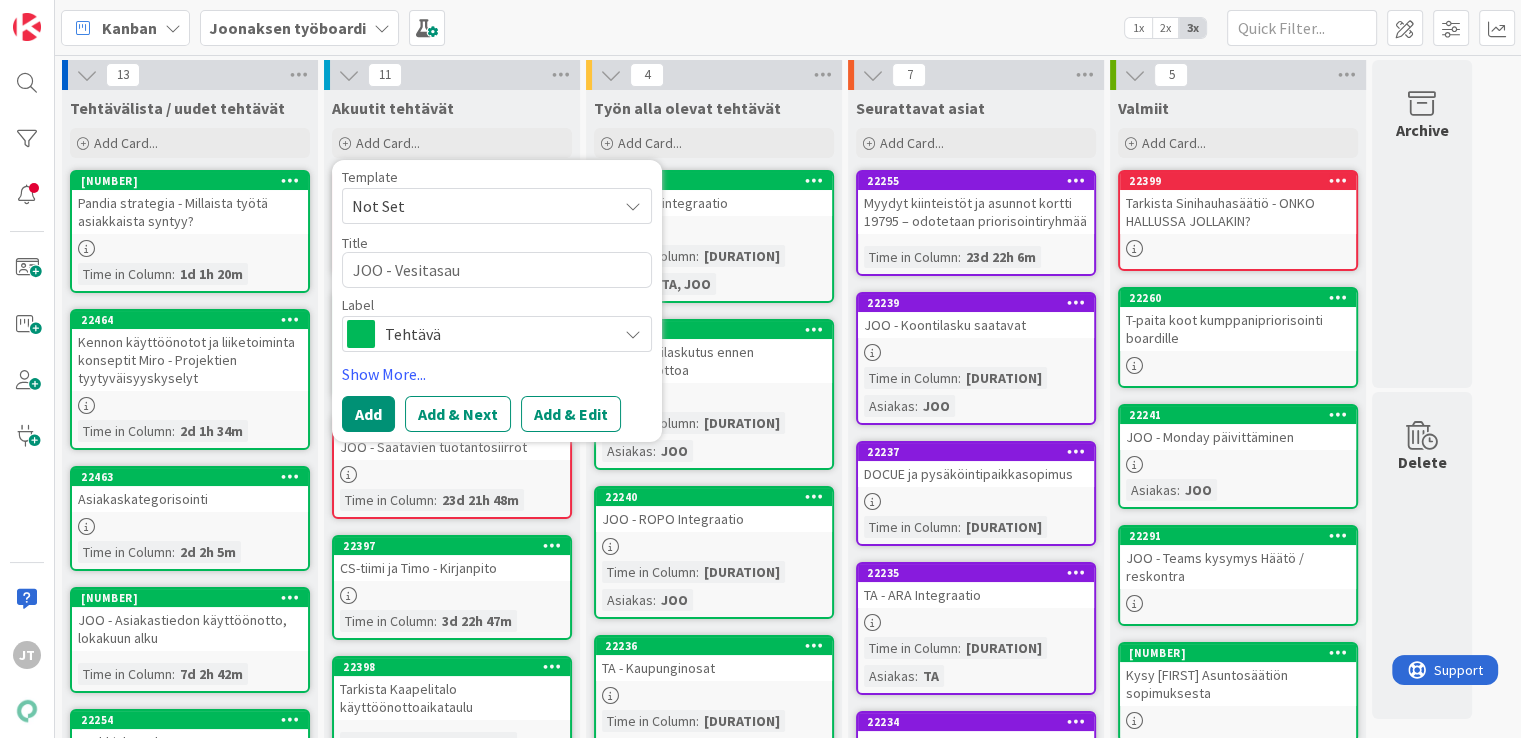 type on "x" 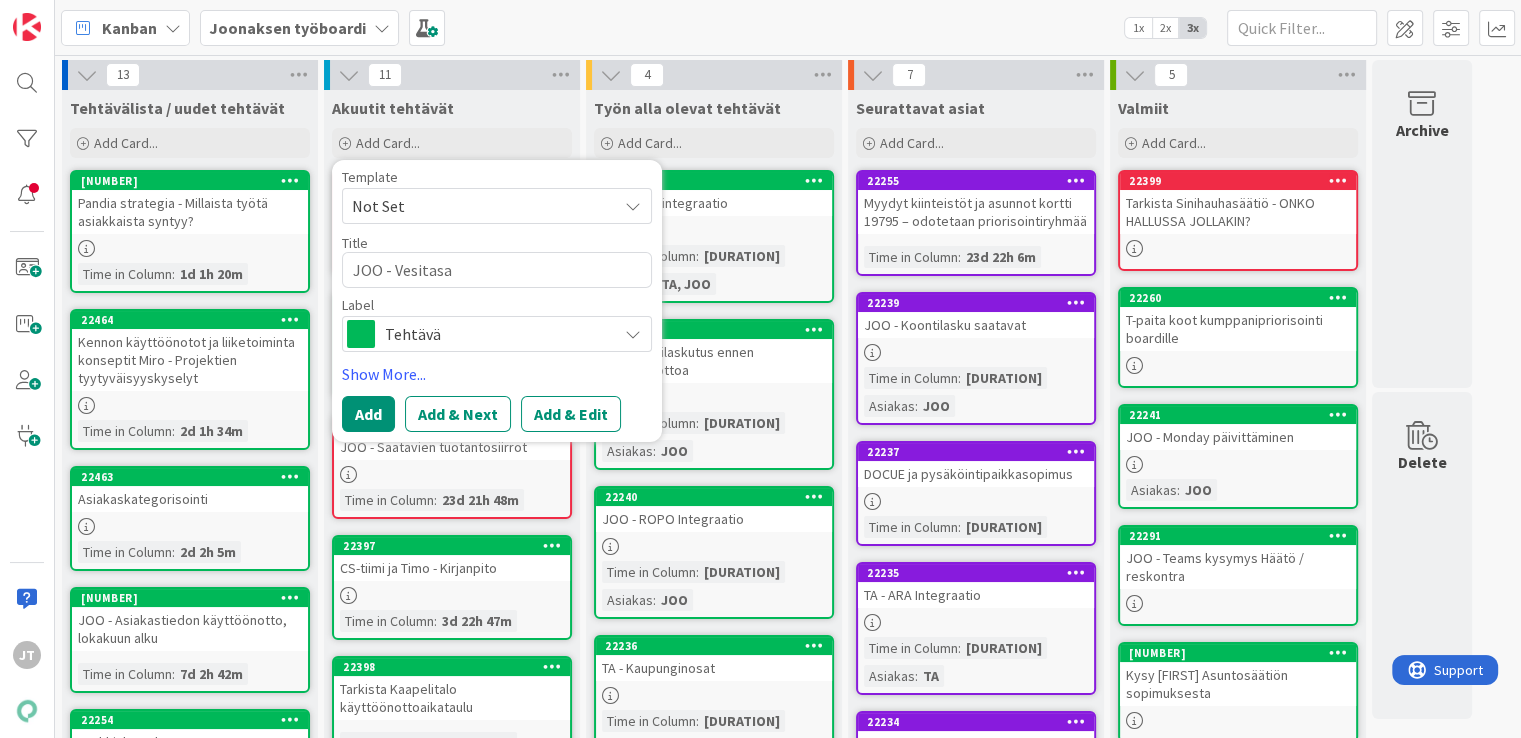 type on "x" 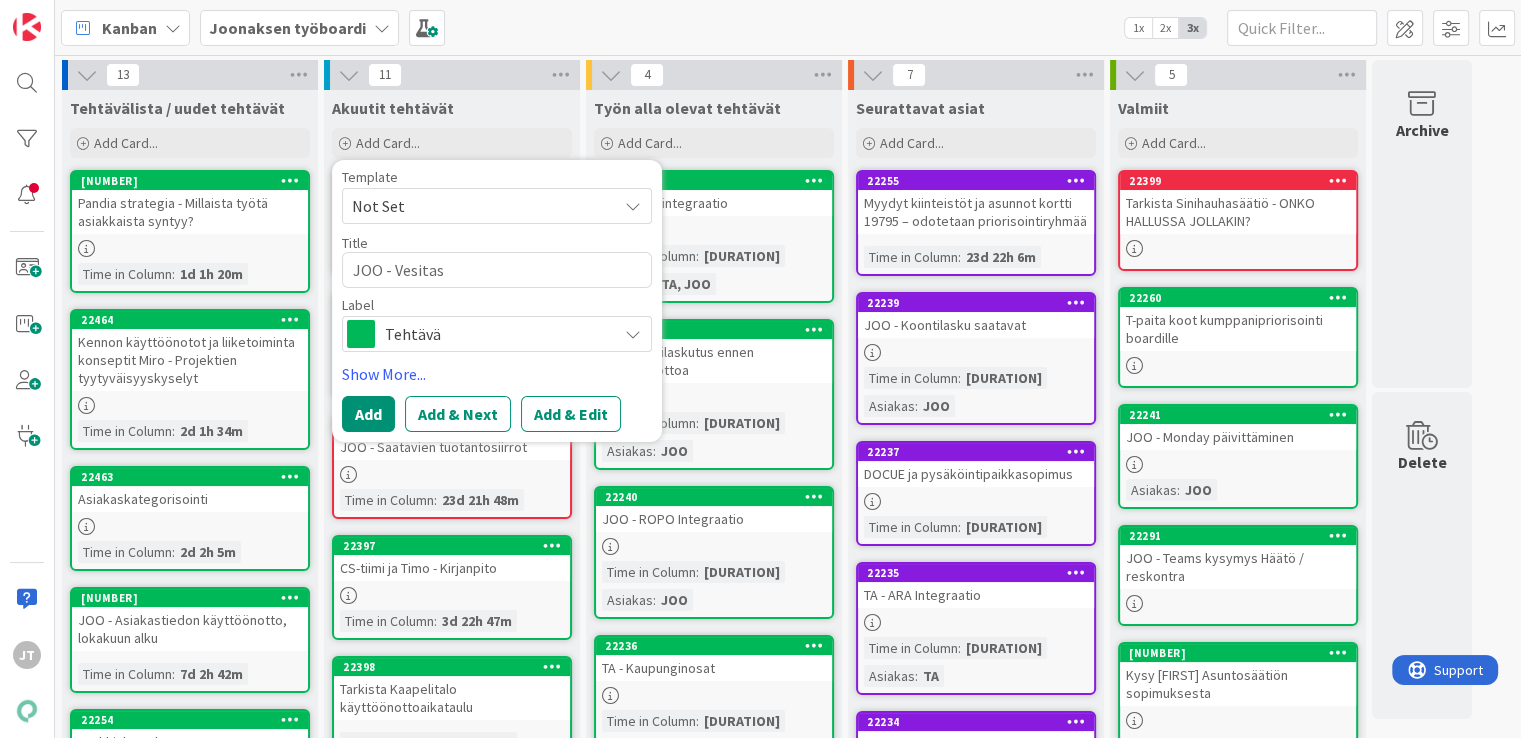 type on "x" 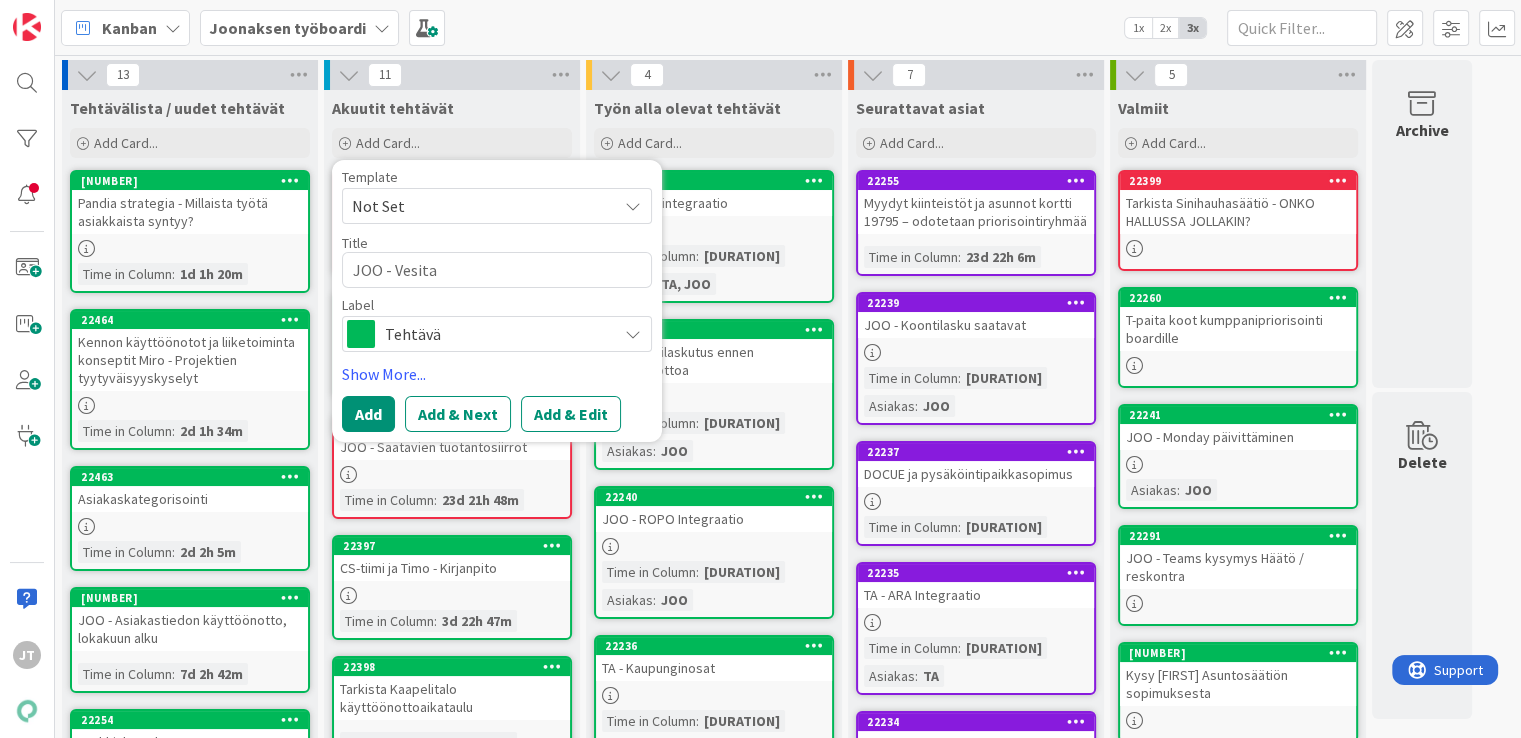 type on "x" 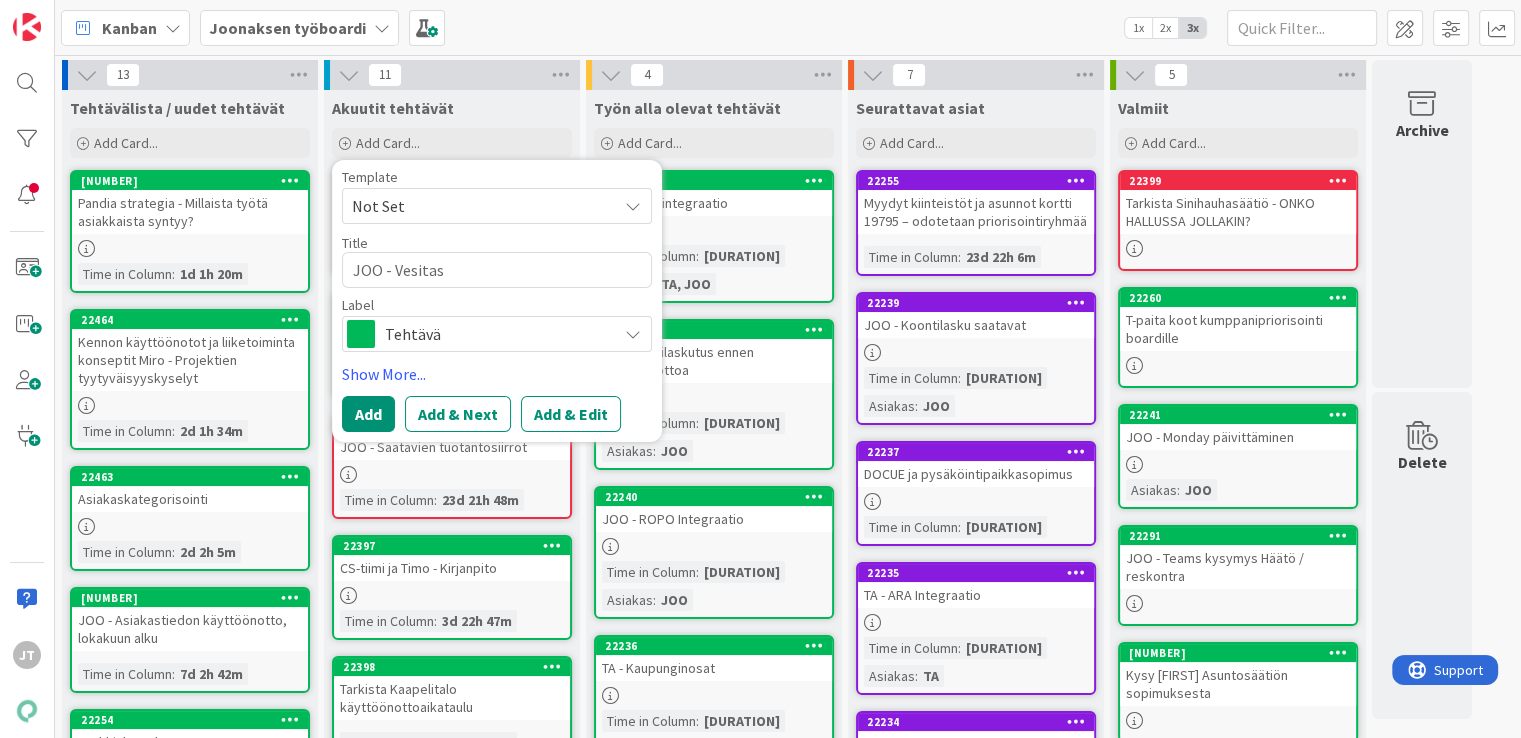 type on "x" 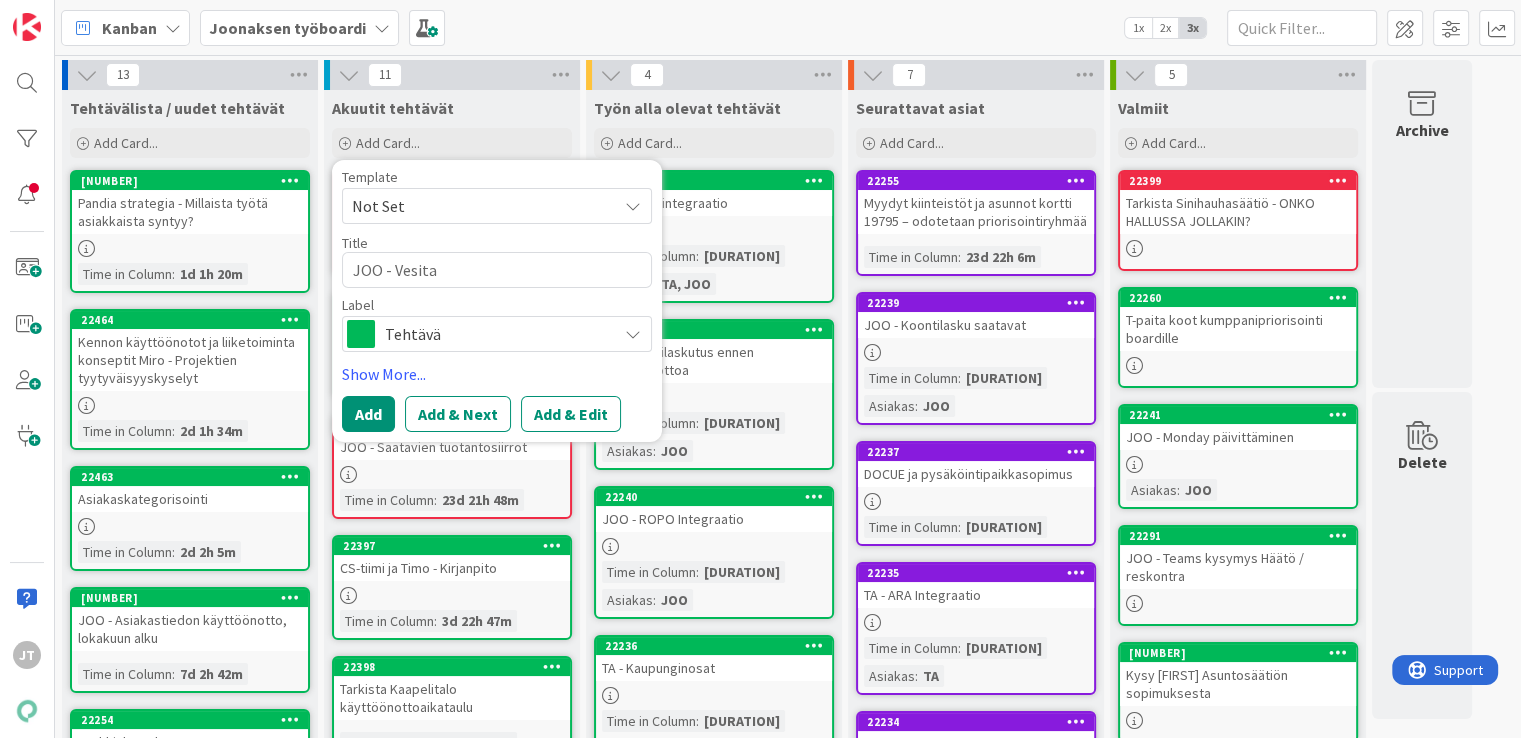 type on "x" 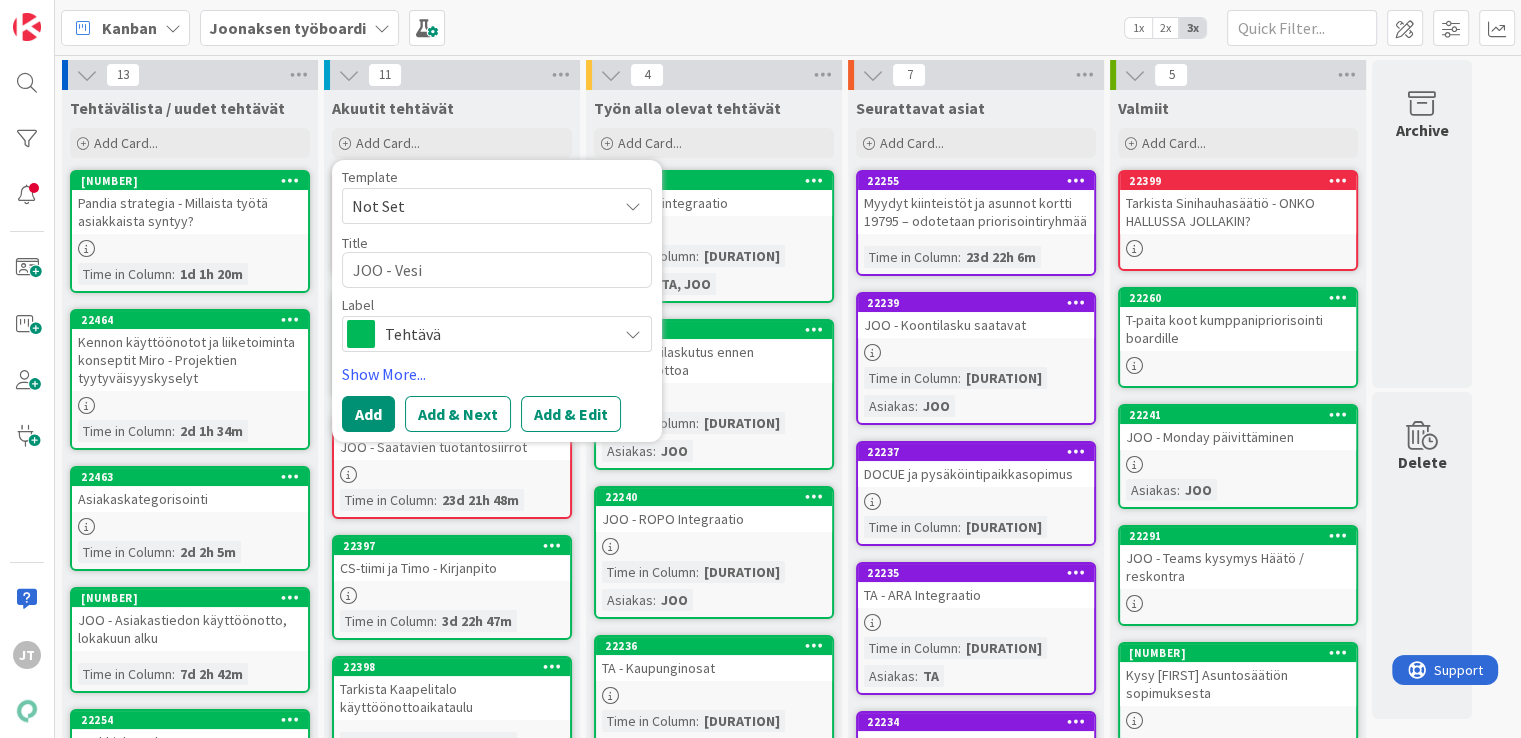 type on "x" 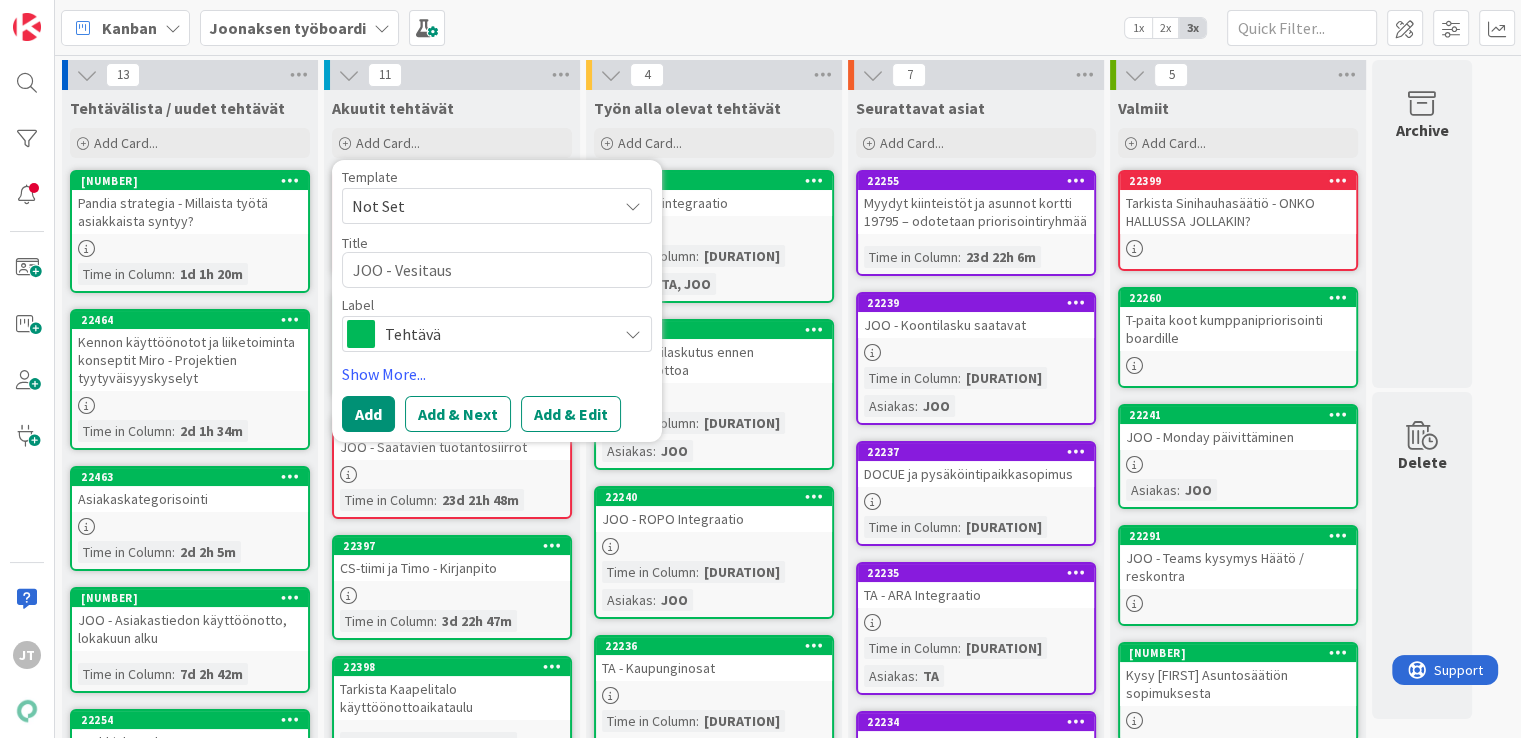 type on "x" 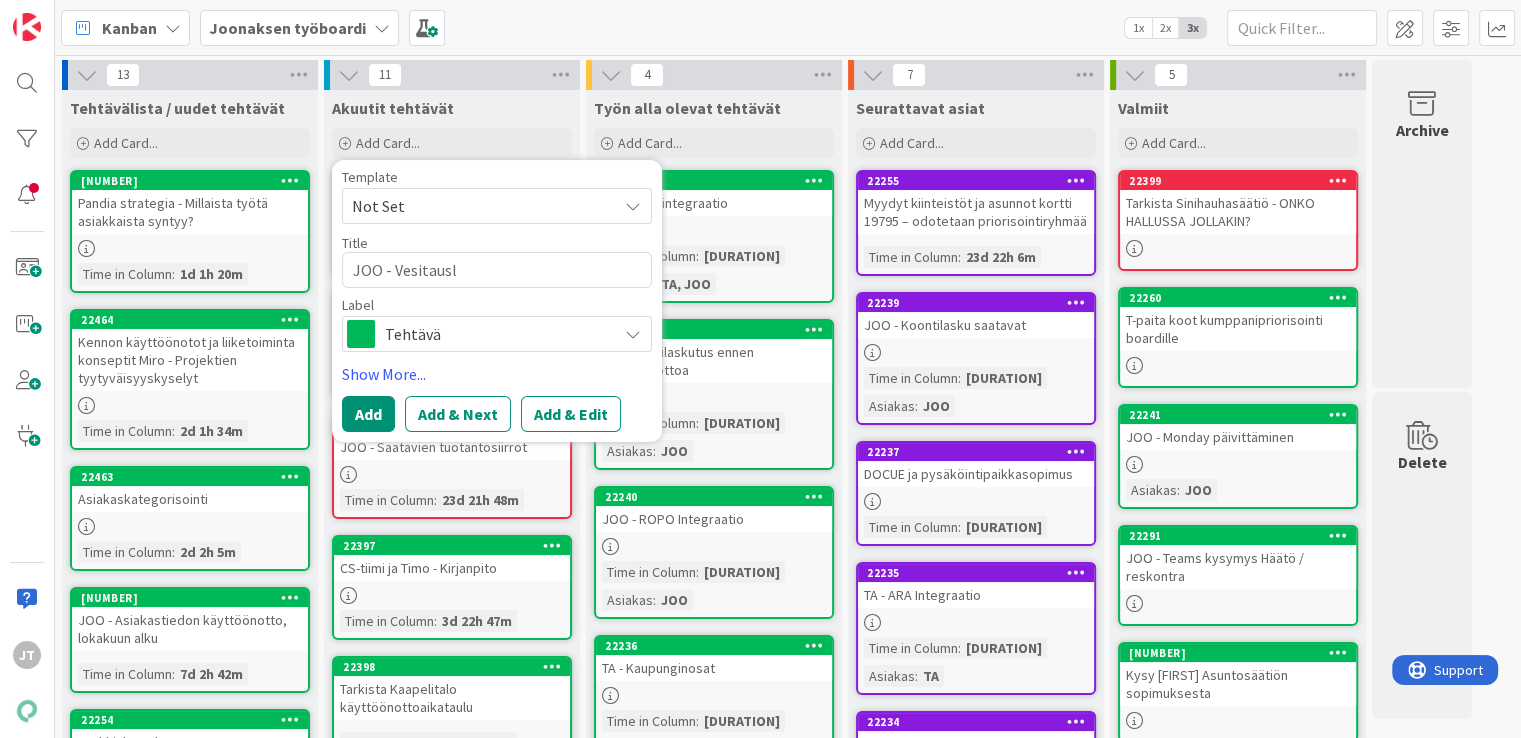 type on "x" 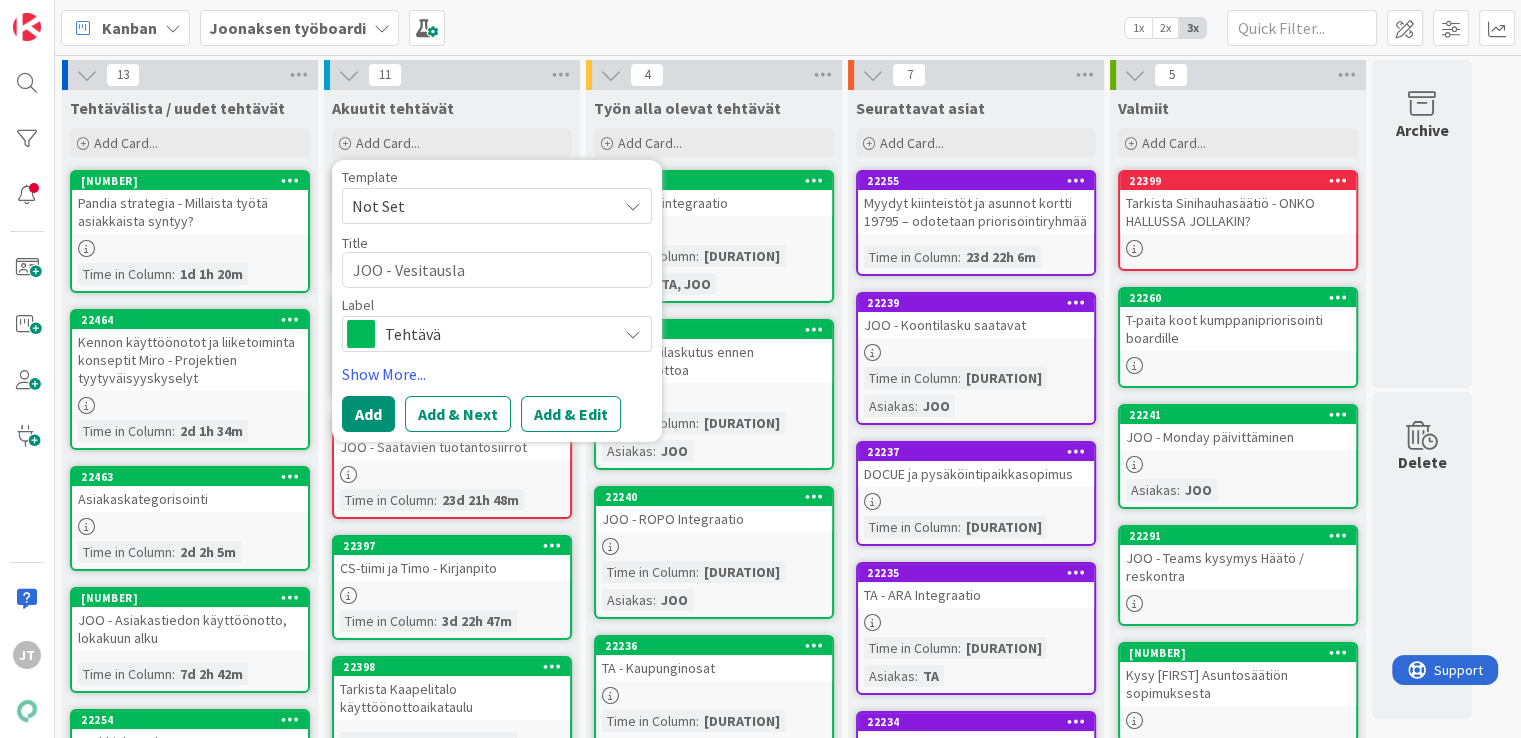 type on "x" 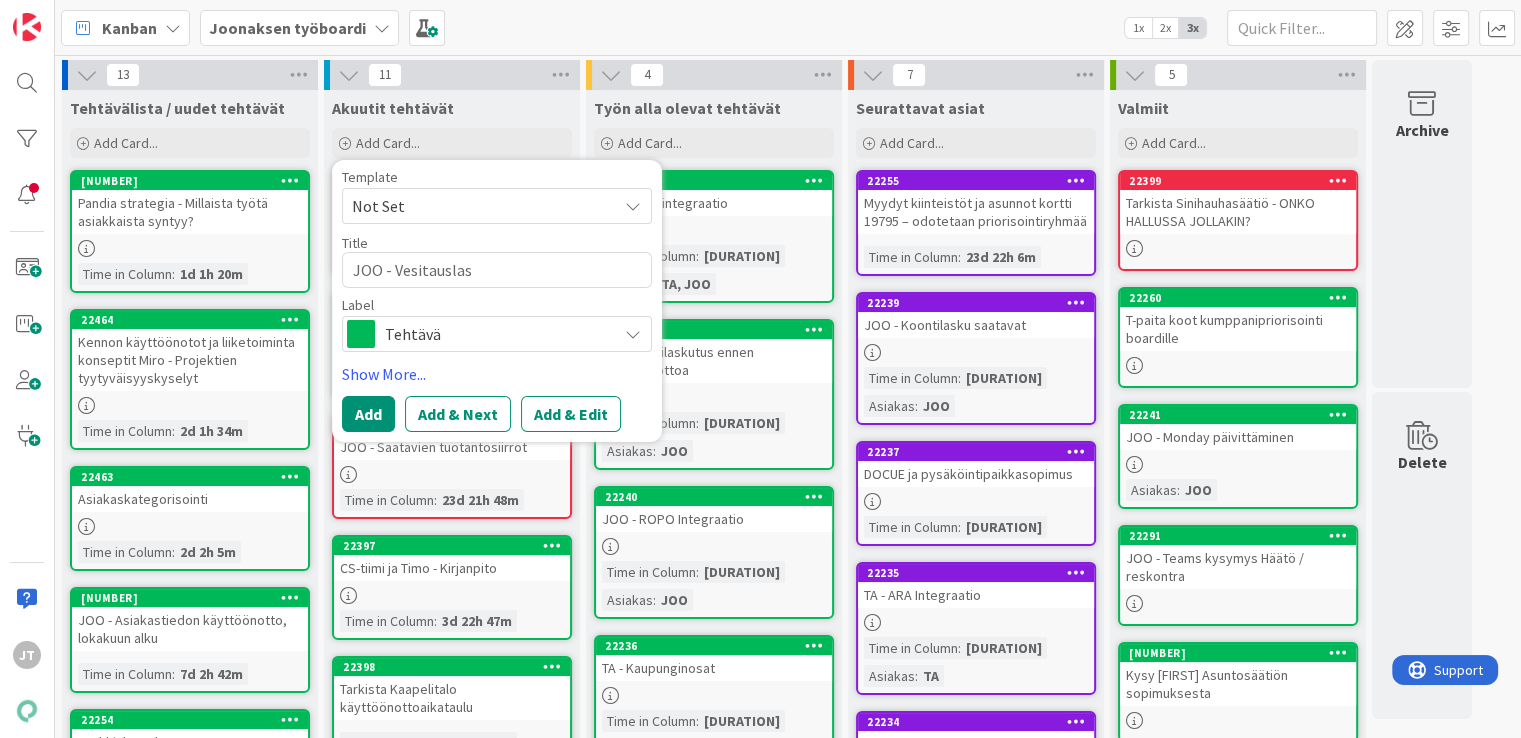 type on "x" 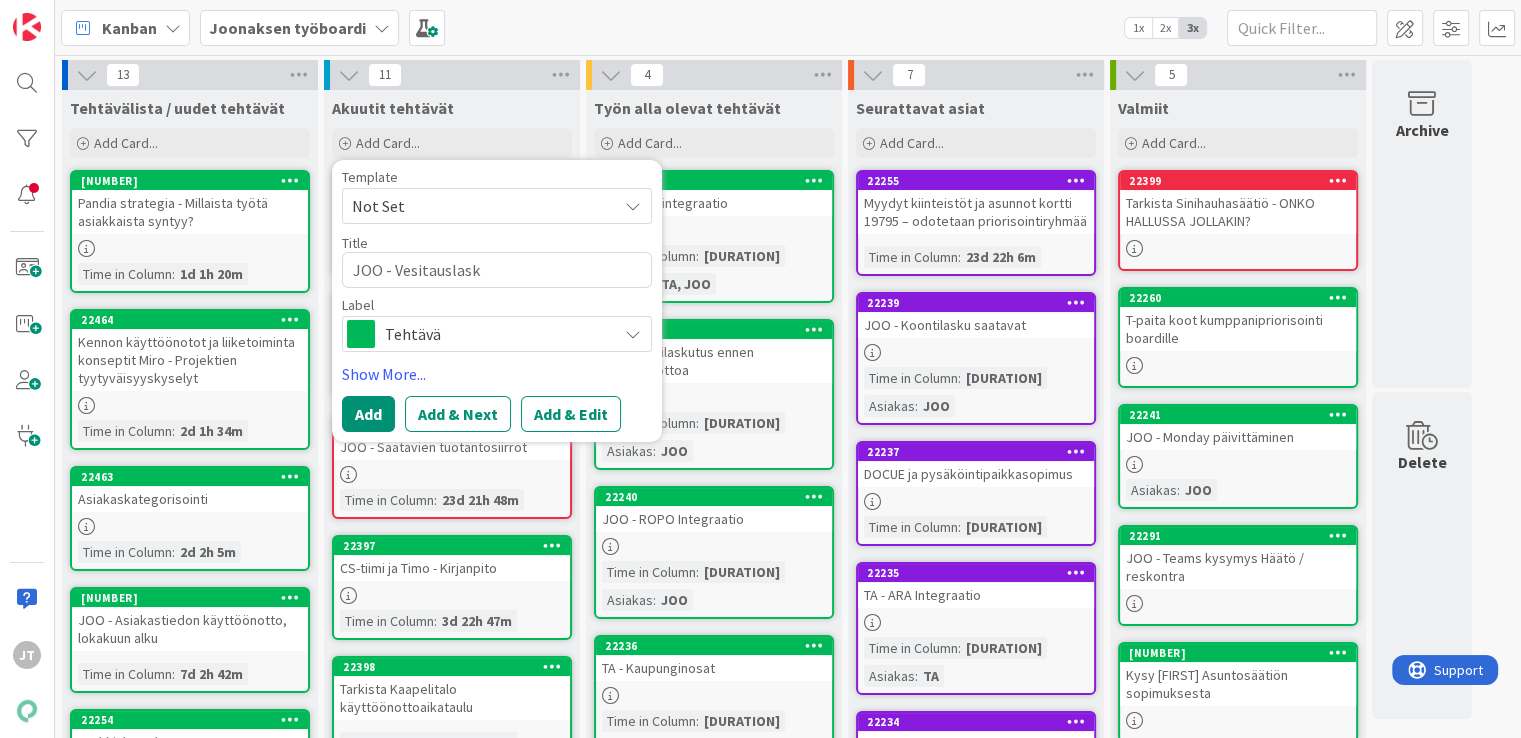 type on "x" 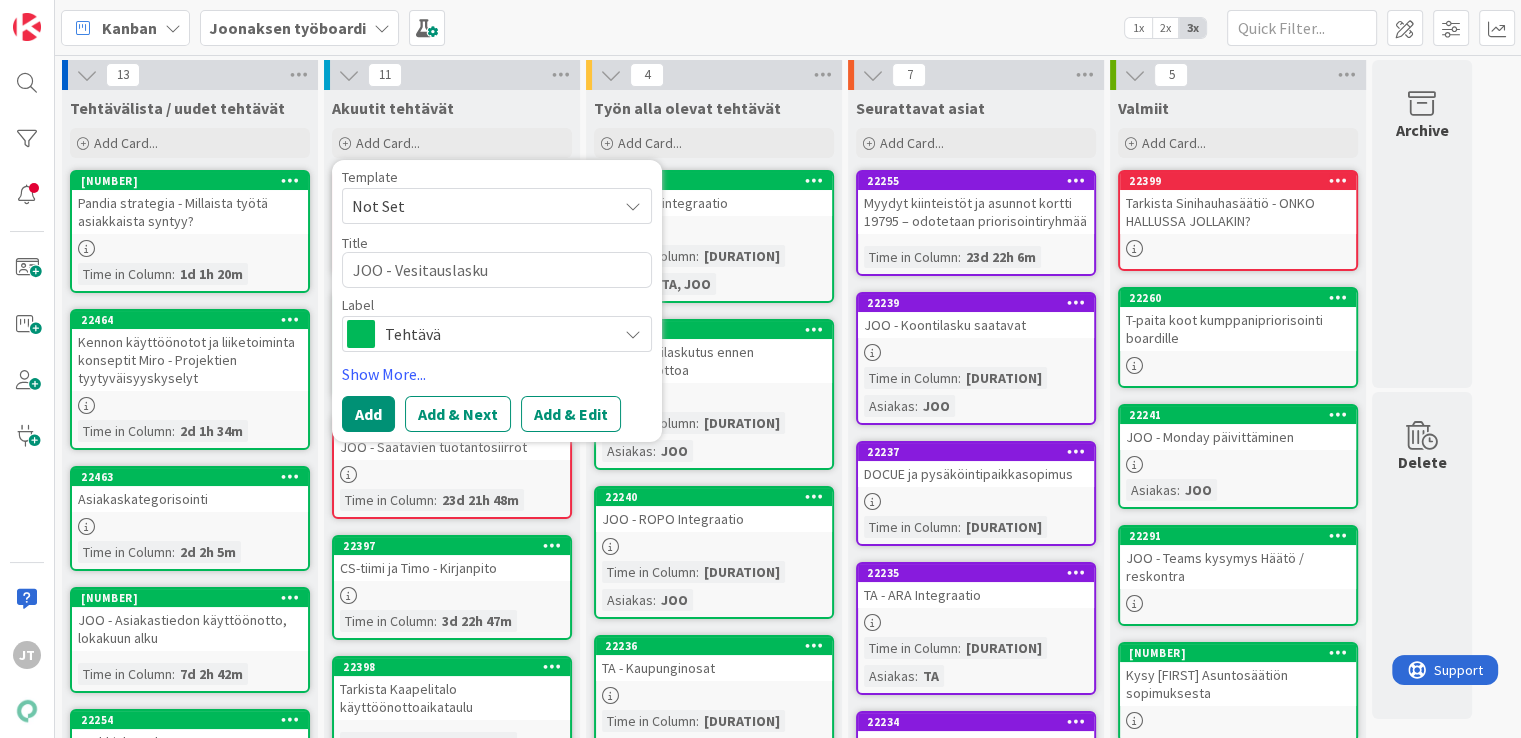 type on "x" 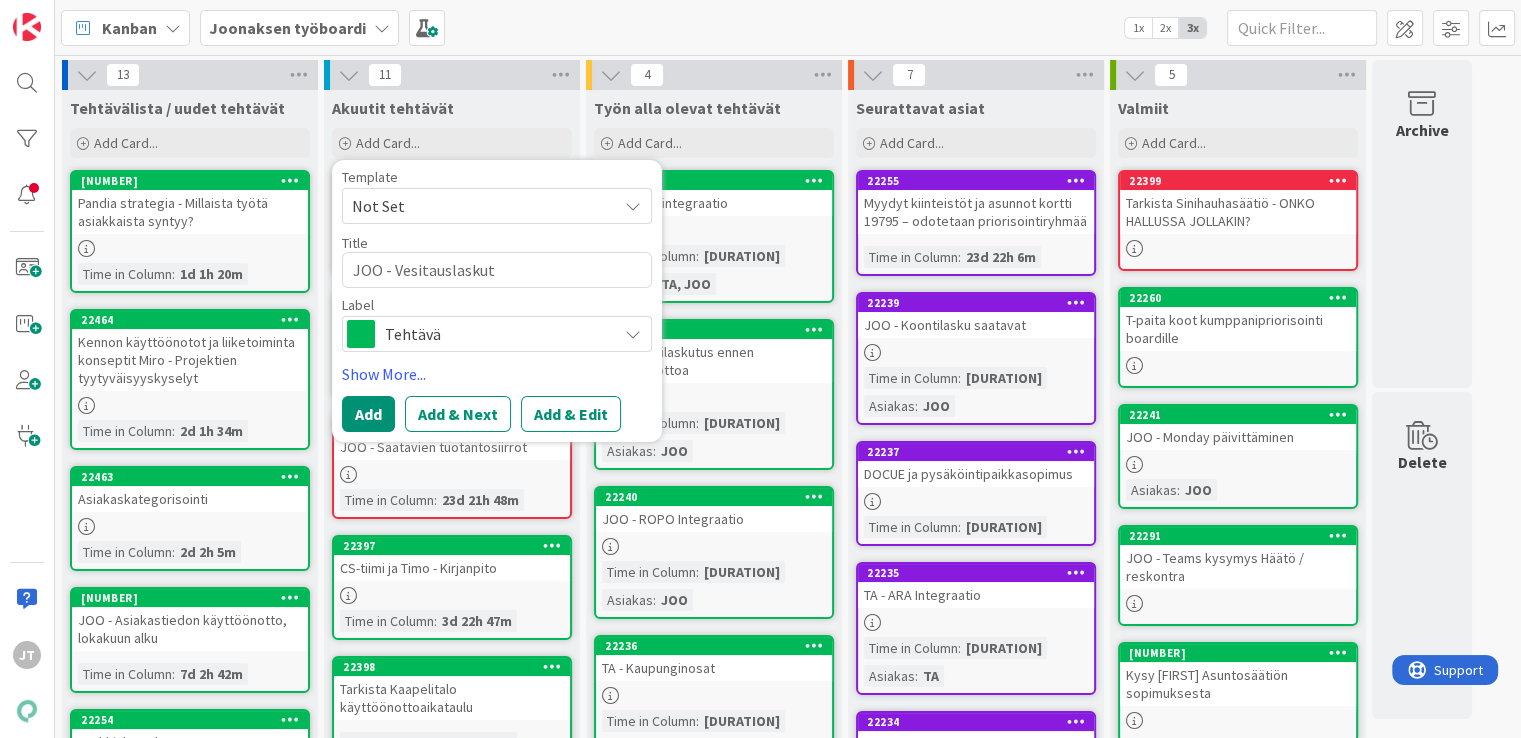 type on "x" 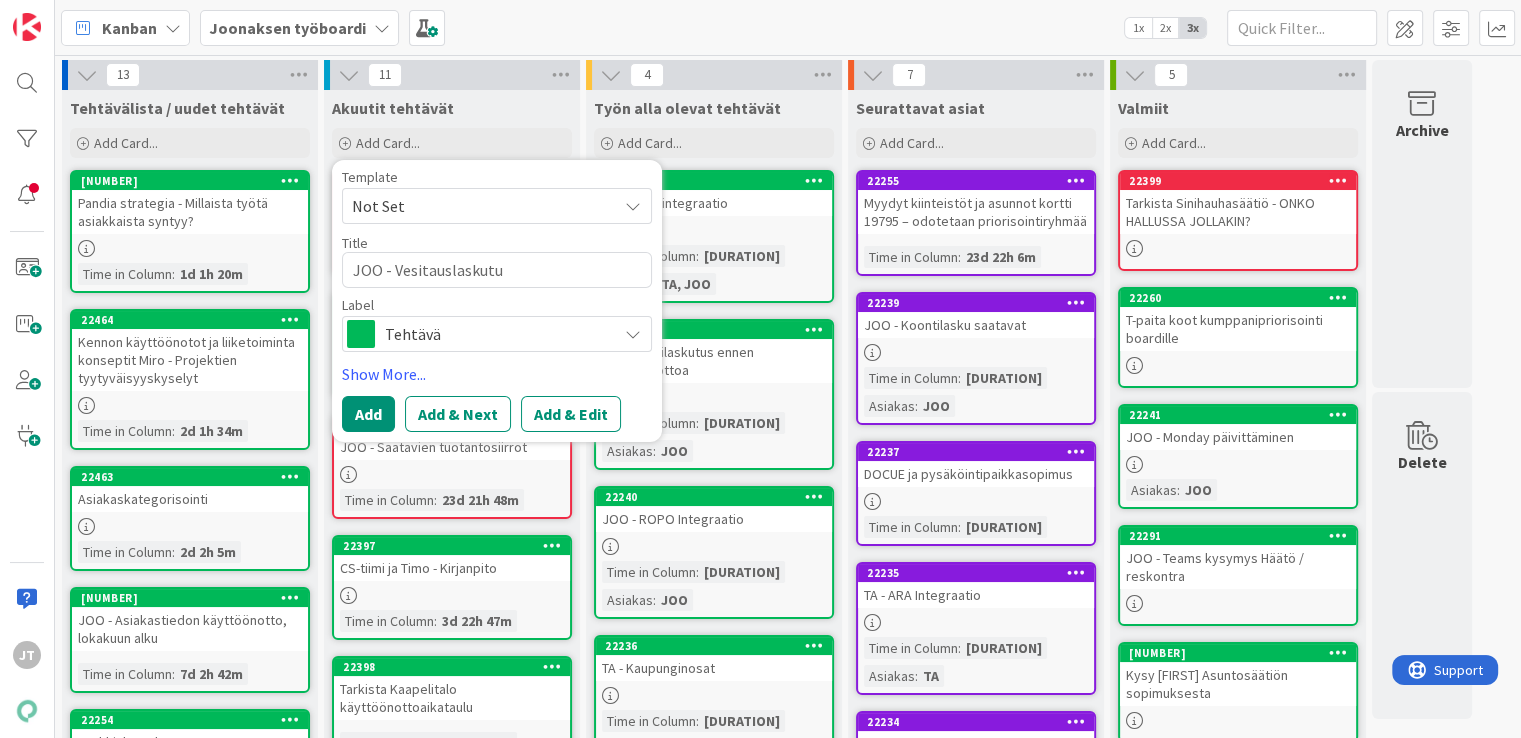 type on "x" 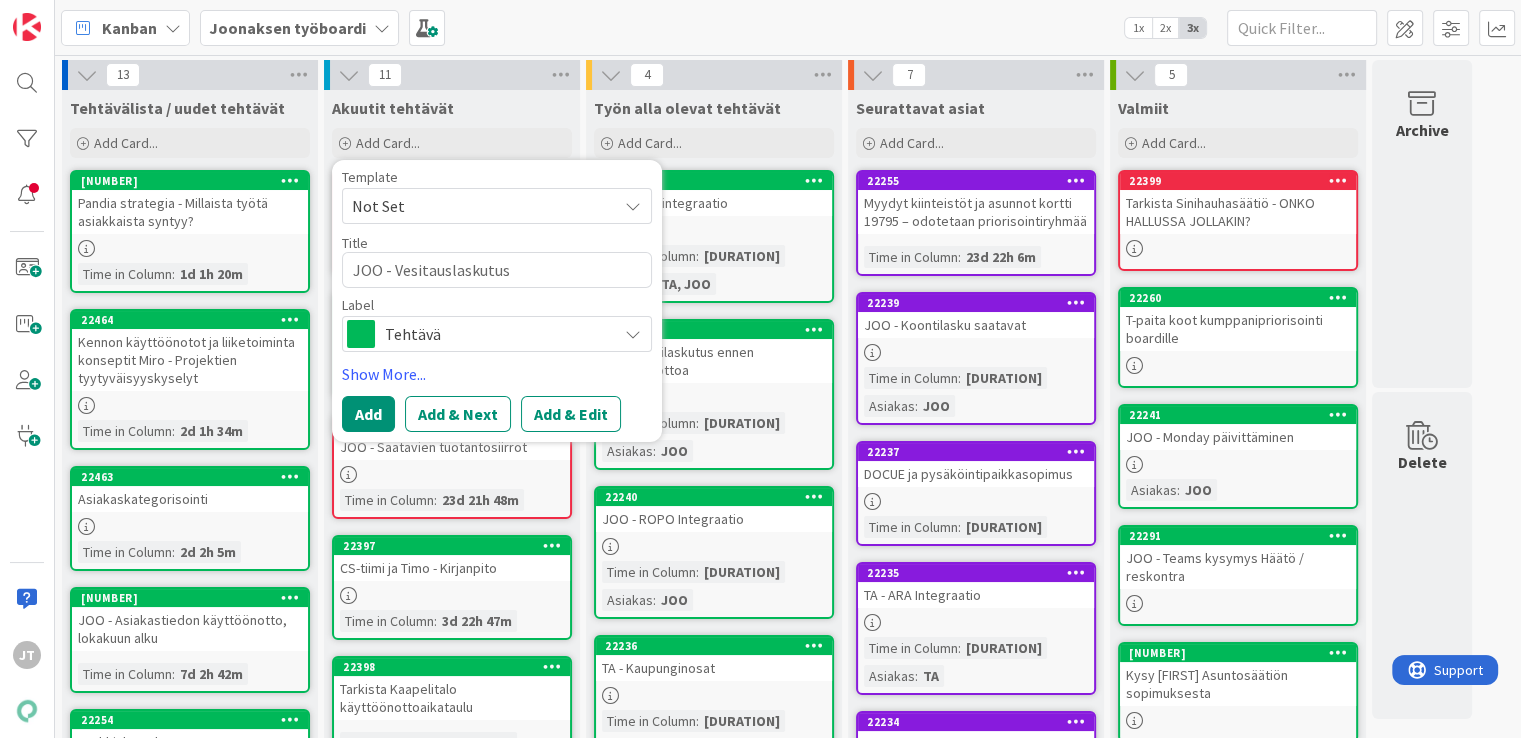 type on "x" 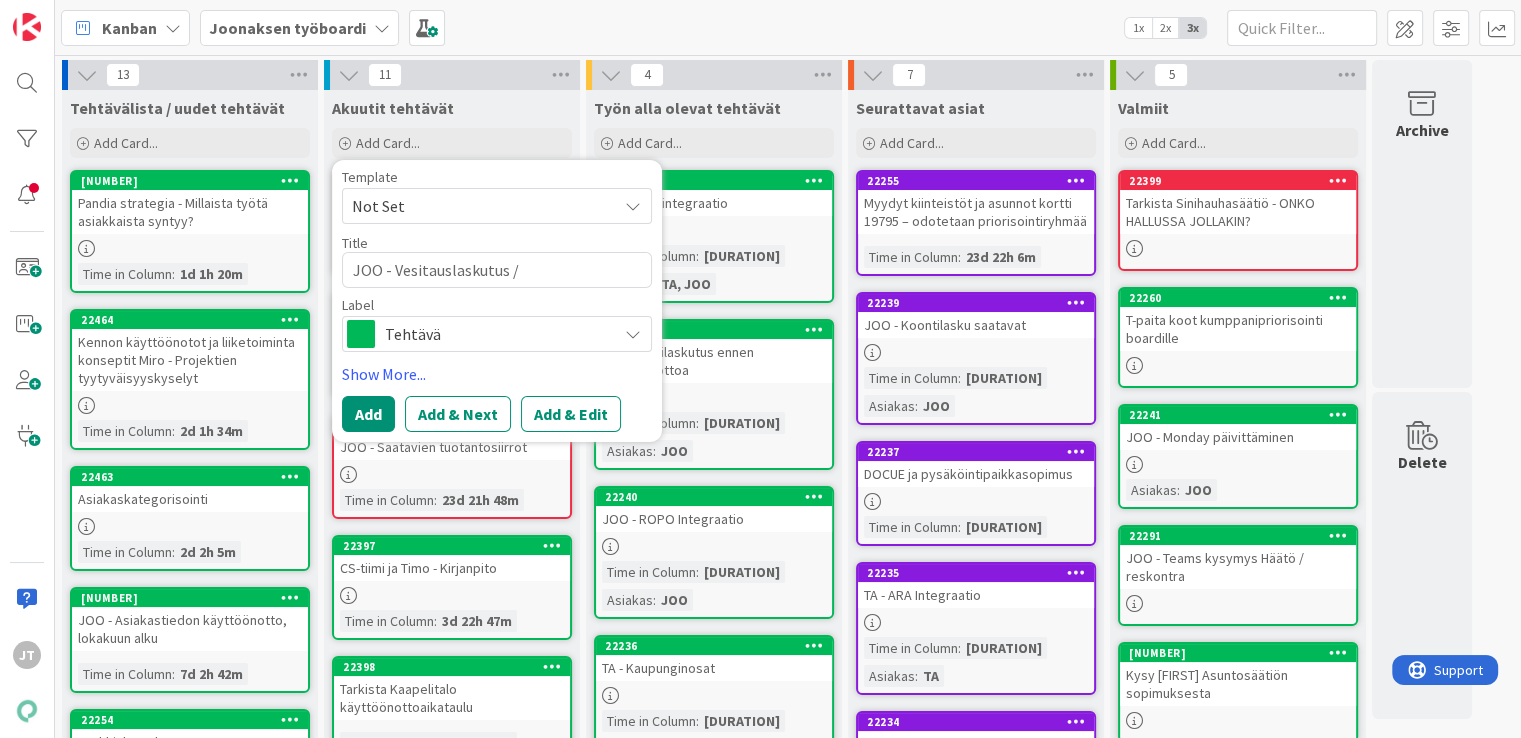 type on "x" 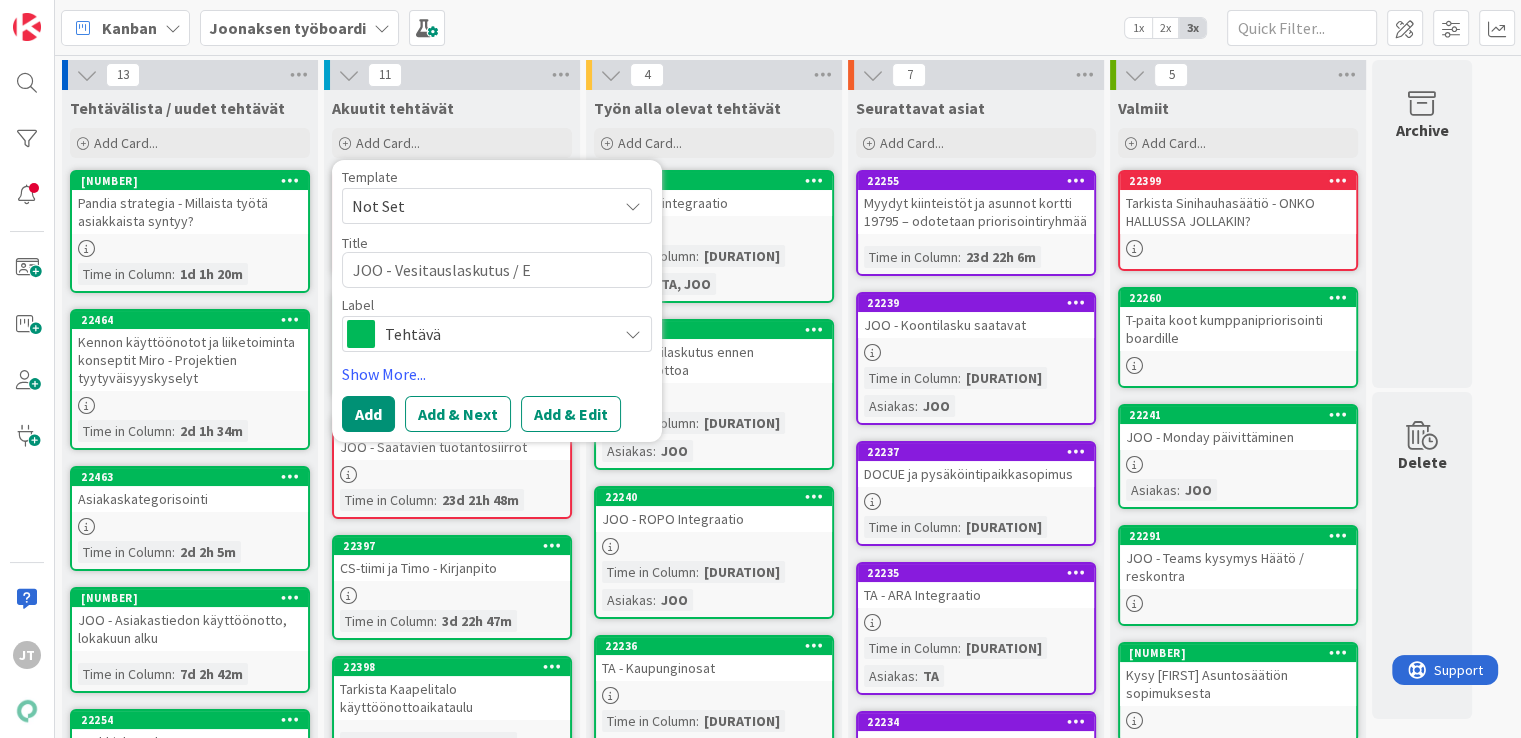 type on "x" 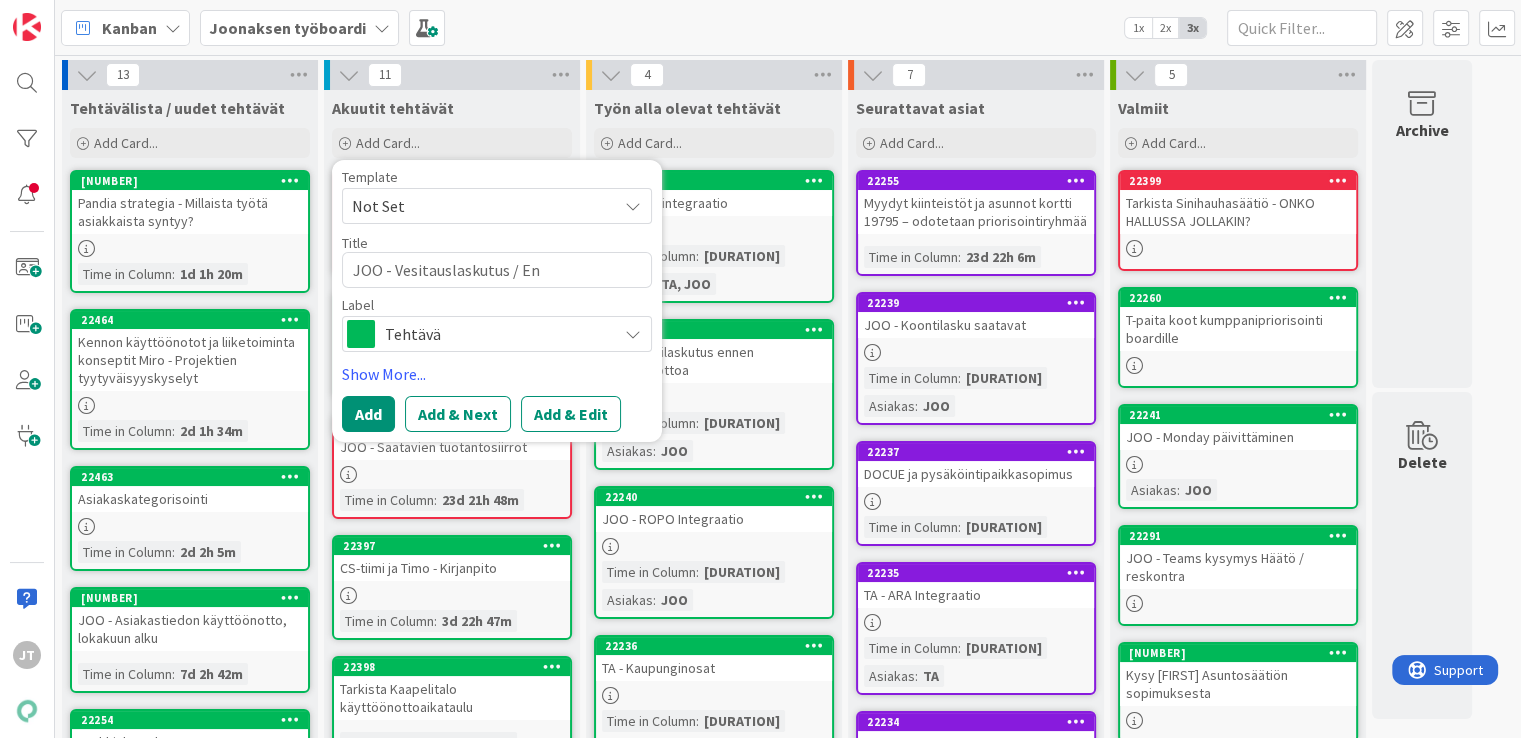 type on "x" 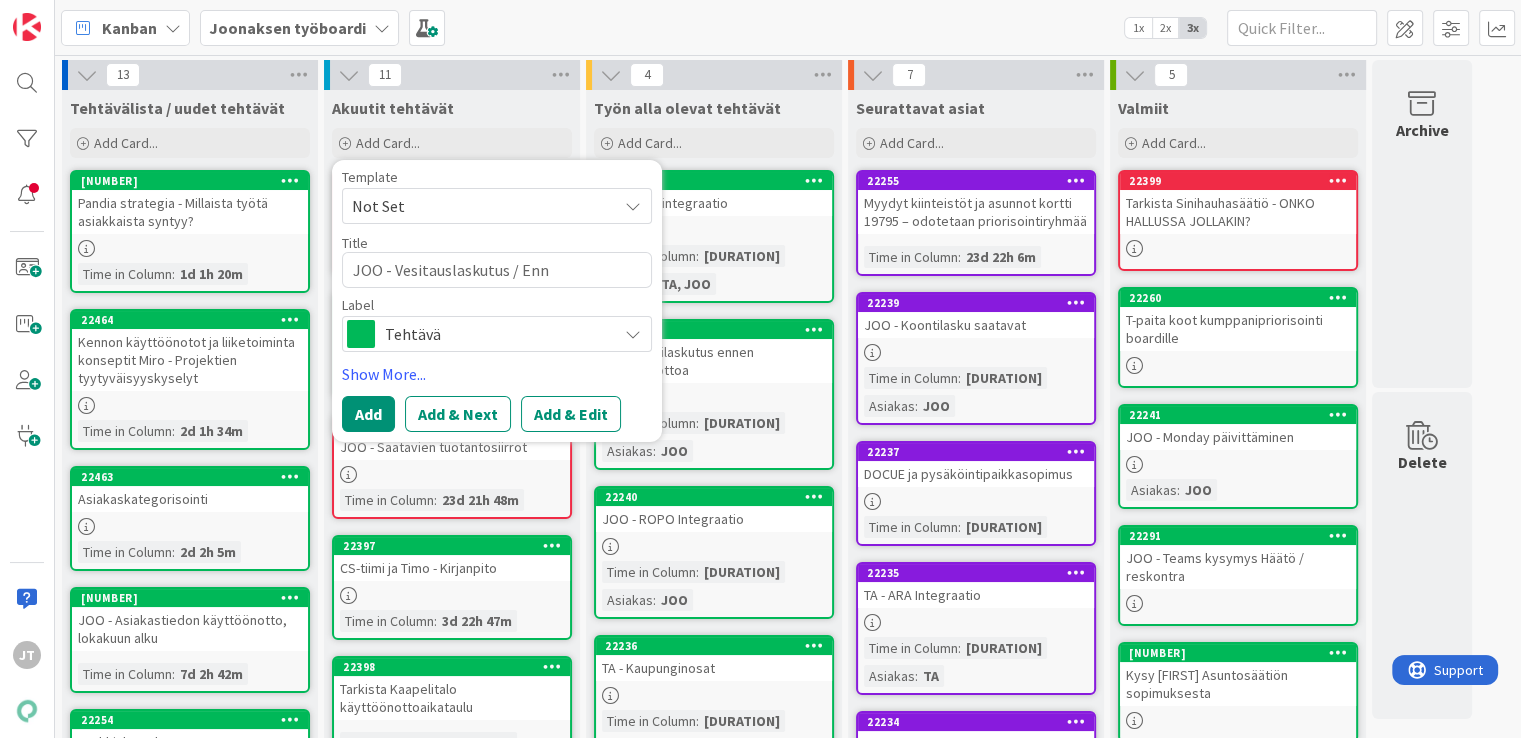 type on "x" 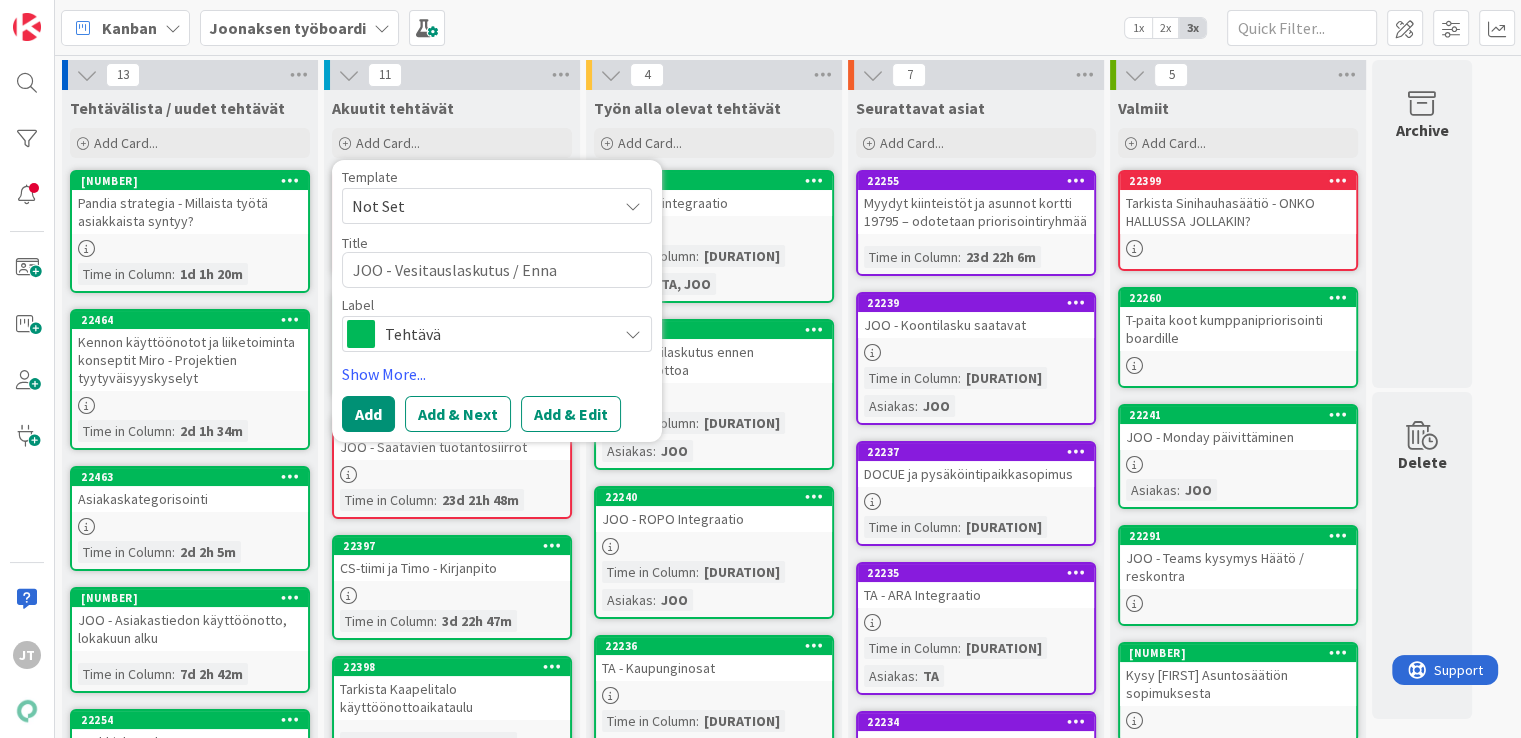 type on "x" 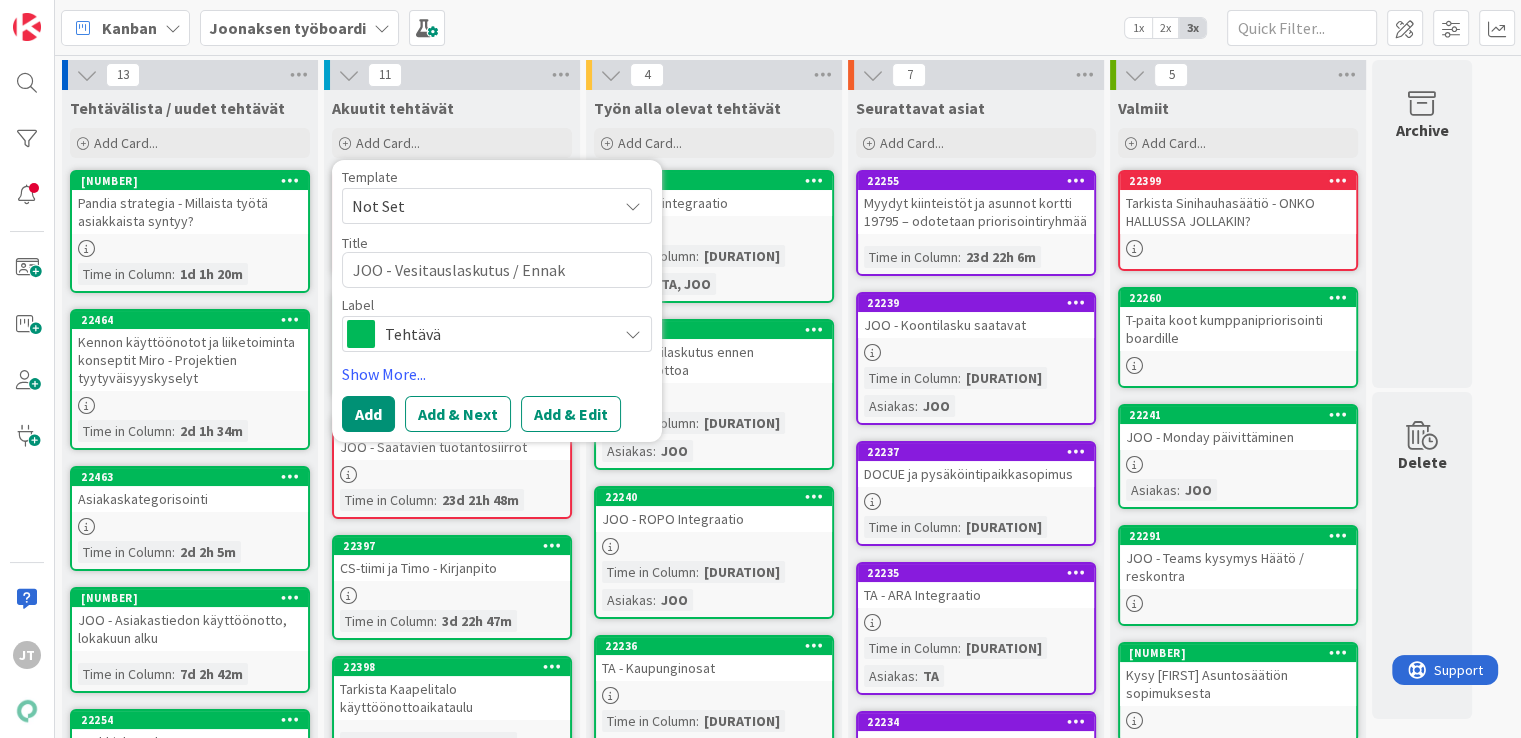 type on "x" 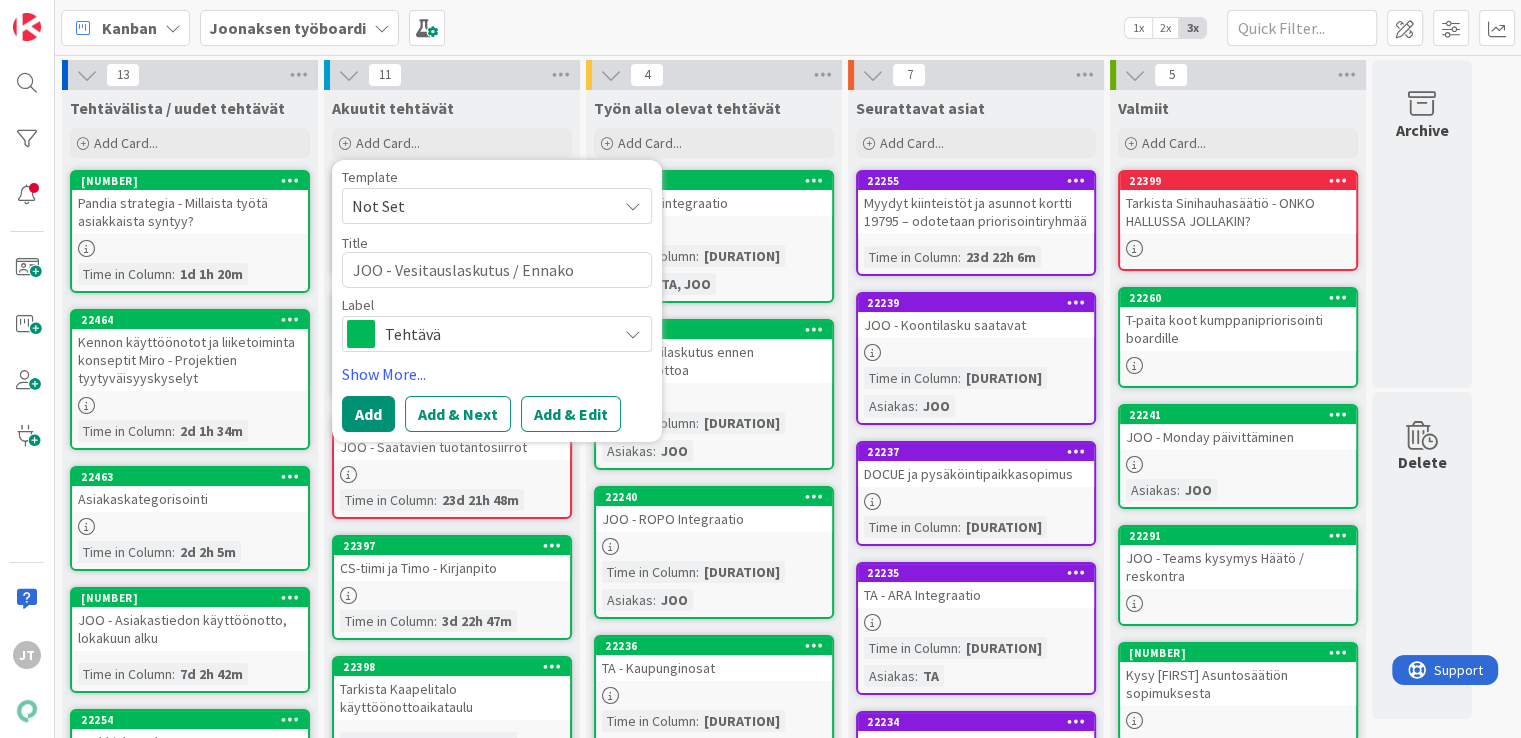 type on "x" 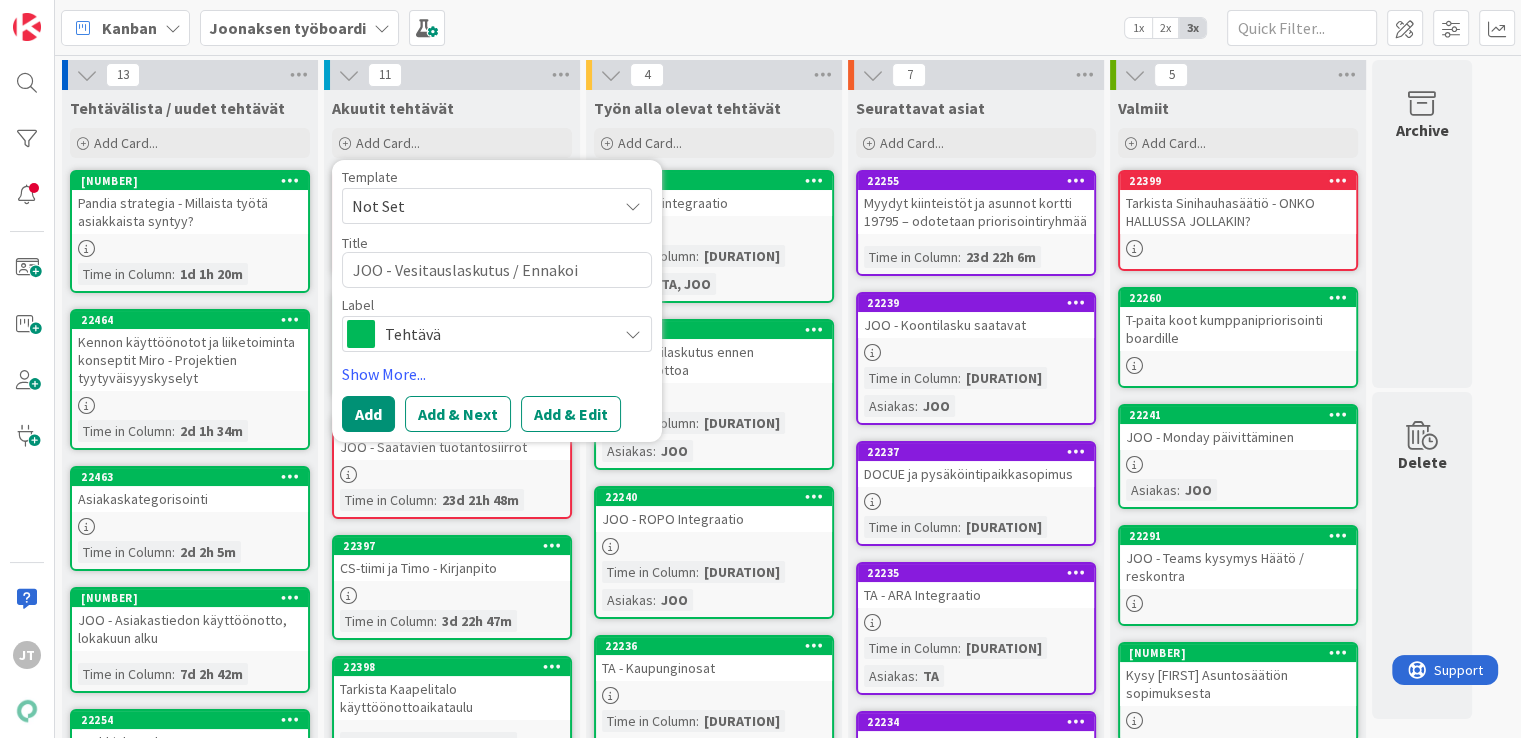 type on "x" 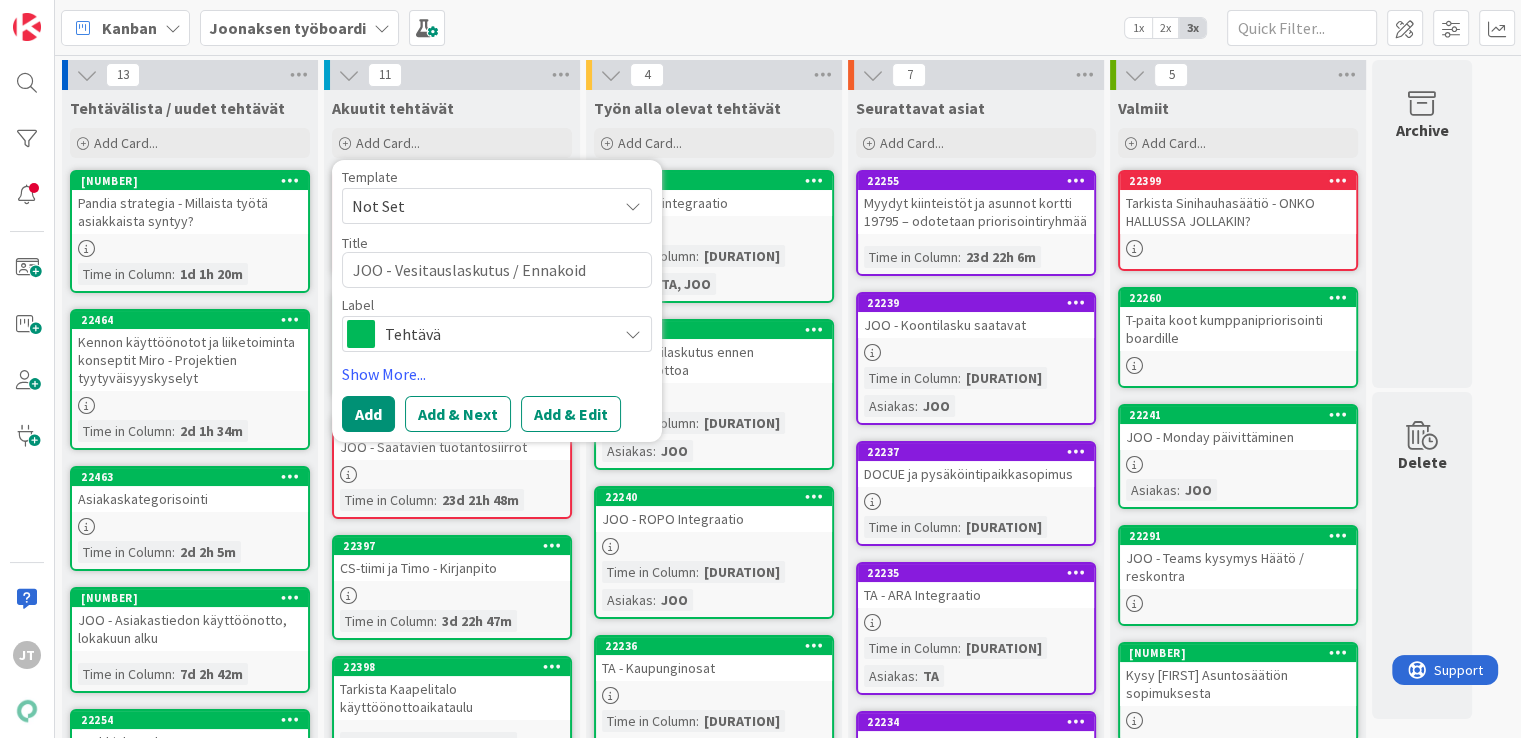type on "x" 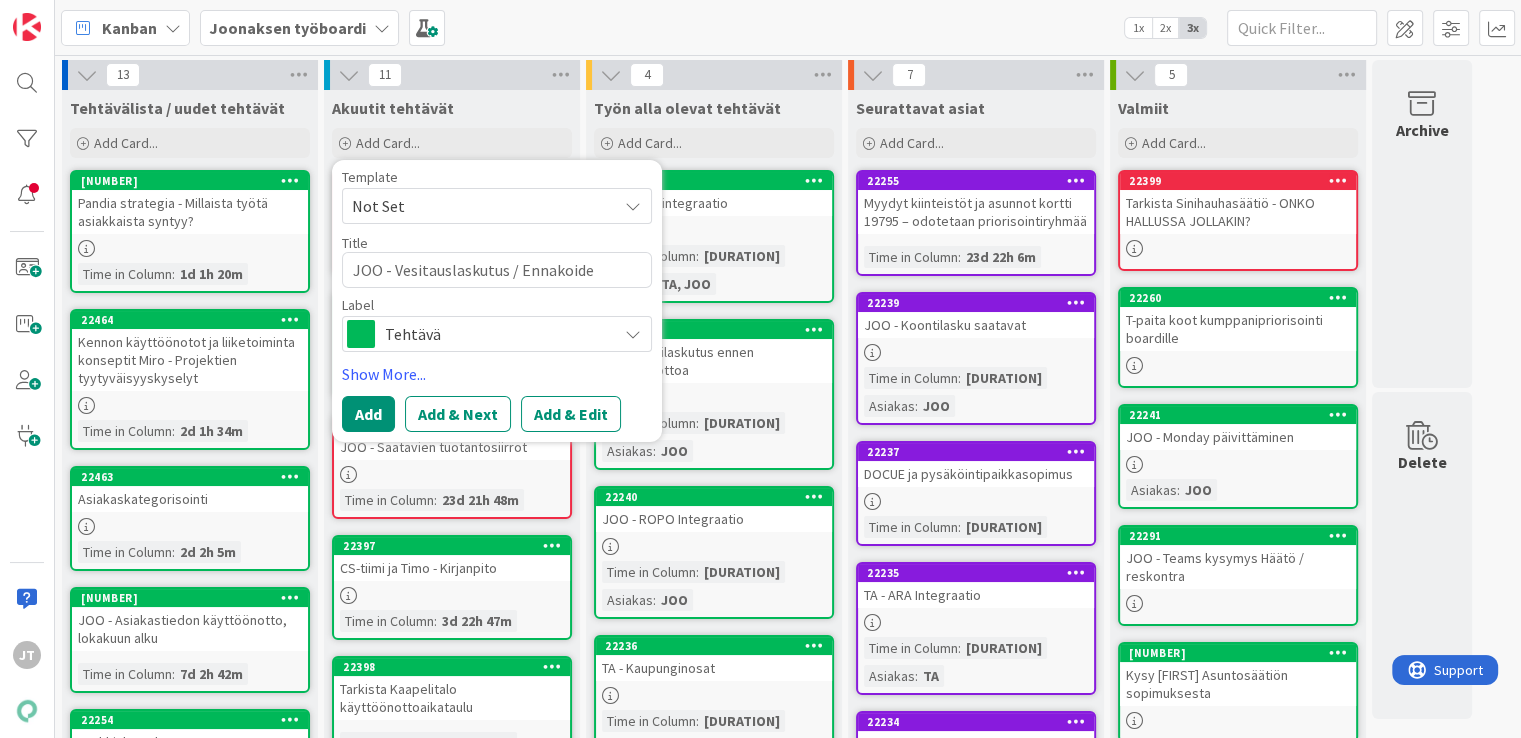 type on "x" 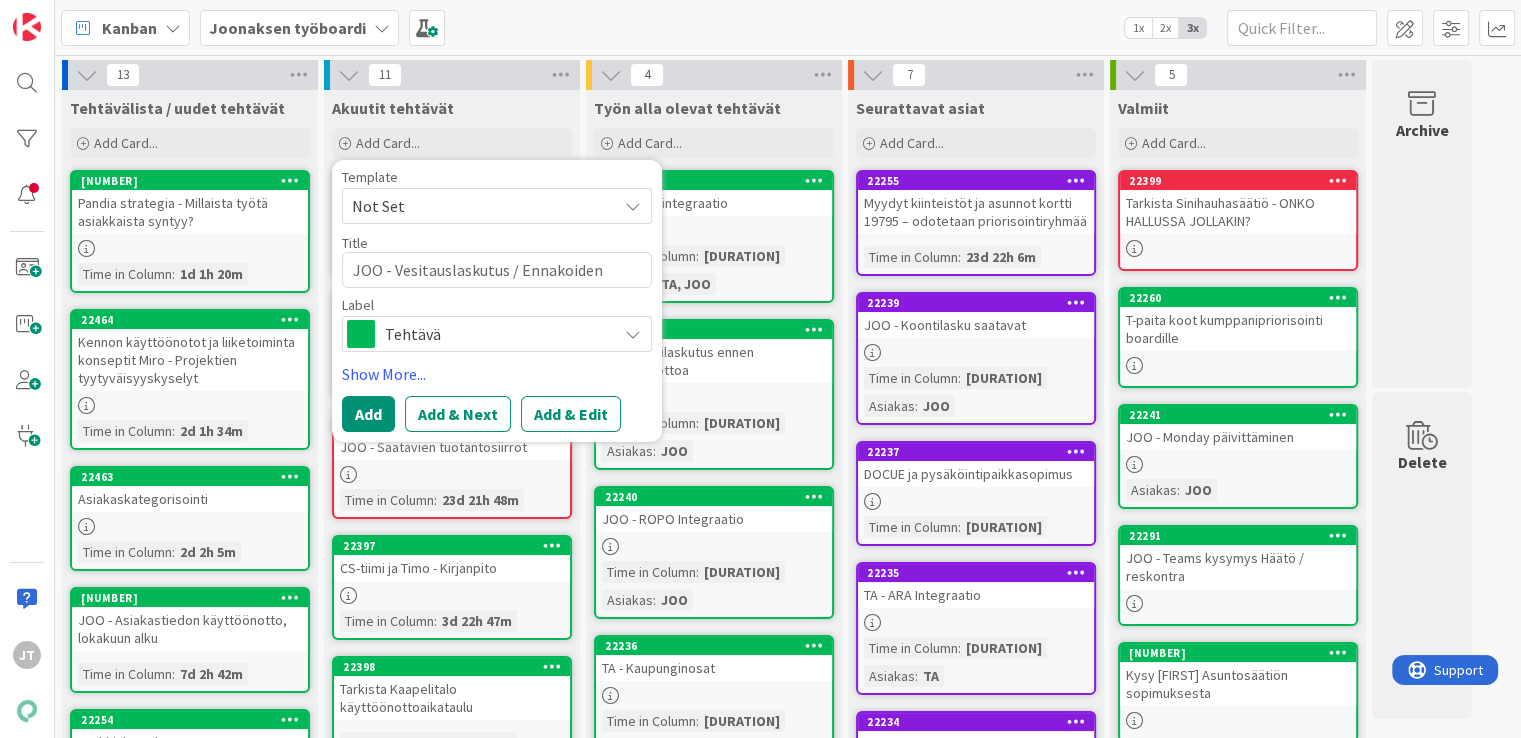 type on "x" 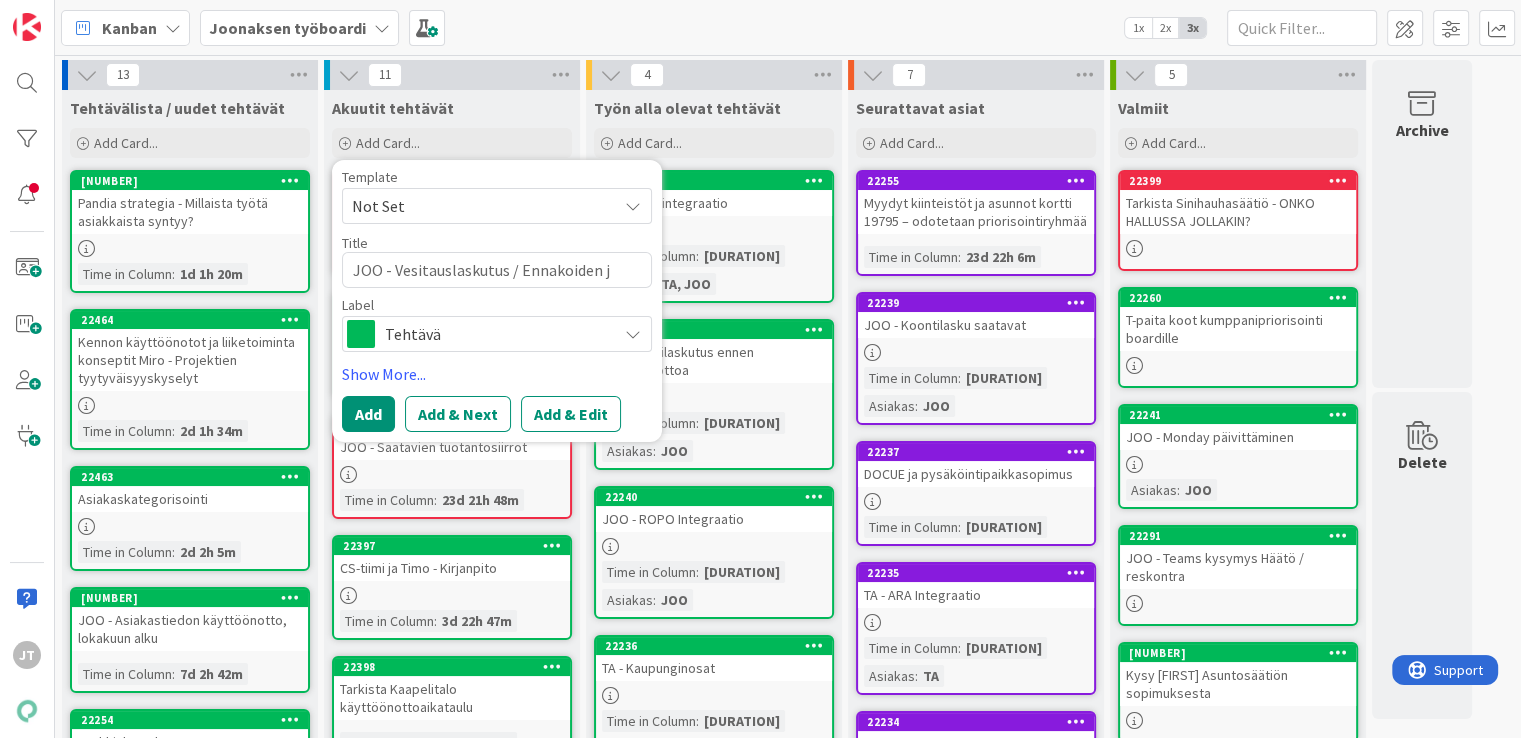 type on "x" 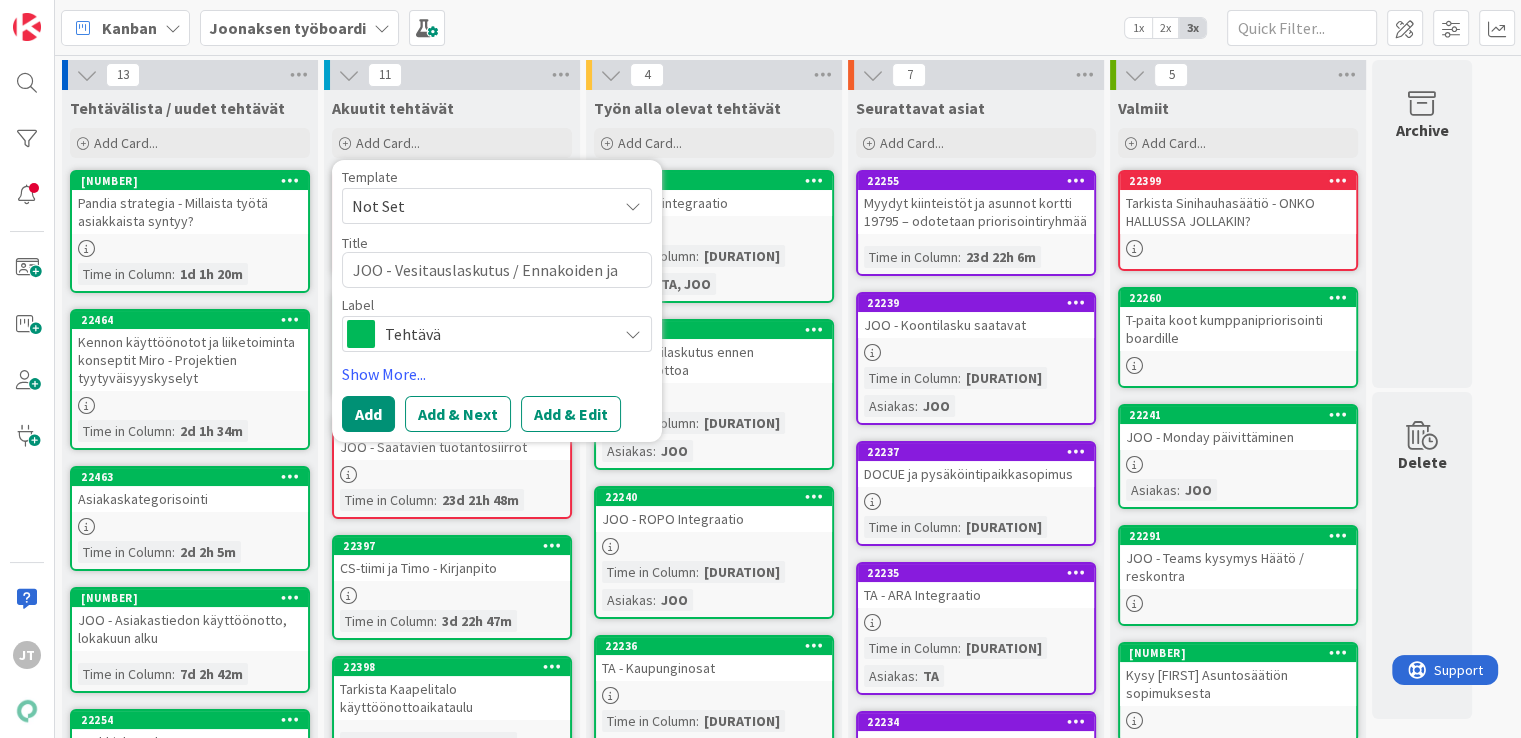 type on "x" 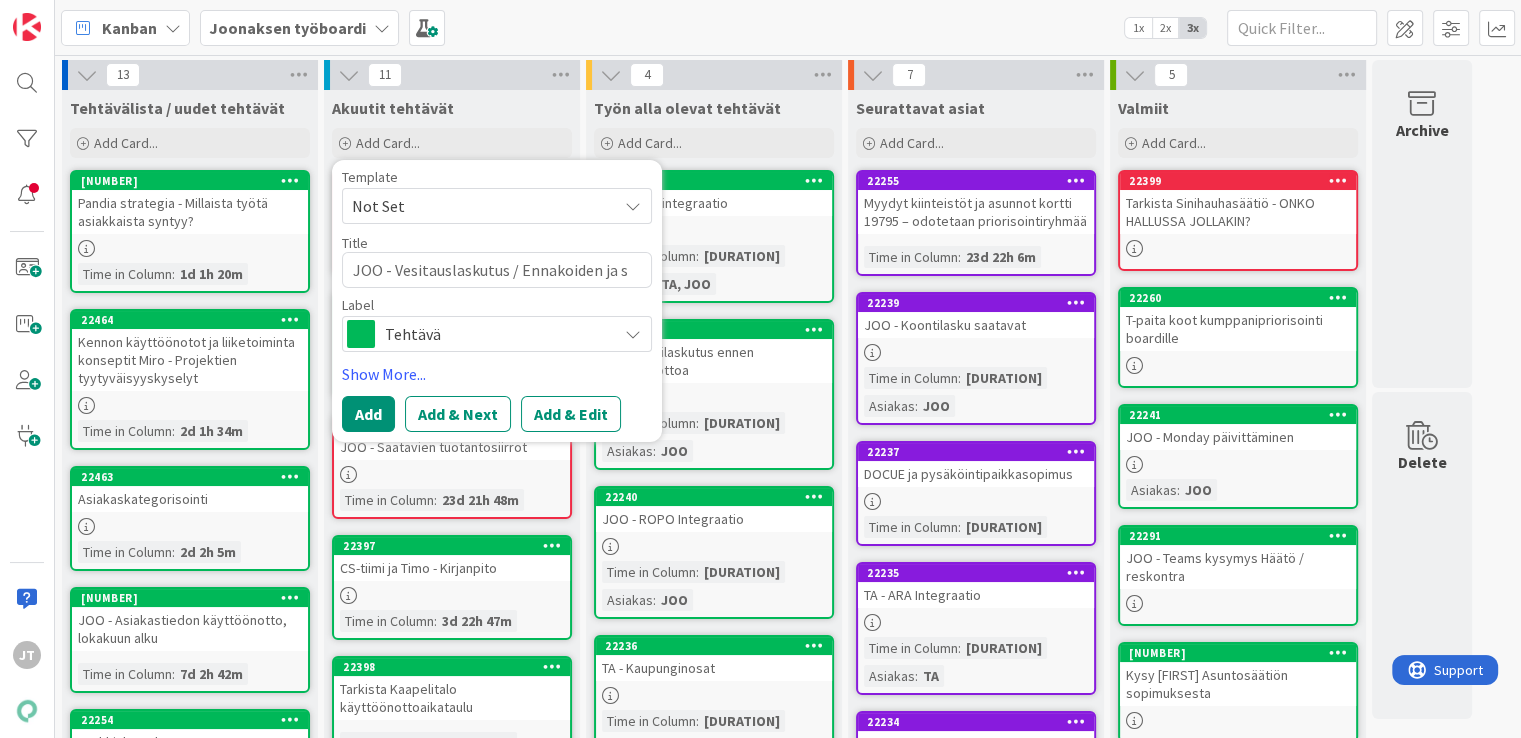 type on "x" 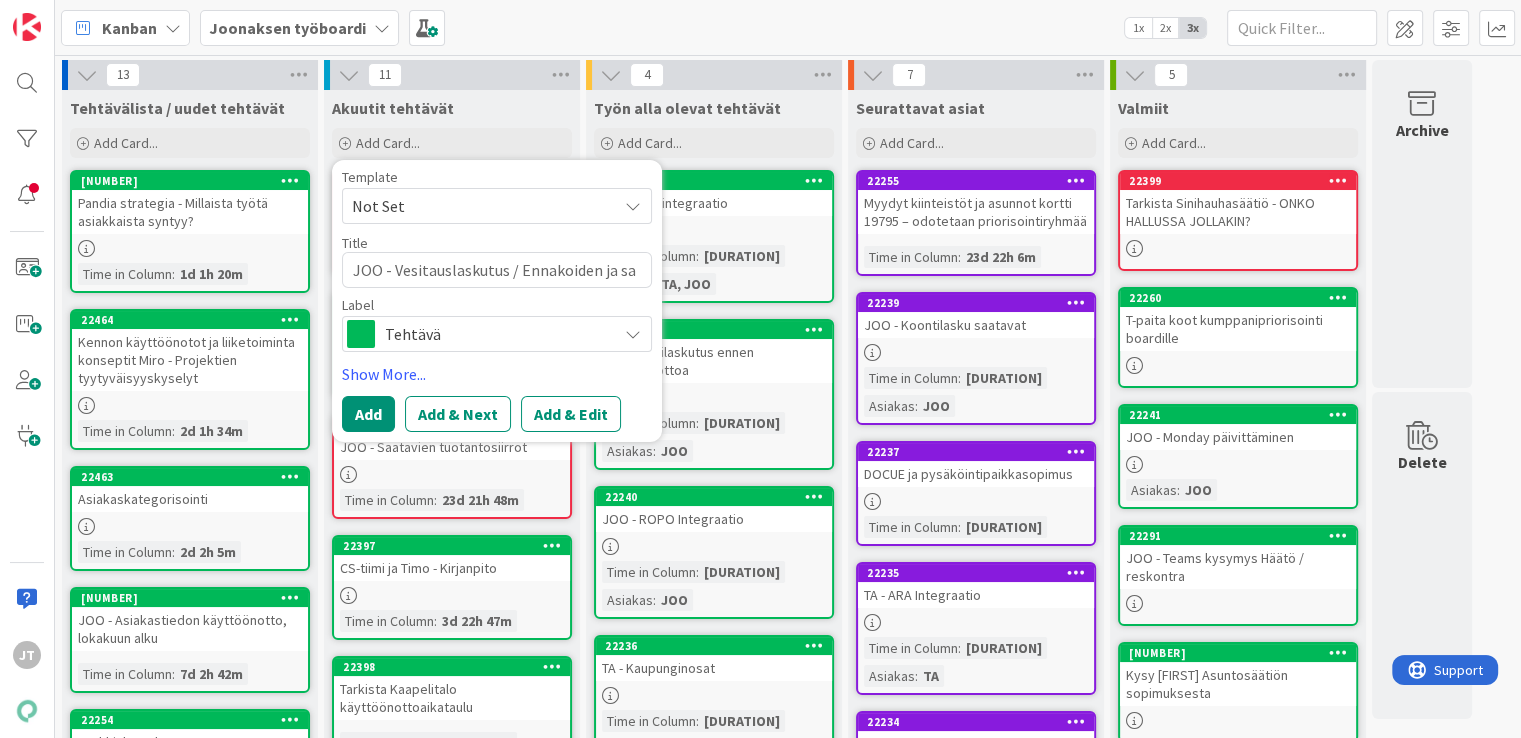 type on "x" 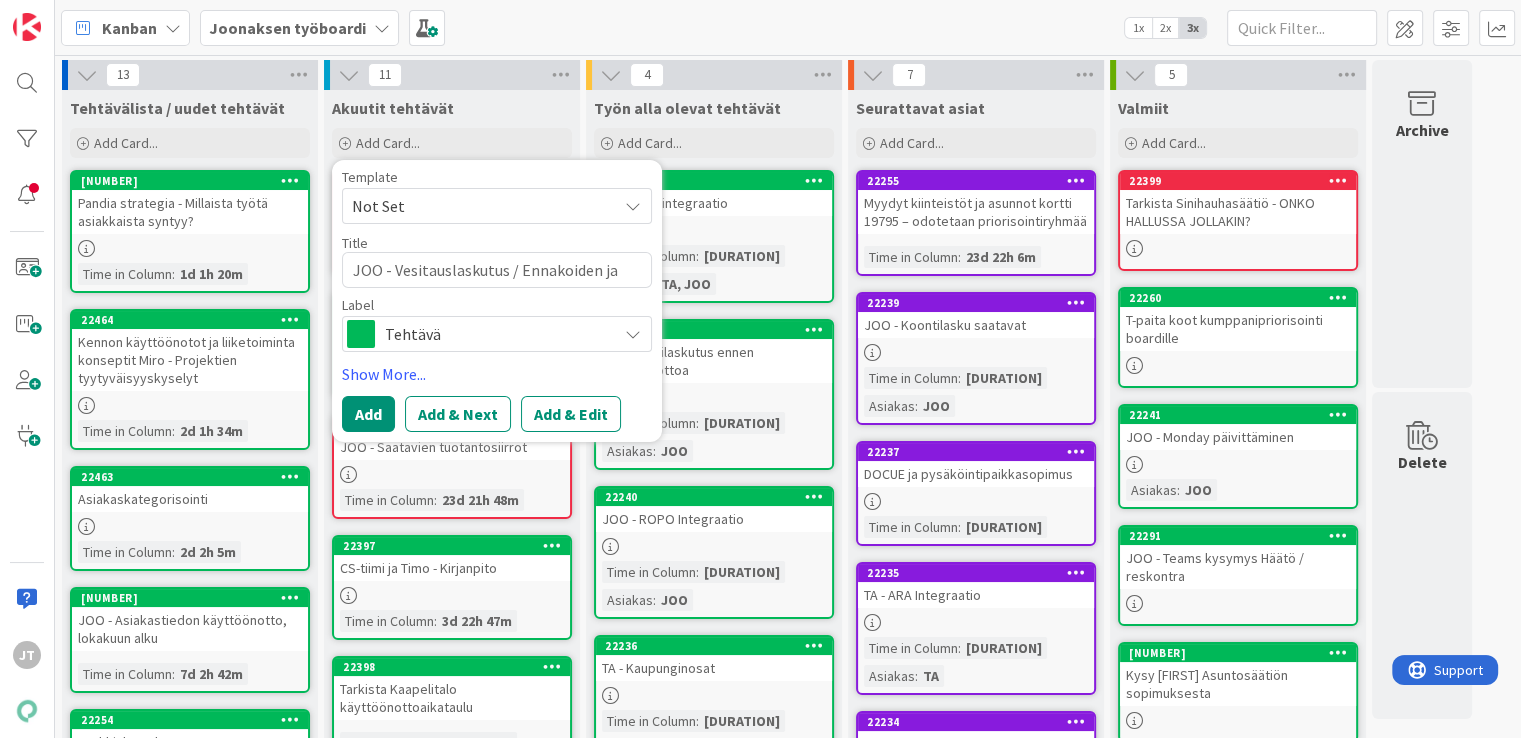 type on "x" 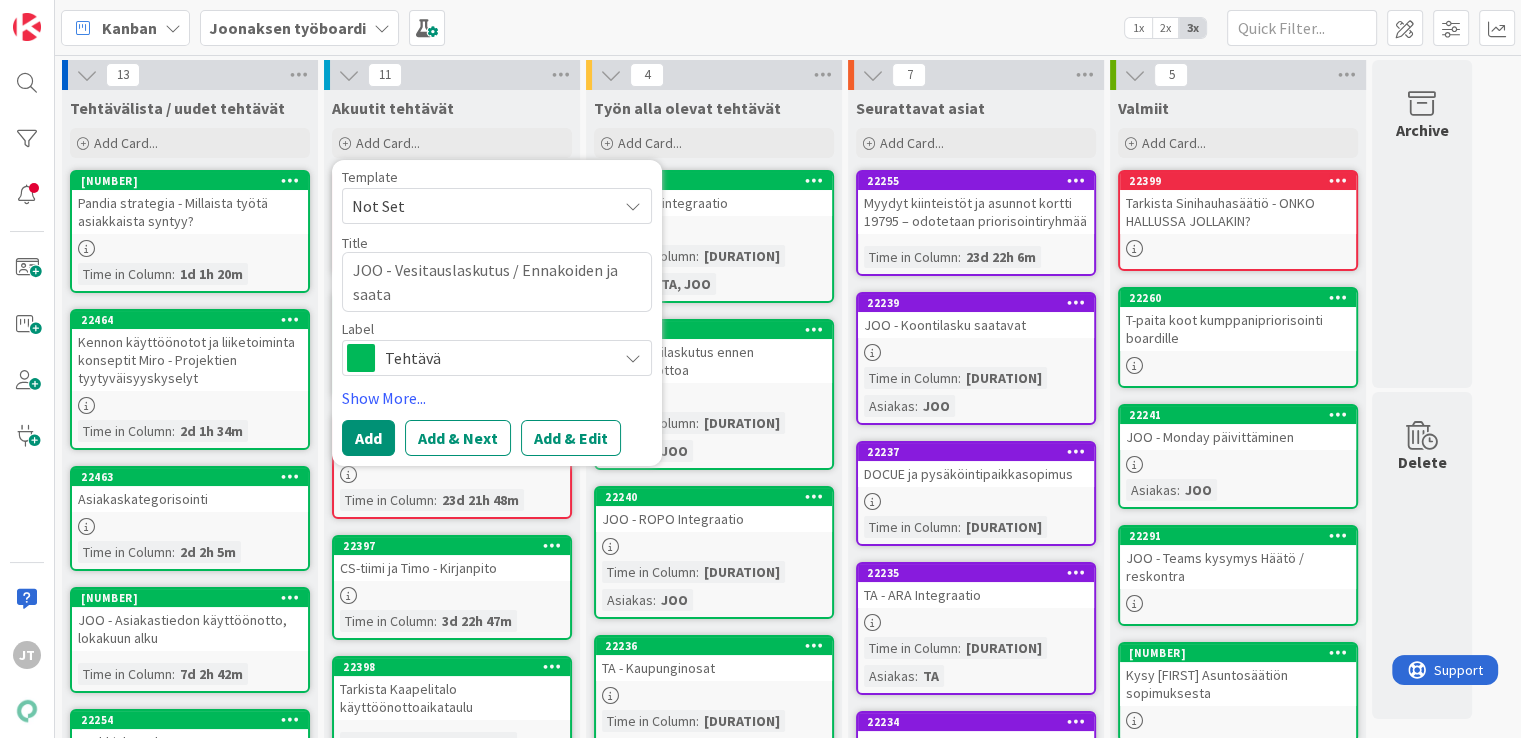 type on "x" 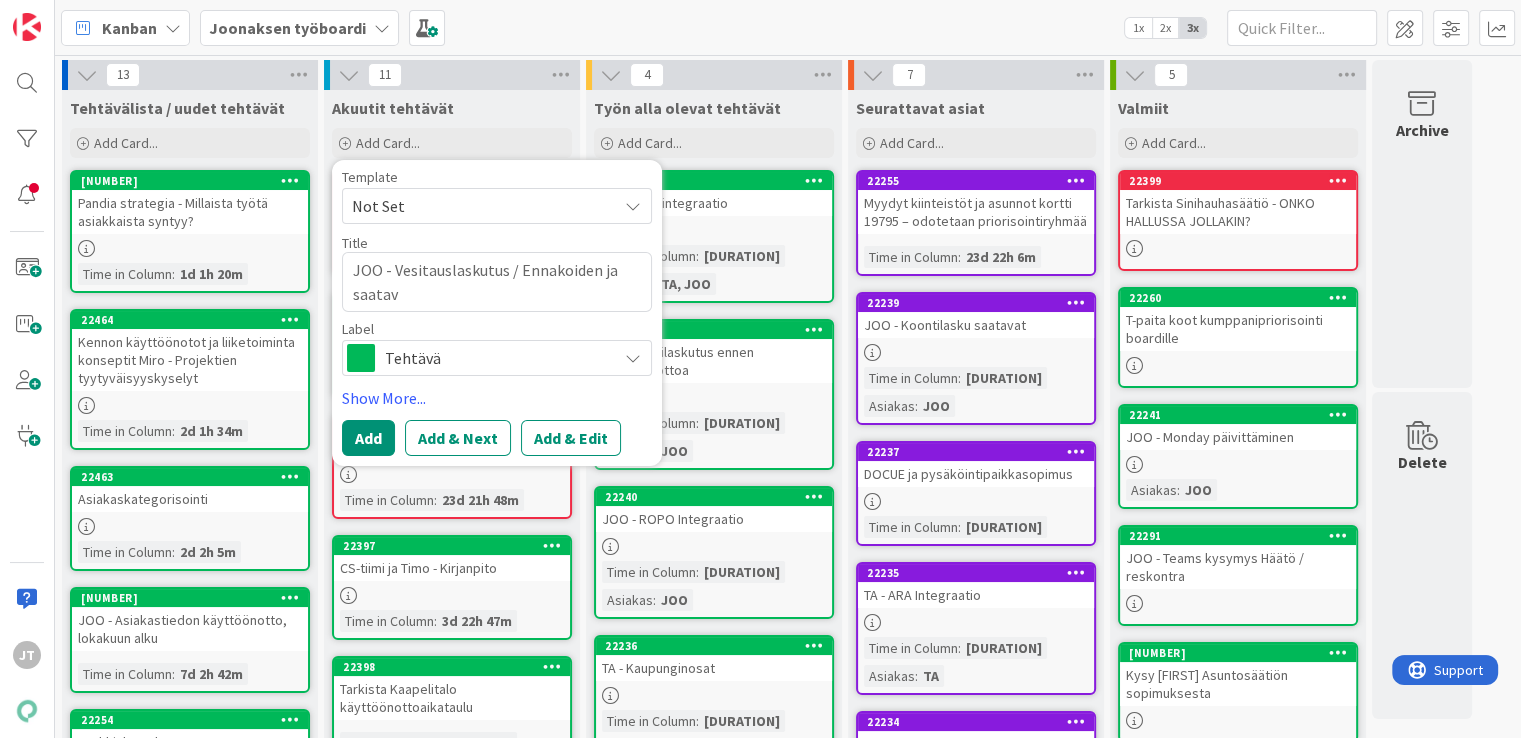 type on "x" 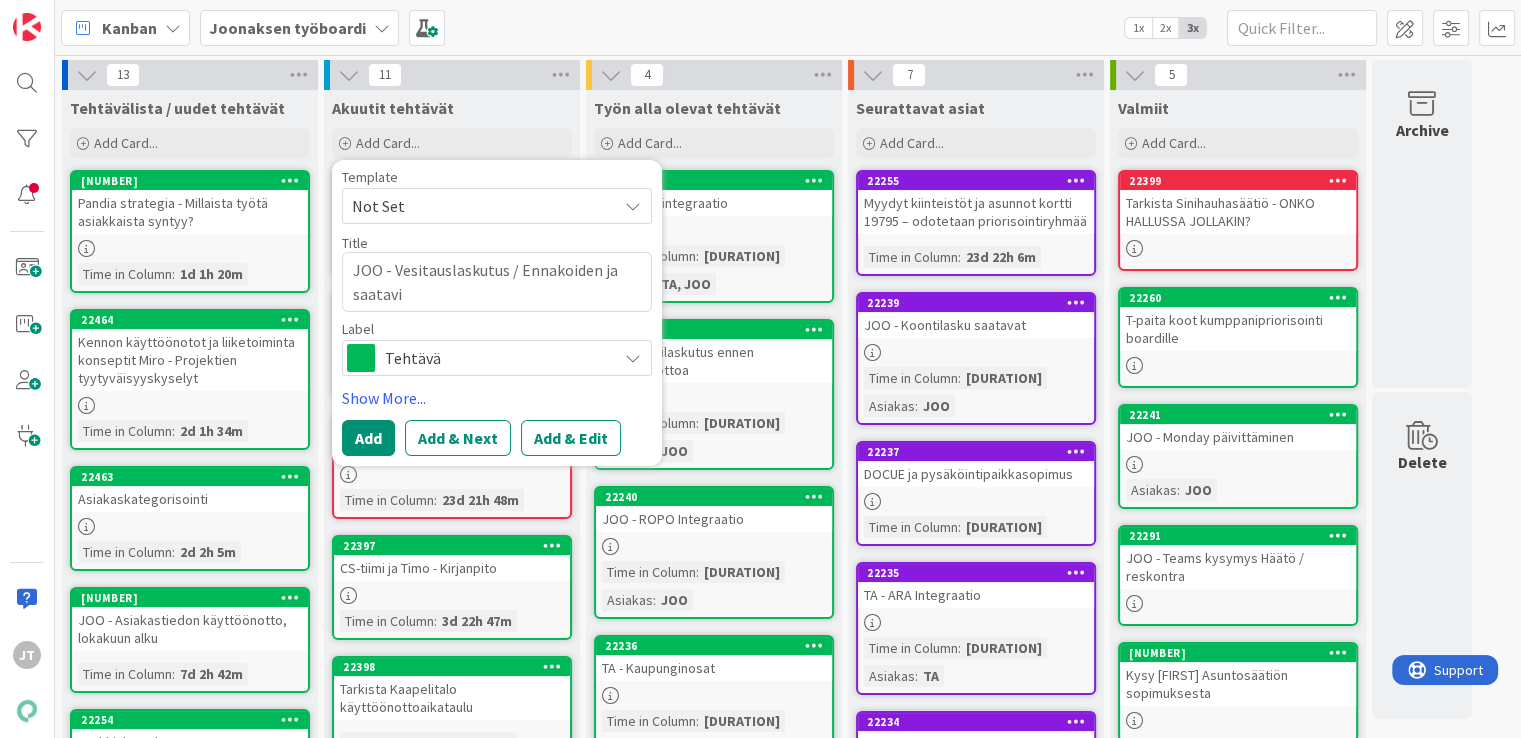 type on "x" 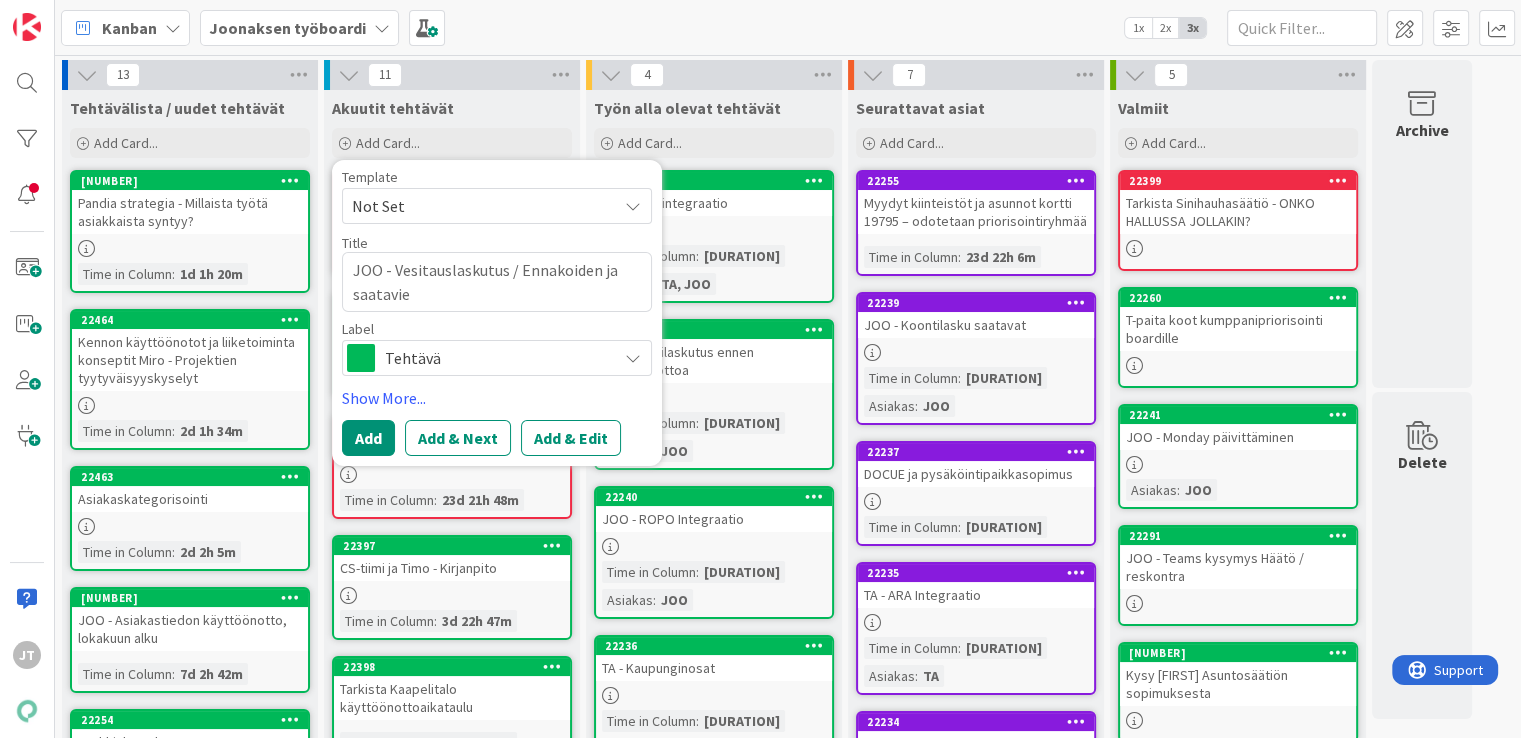 type on "x" 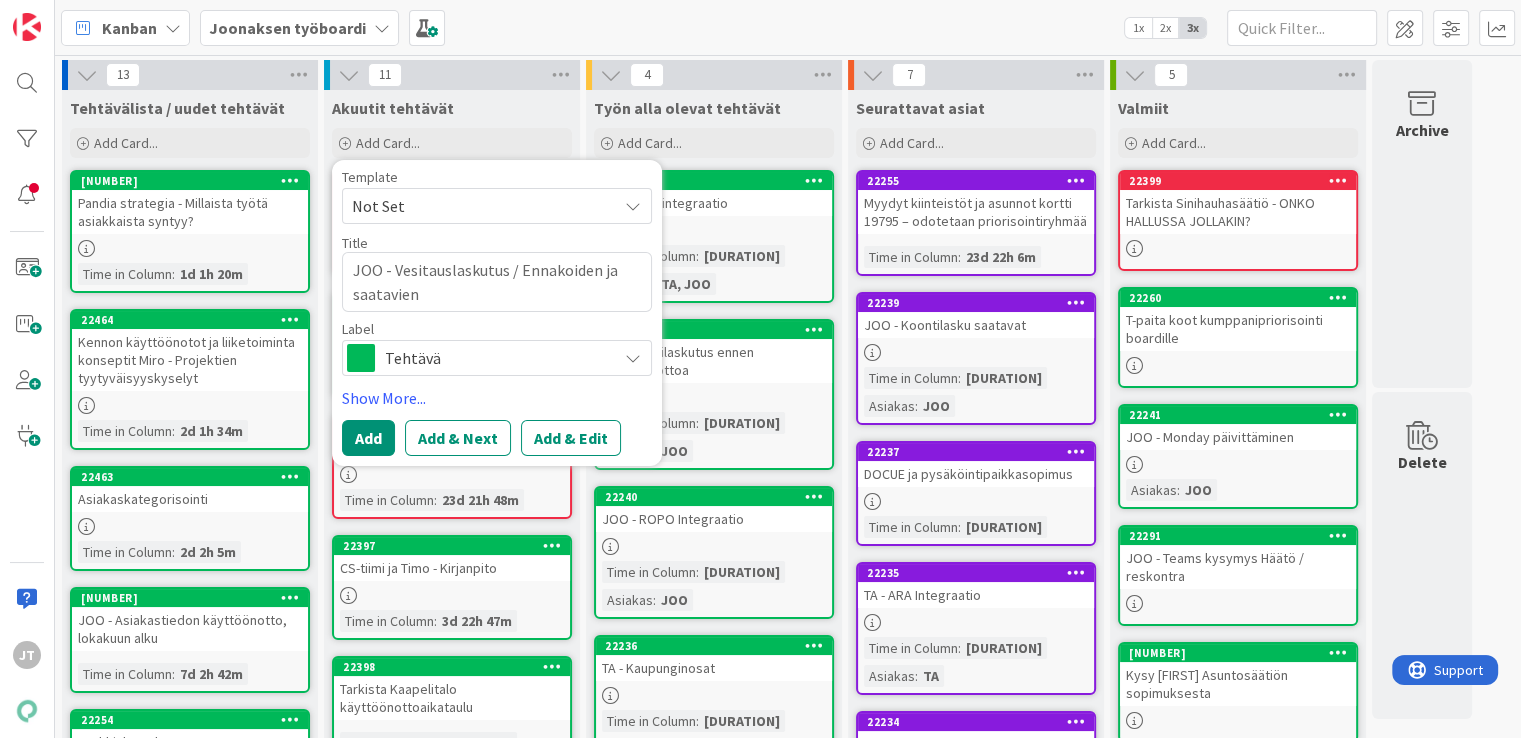 type on "x" 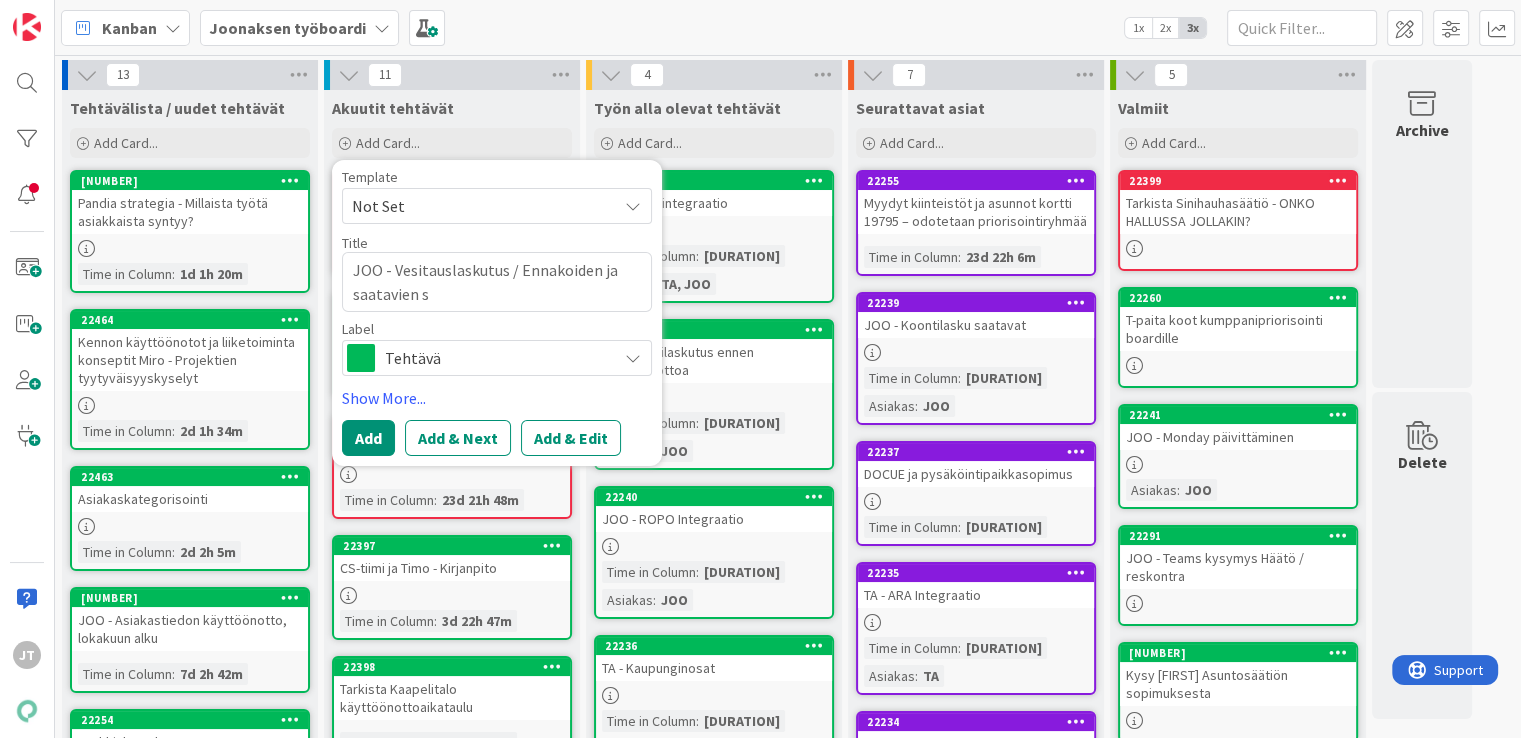 type on "x" 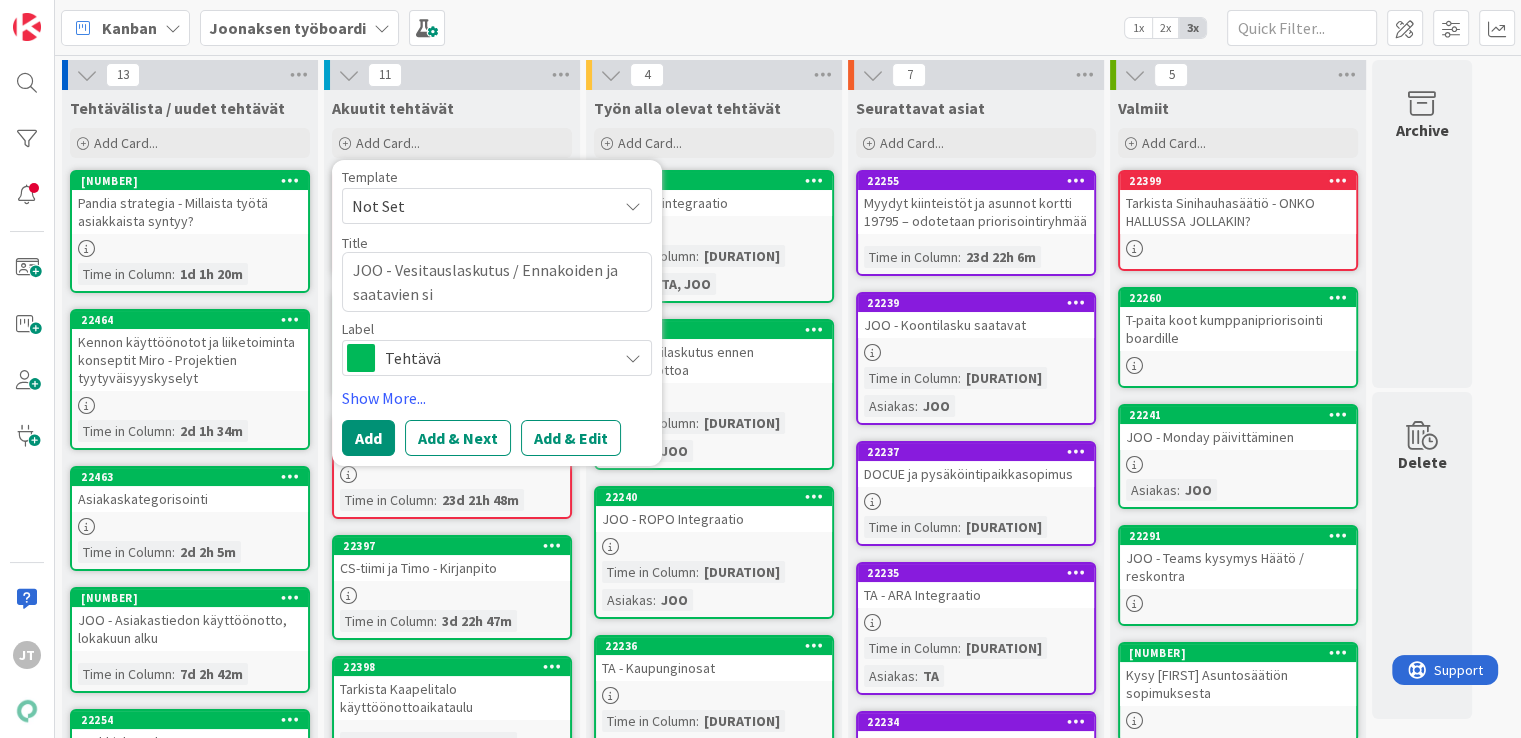 type on "x" 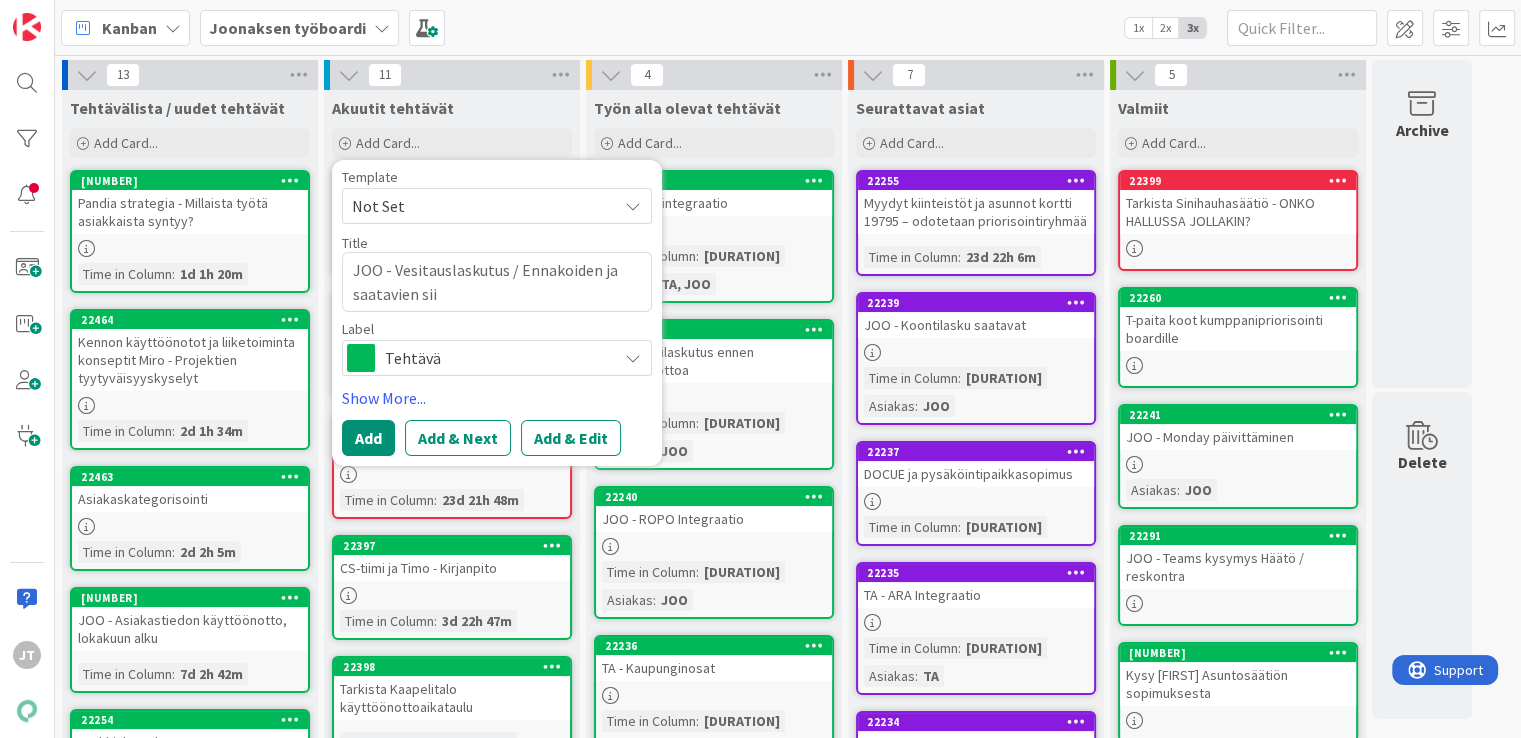 type on "x" 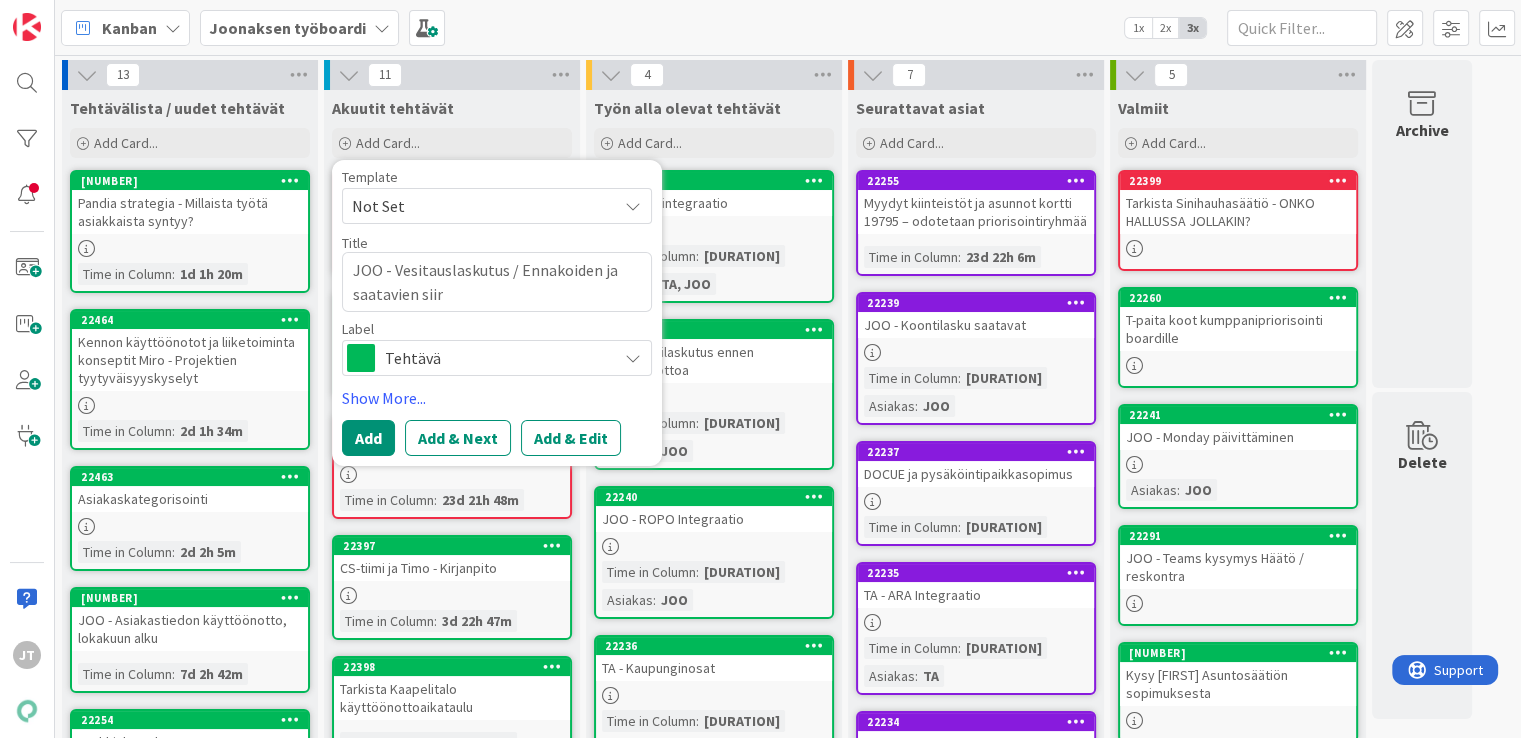 type on "x" 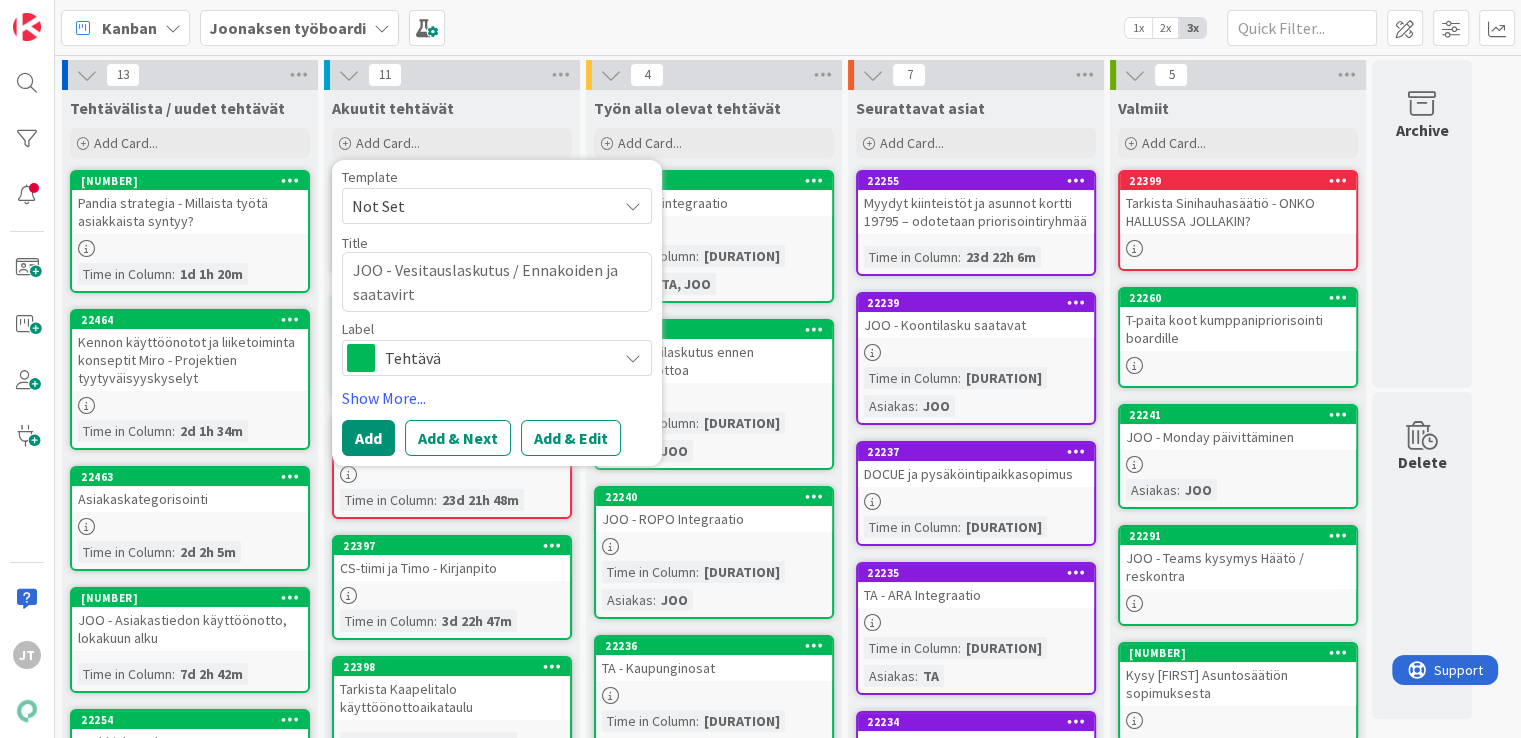 type on "x" 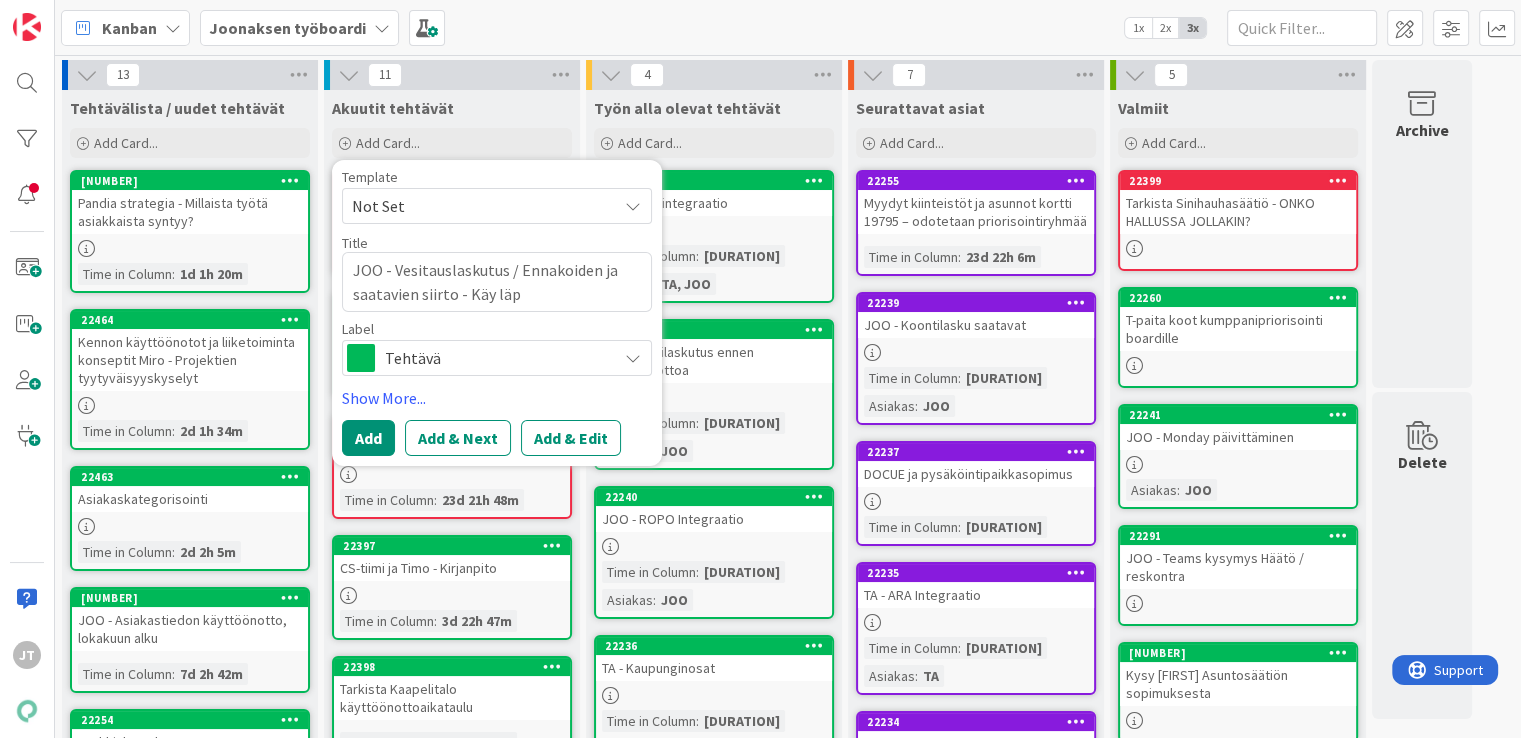 type on "x" 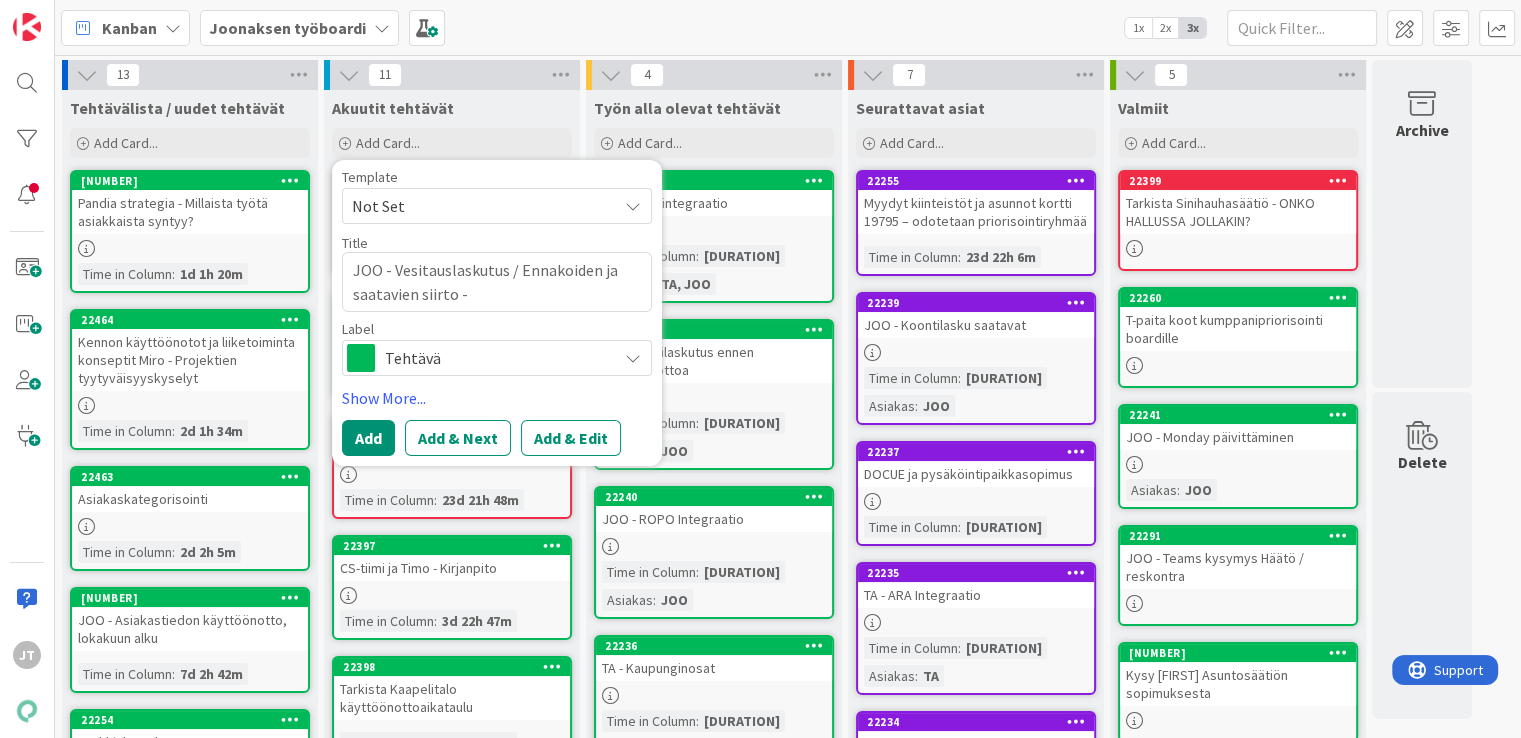 type on "x" 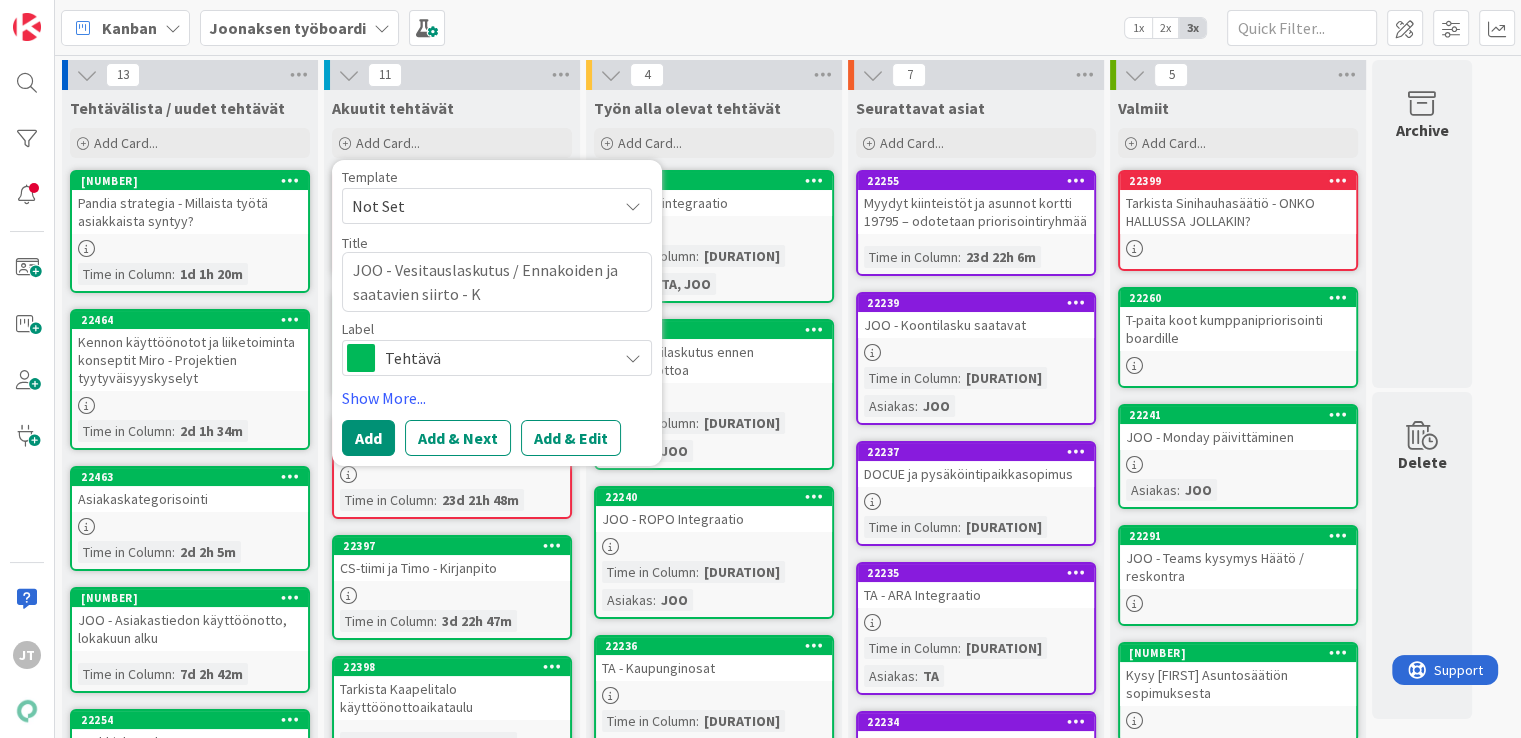 type on "x" 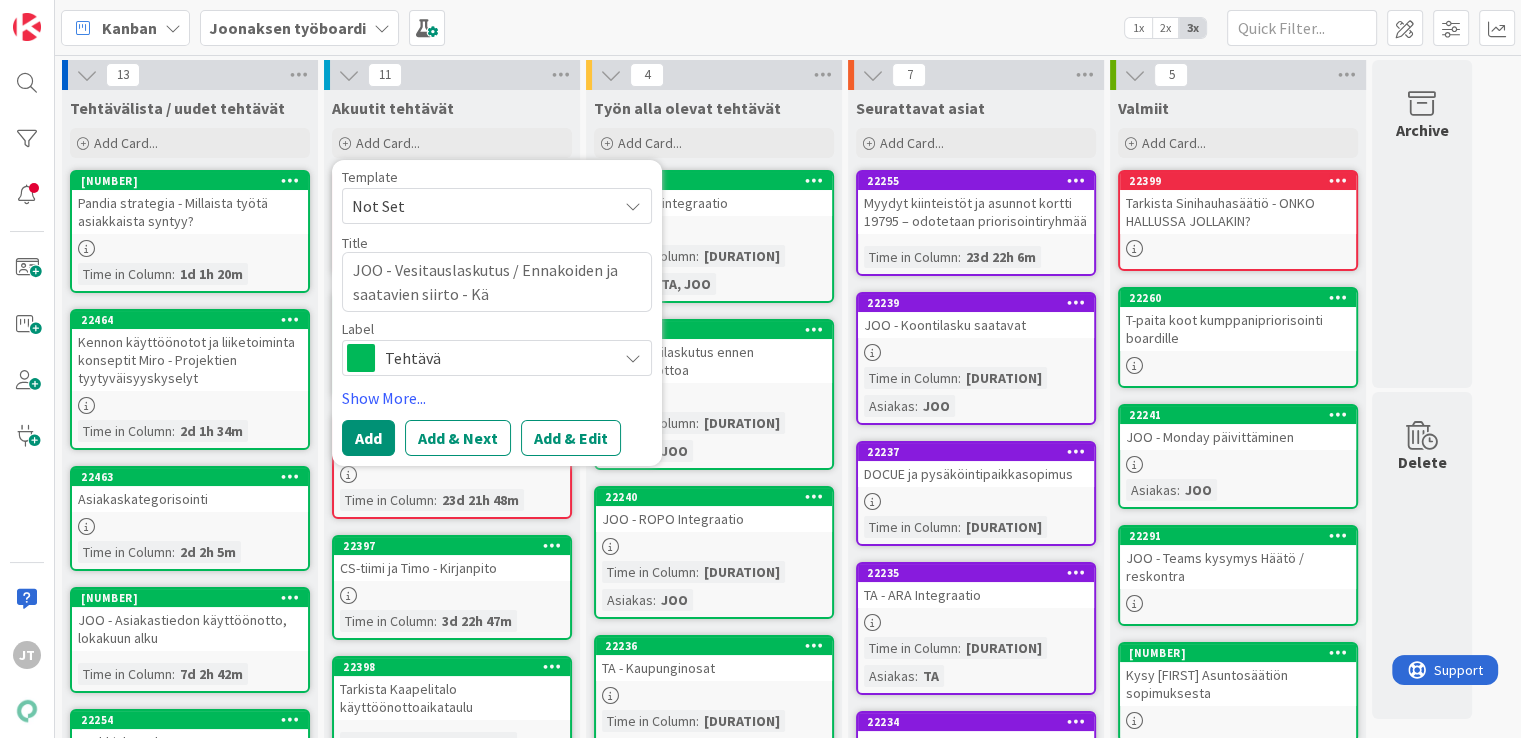 type on "x" 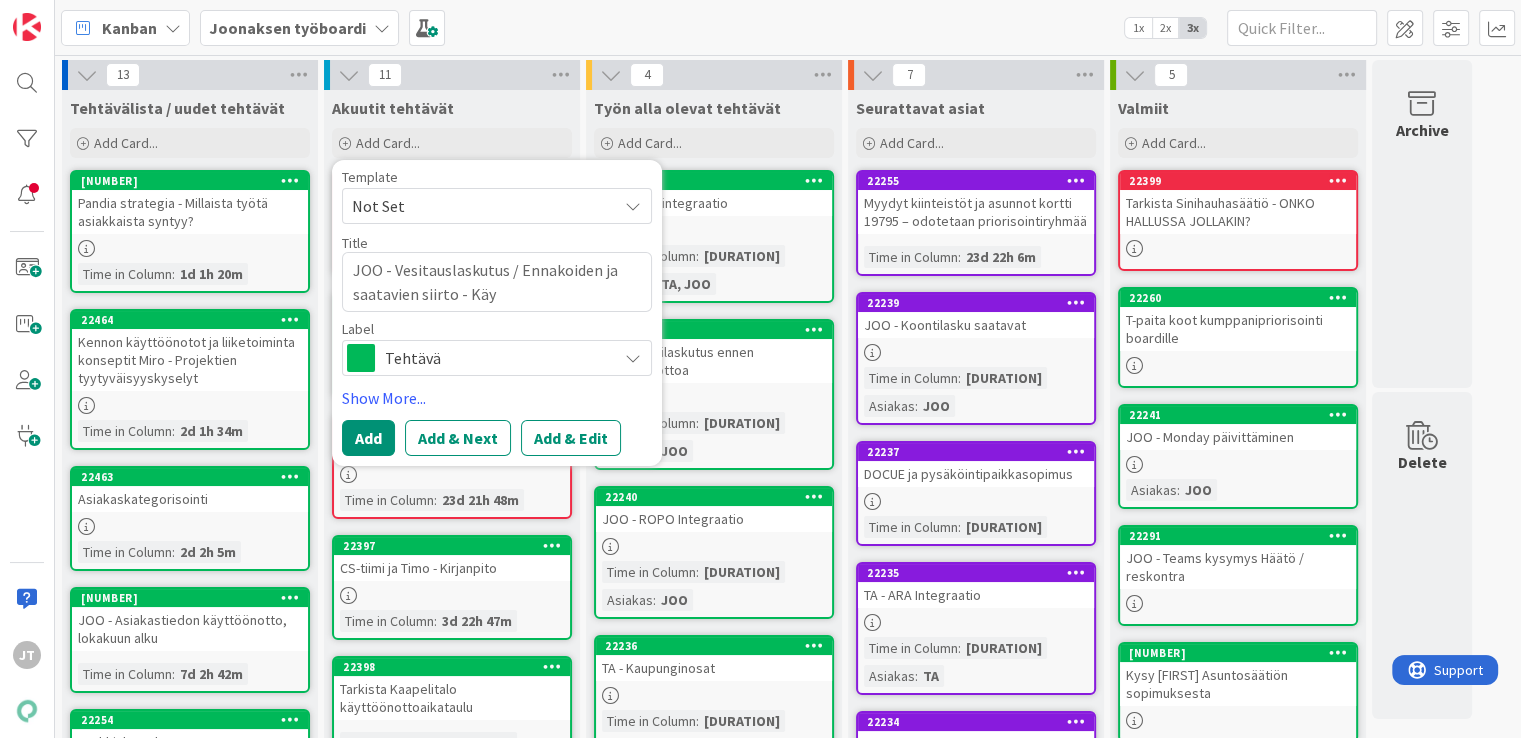 type on "x" 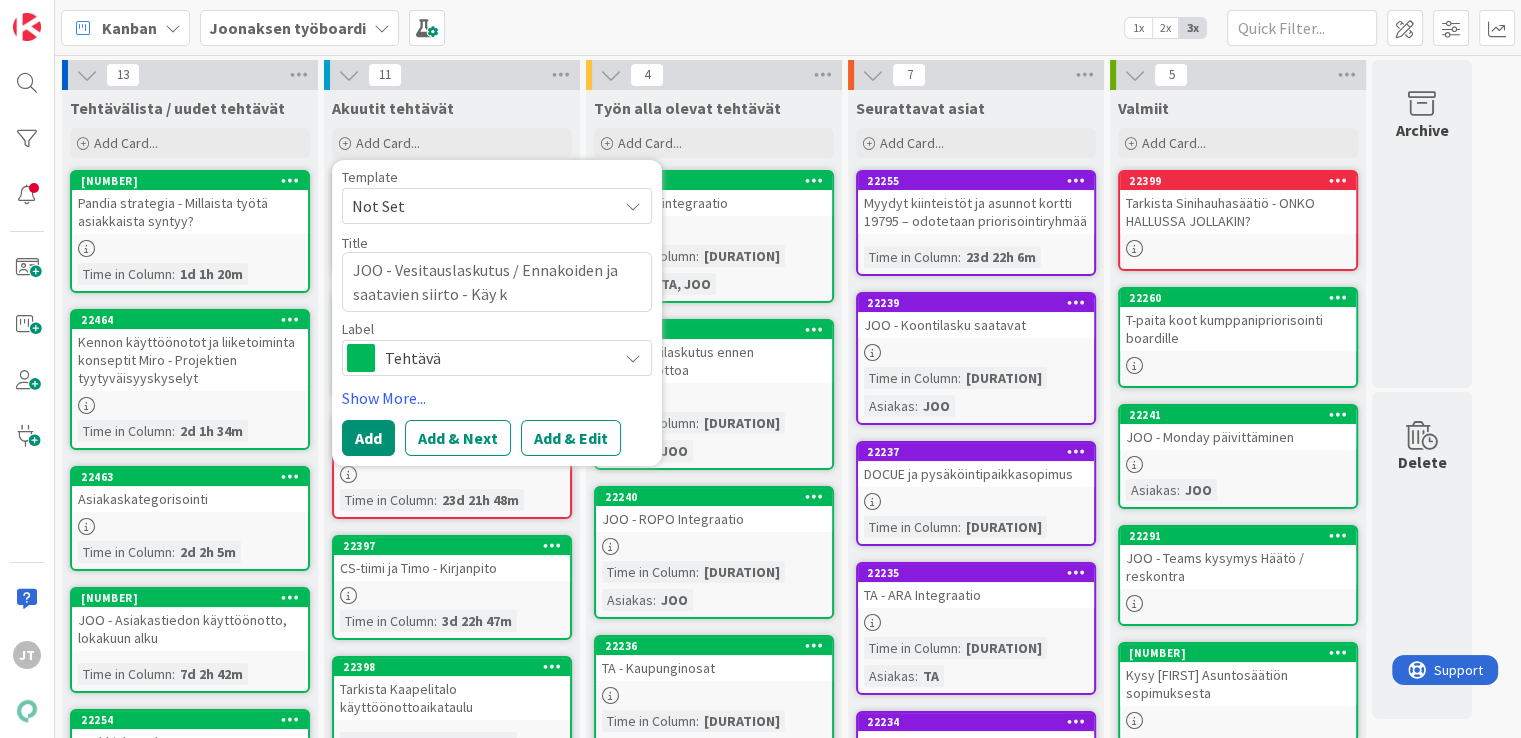 type on "x" 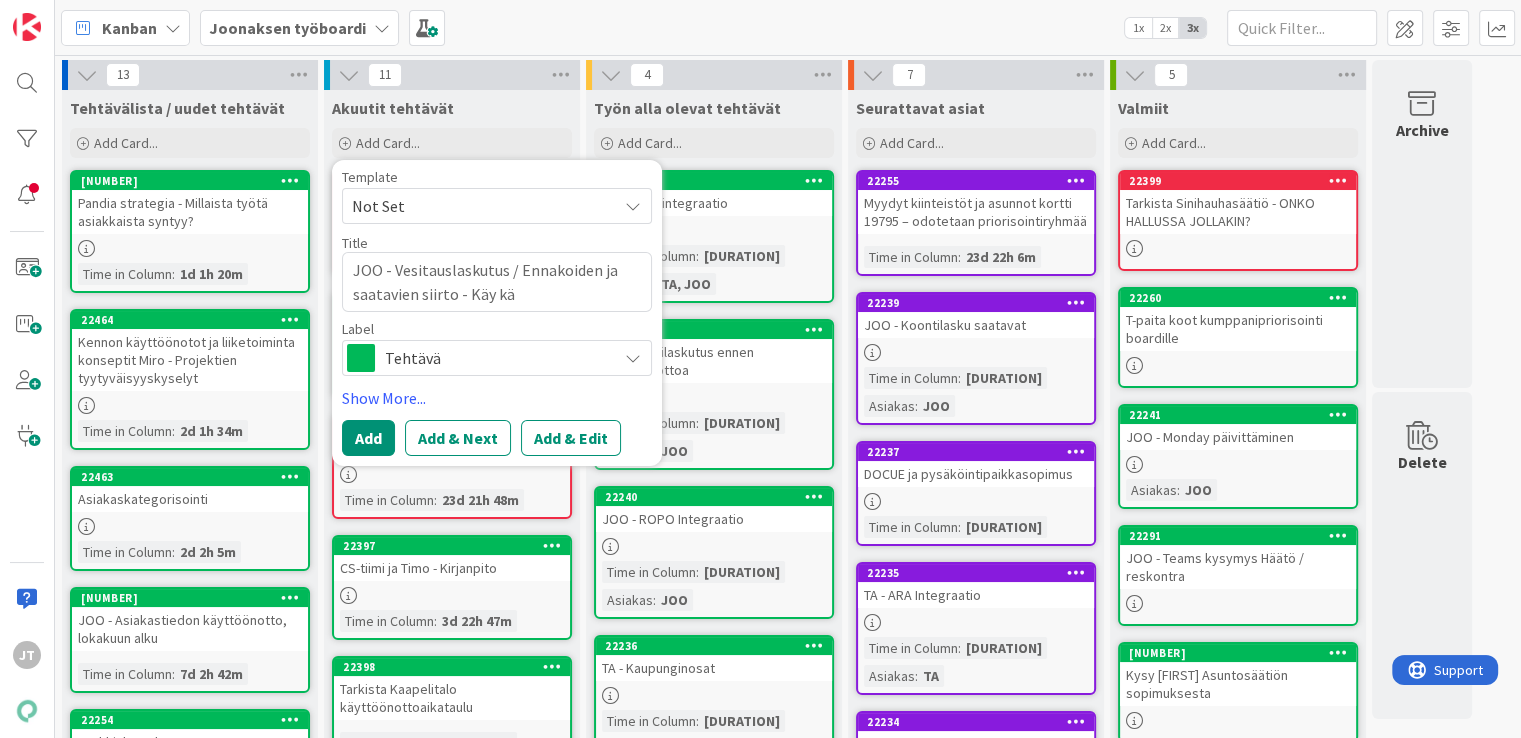 type on "x" 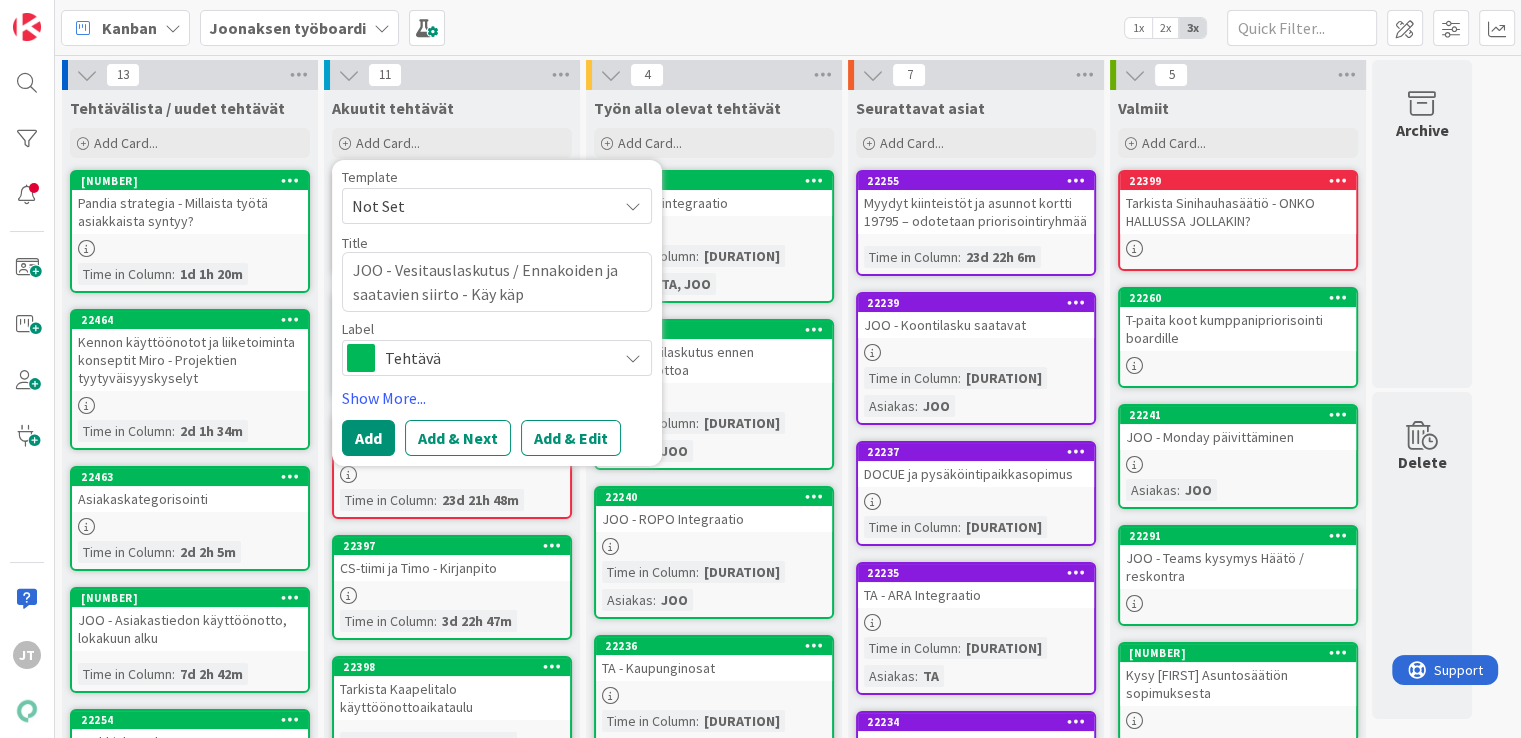 type on "x" 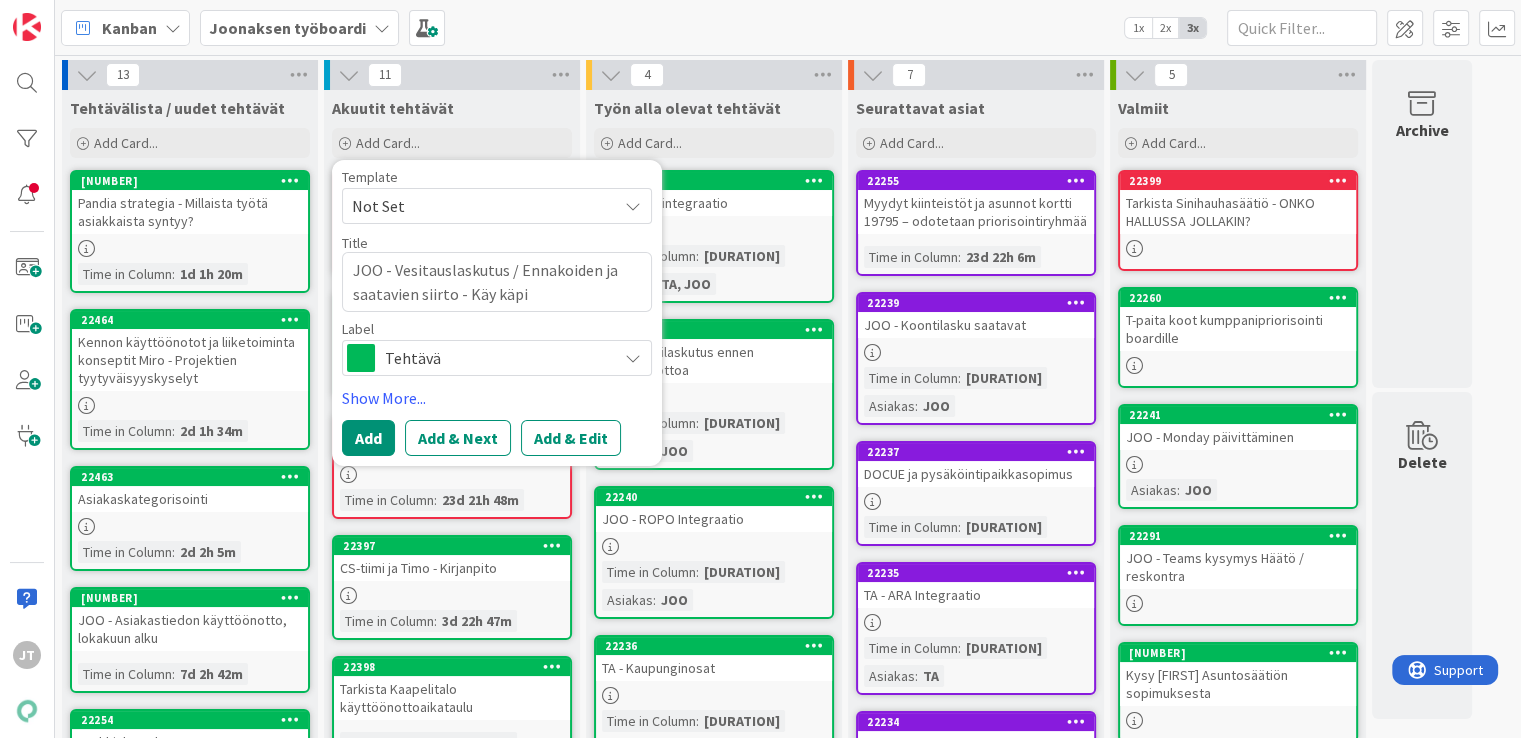 type on "x" 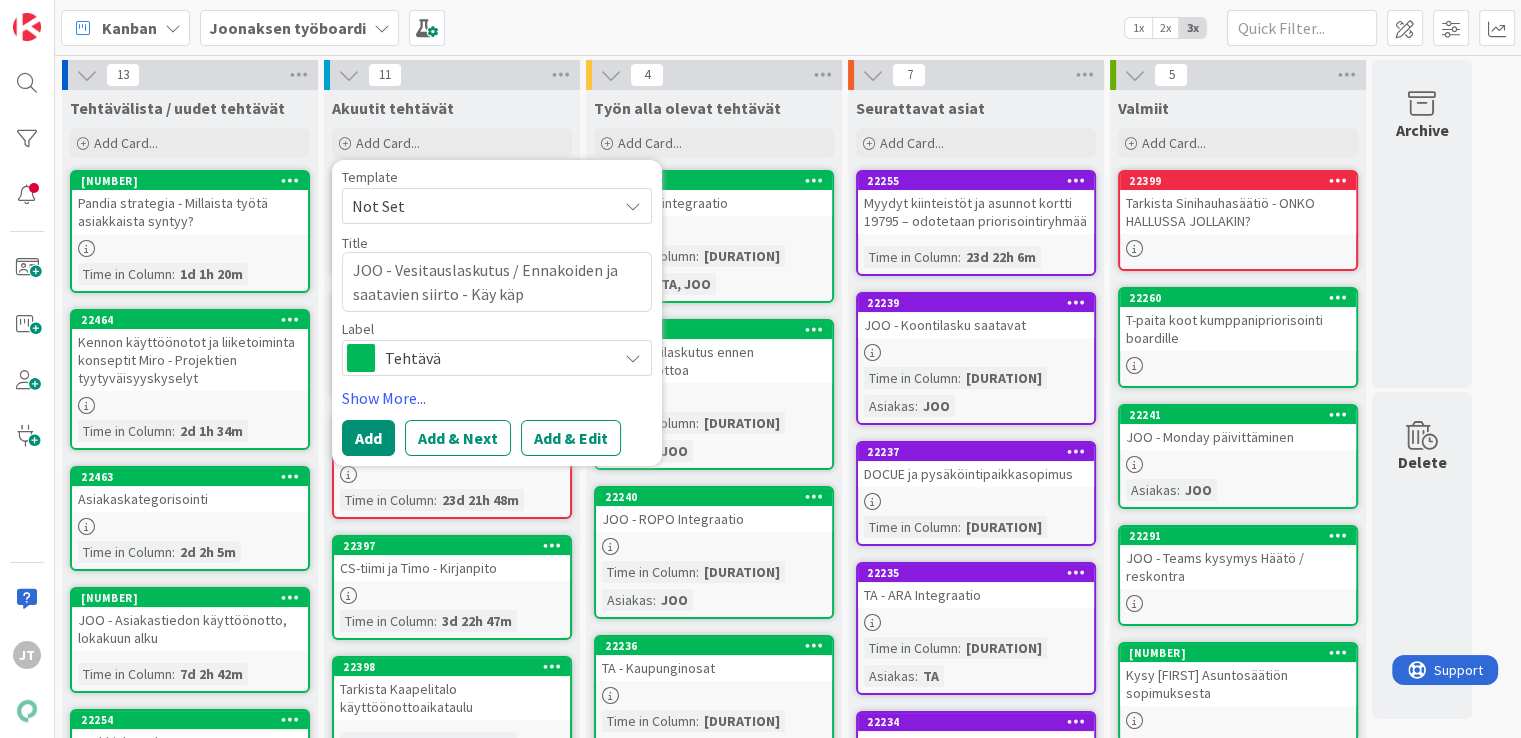 type on "x" 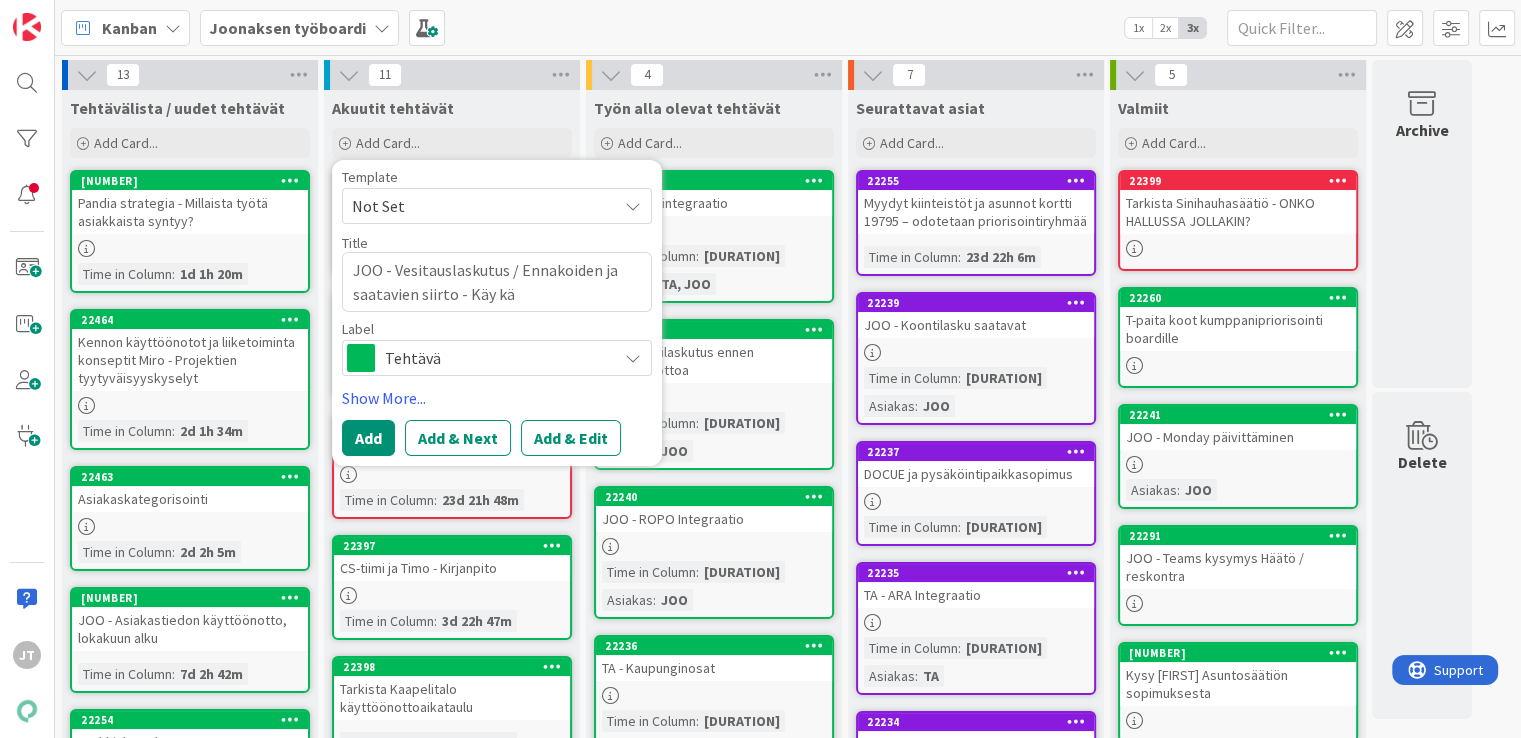 type on "x" 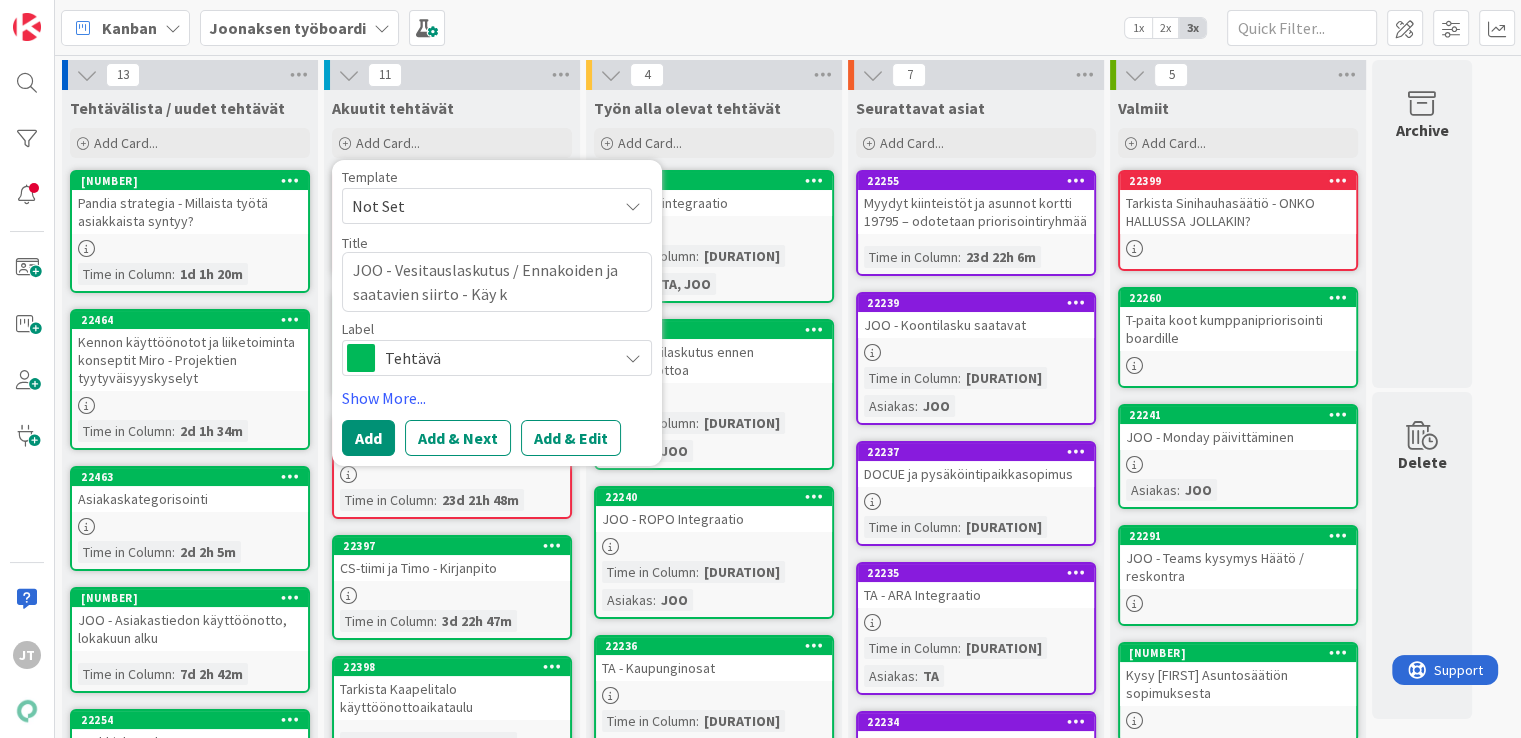 type on "x" 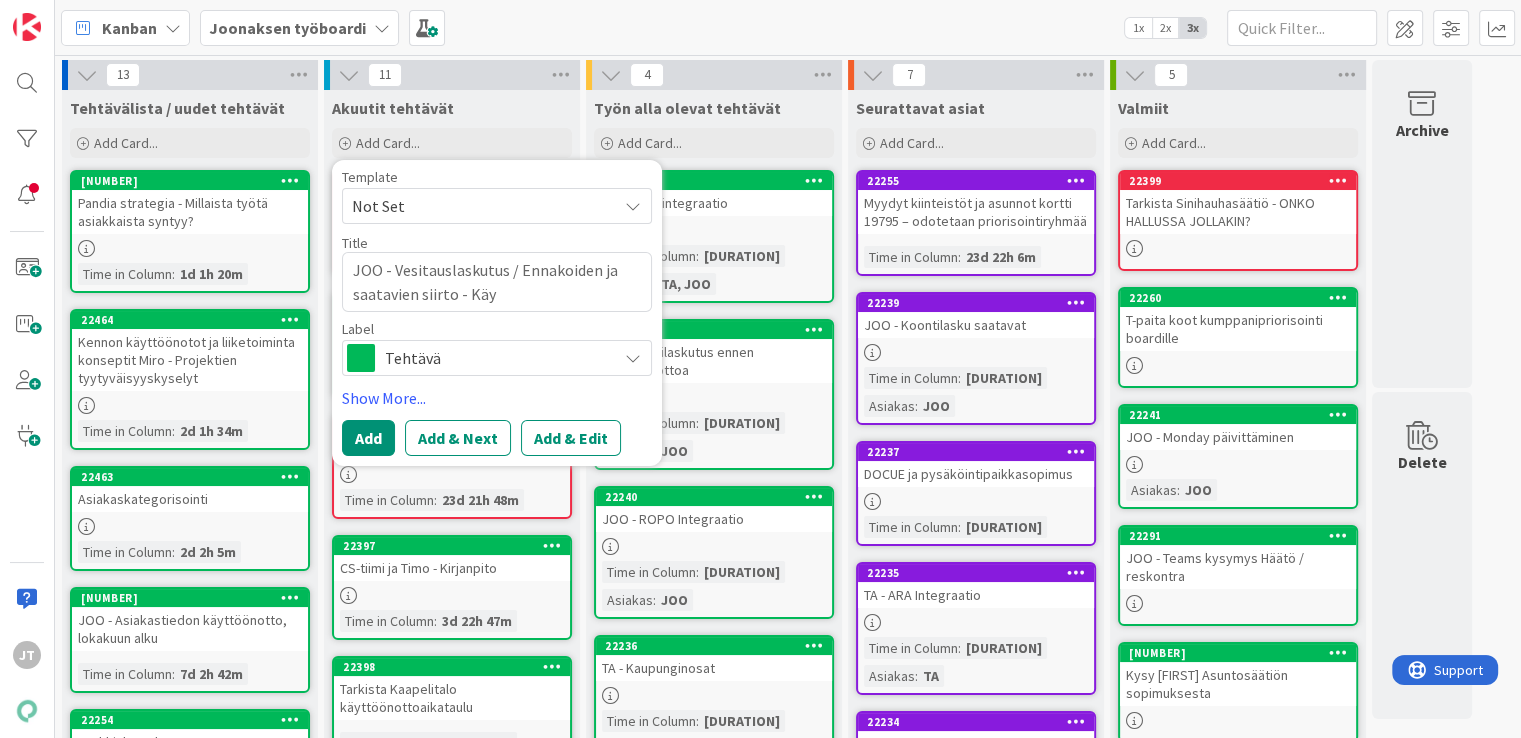 type on "x" 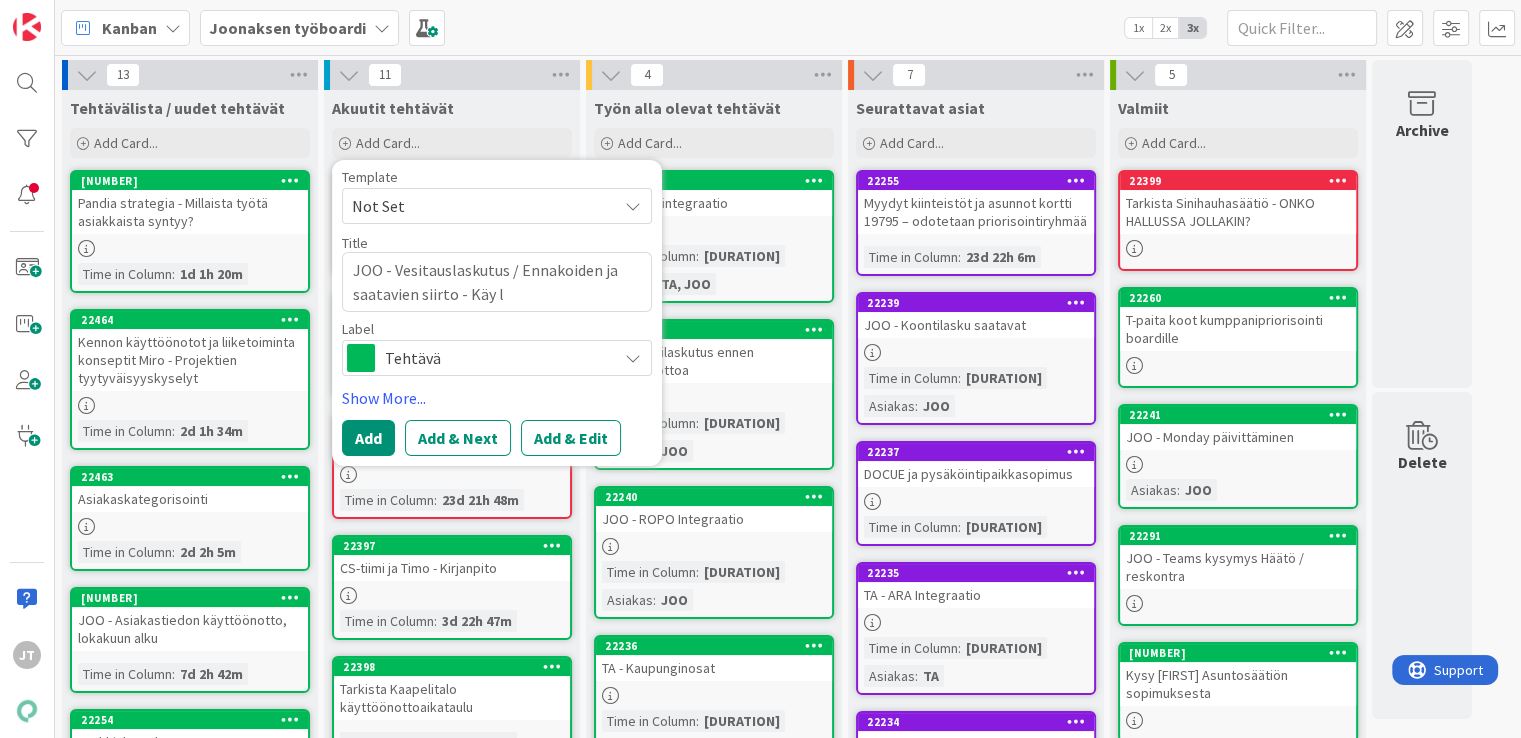 type on "x" 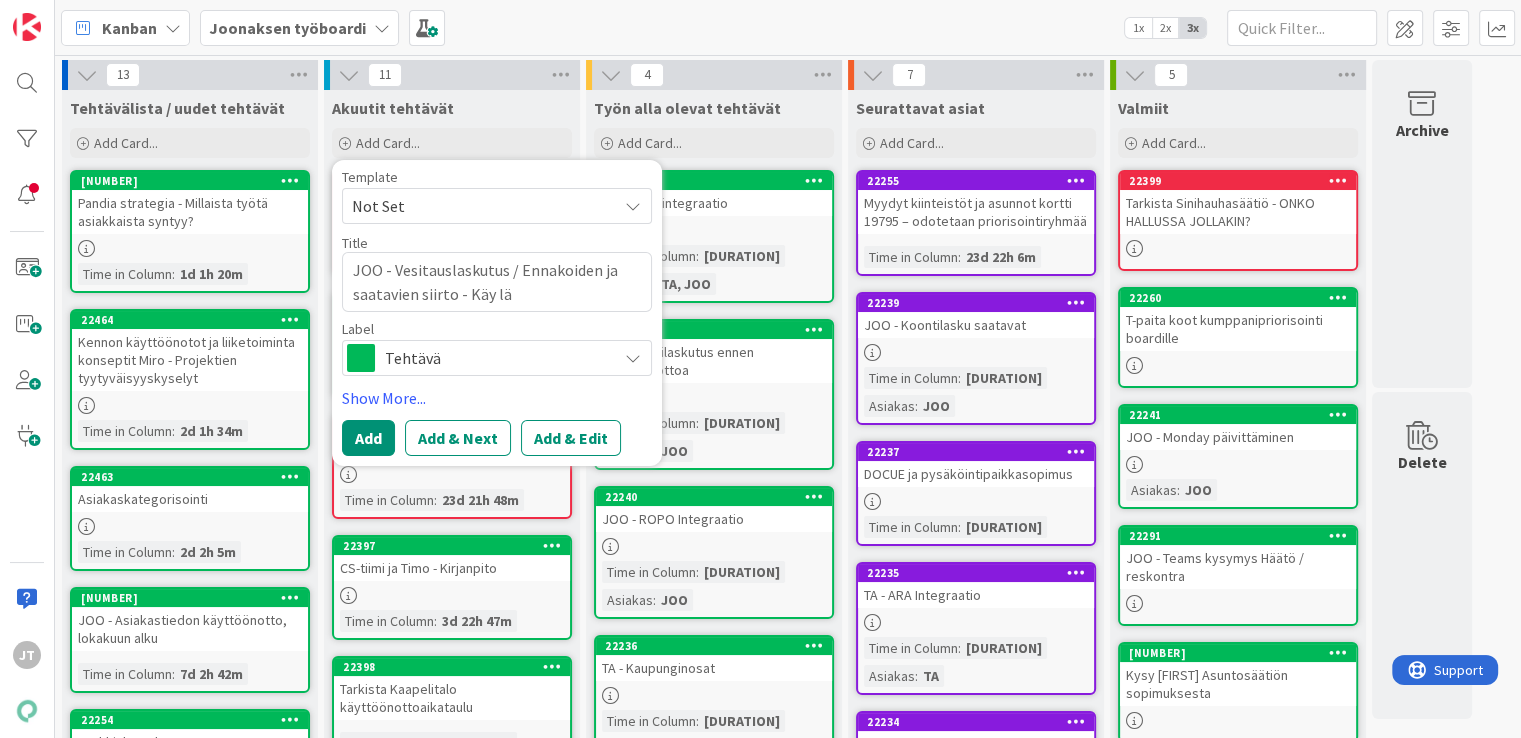 type on "x" 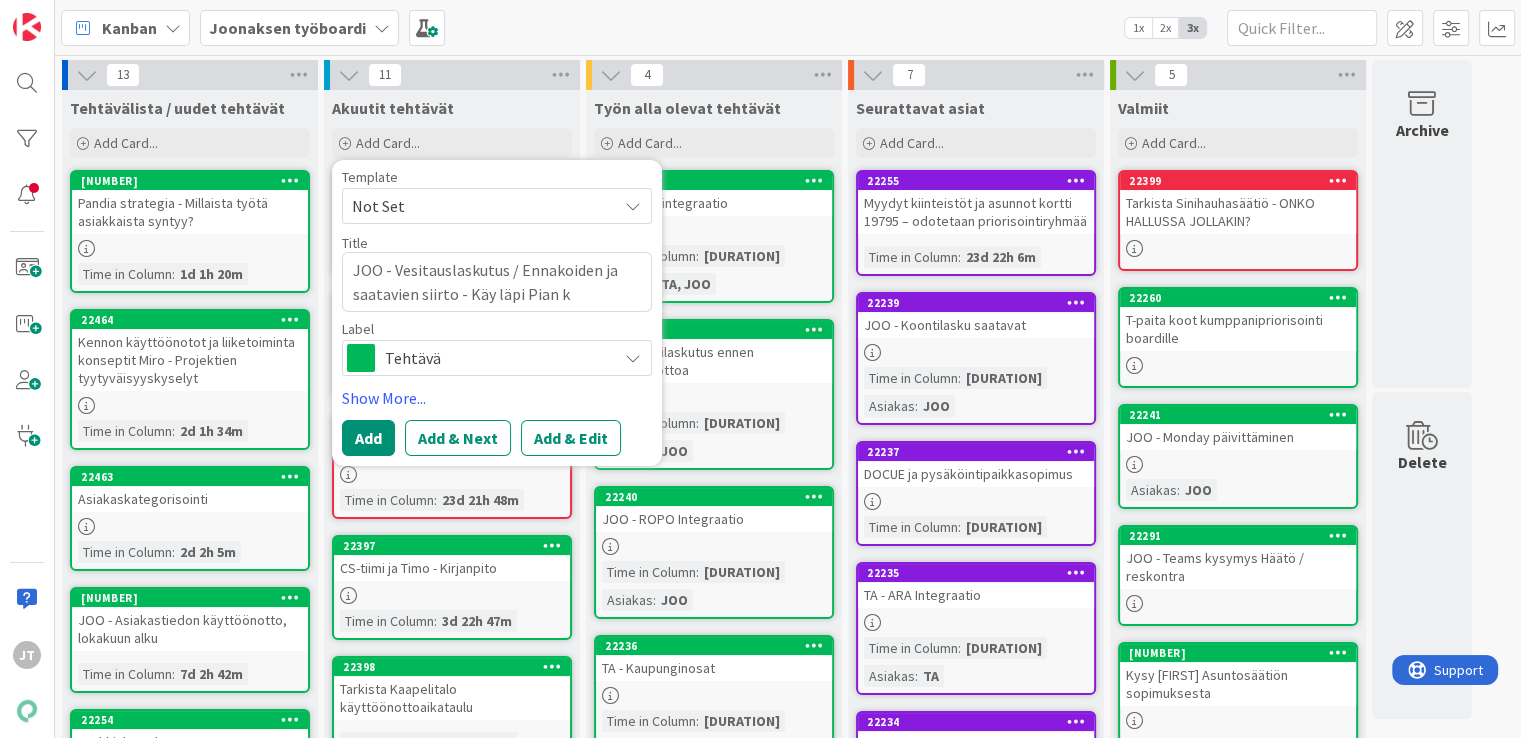 type on "x" 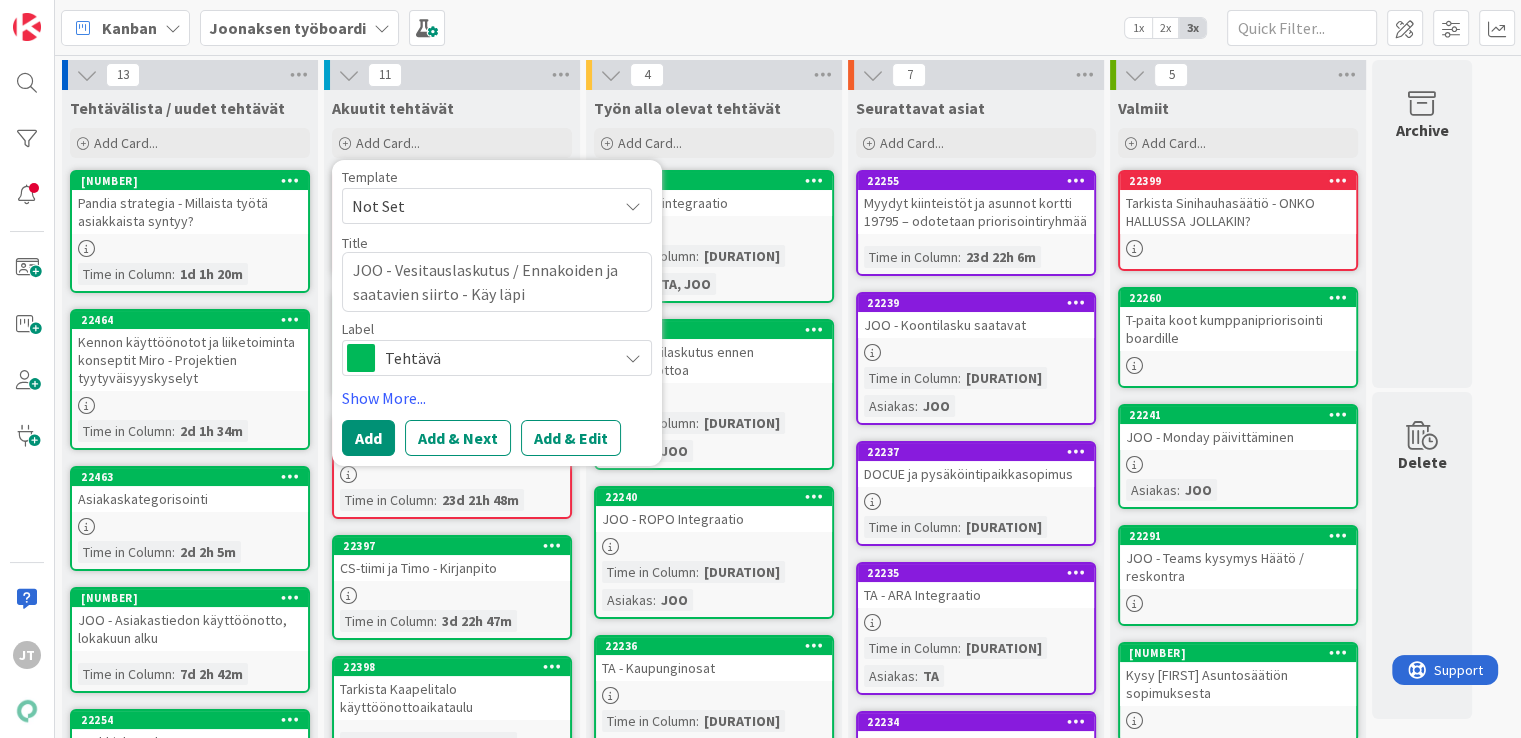 type on "x" 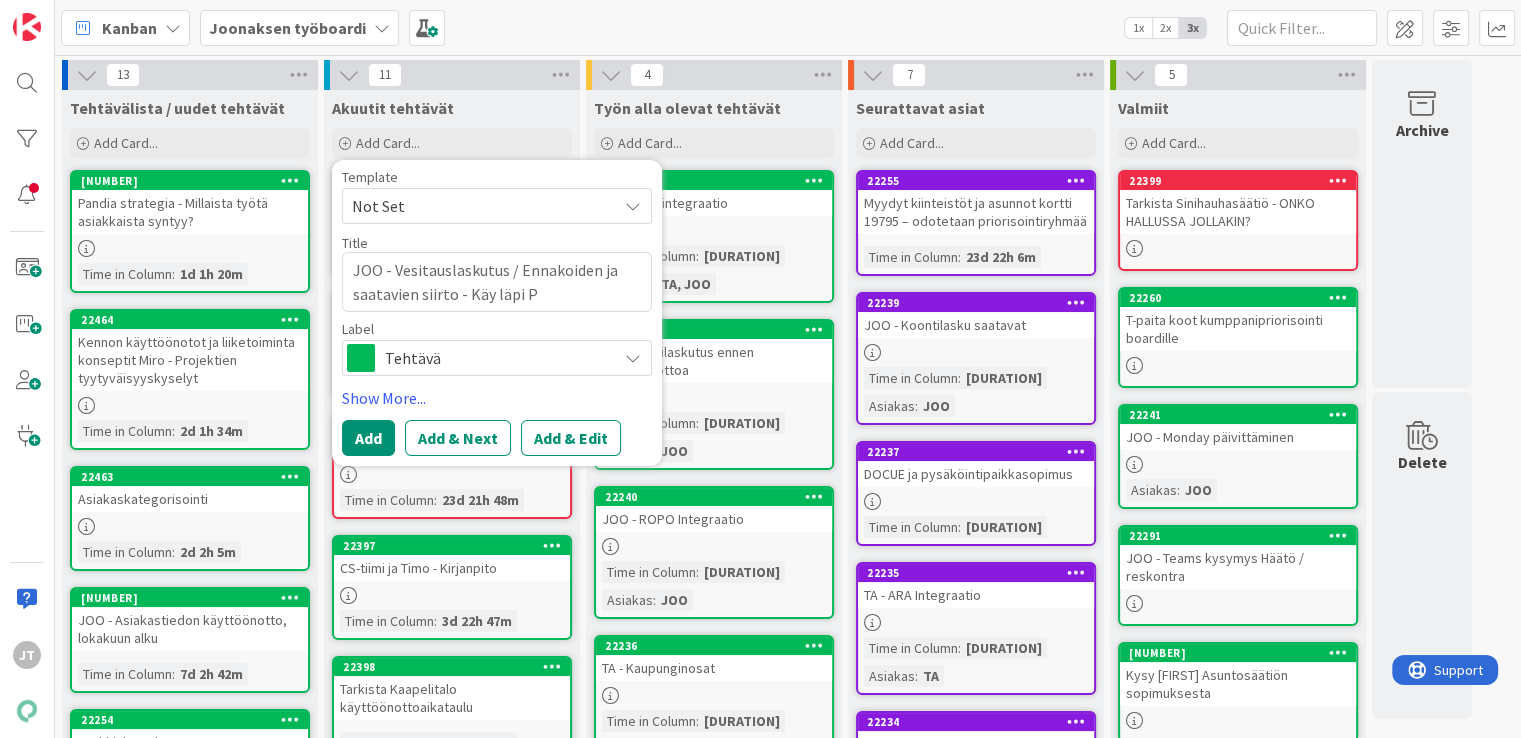 type on "x" 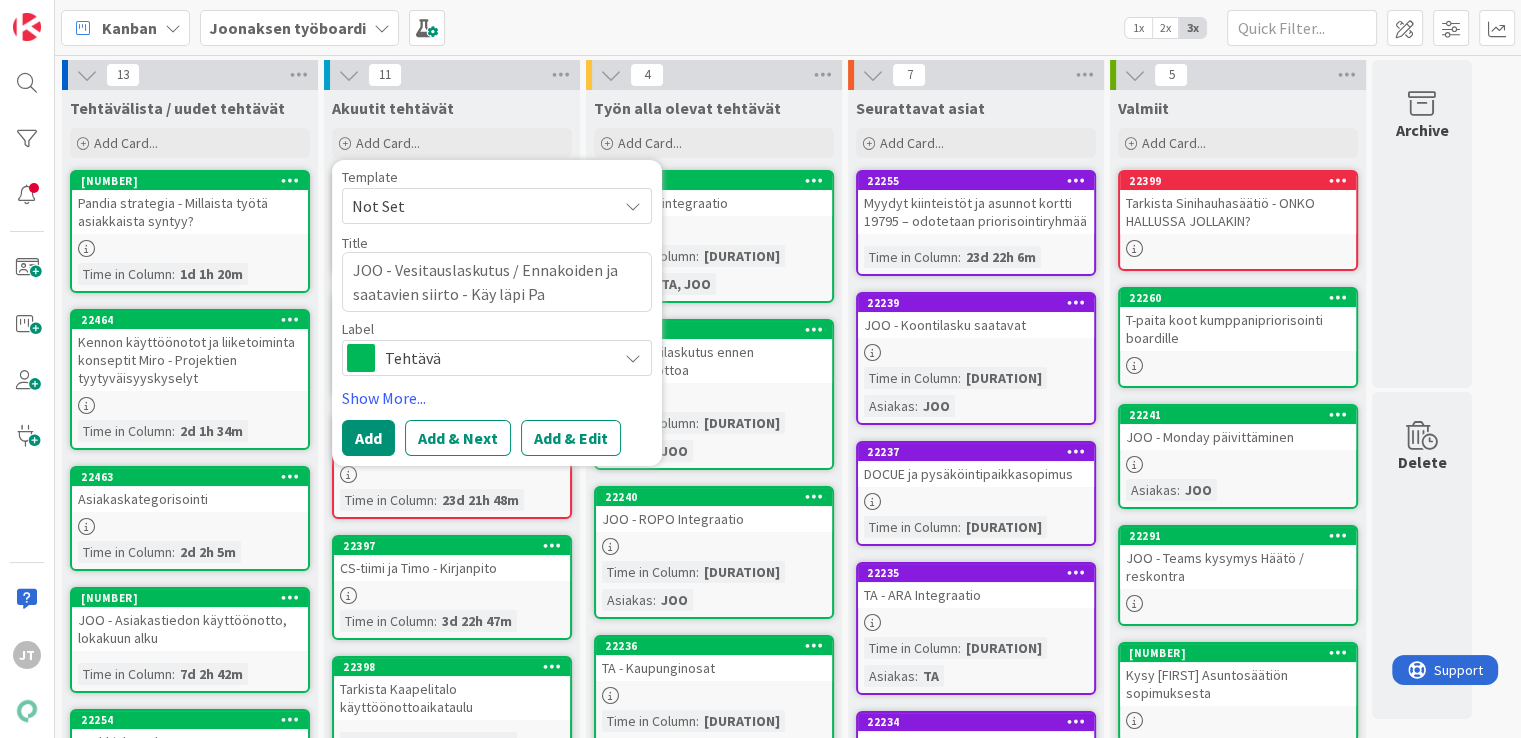 type on "x" 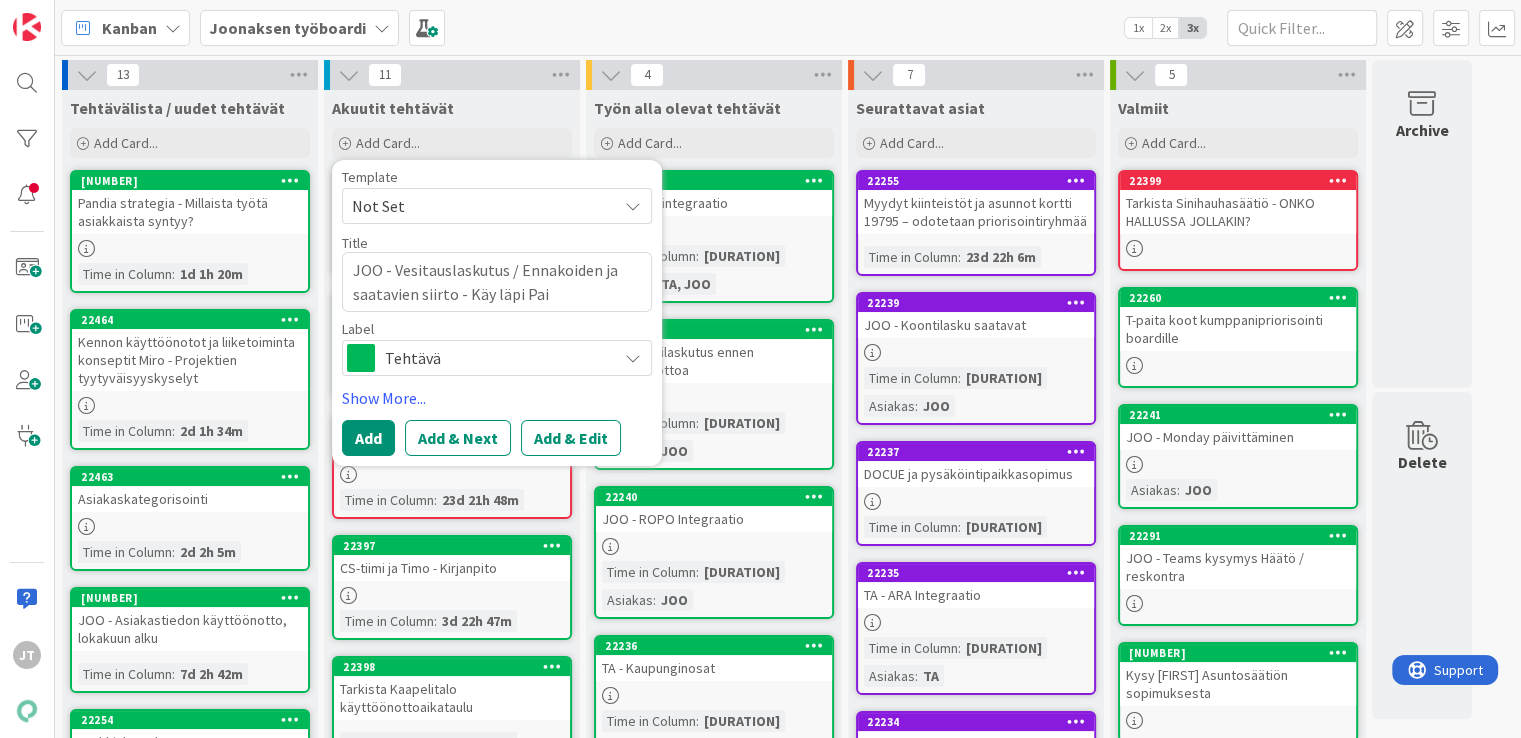 type on "x" 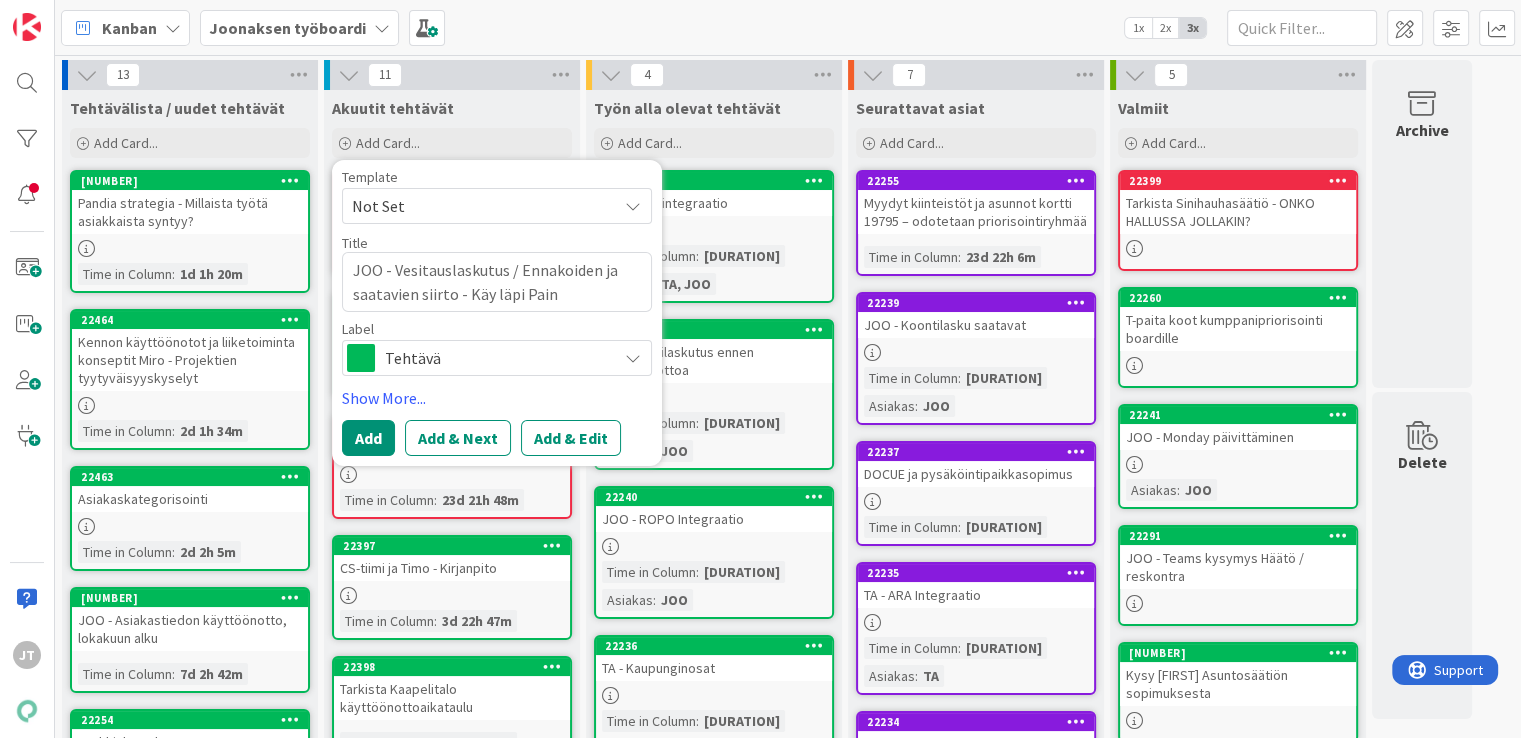 type on "x" 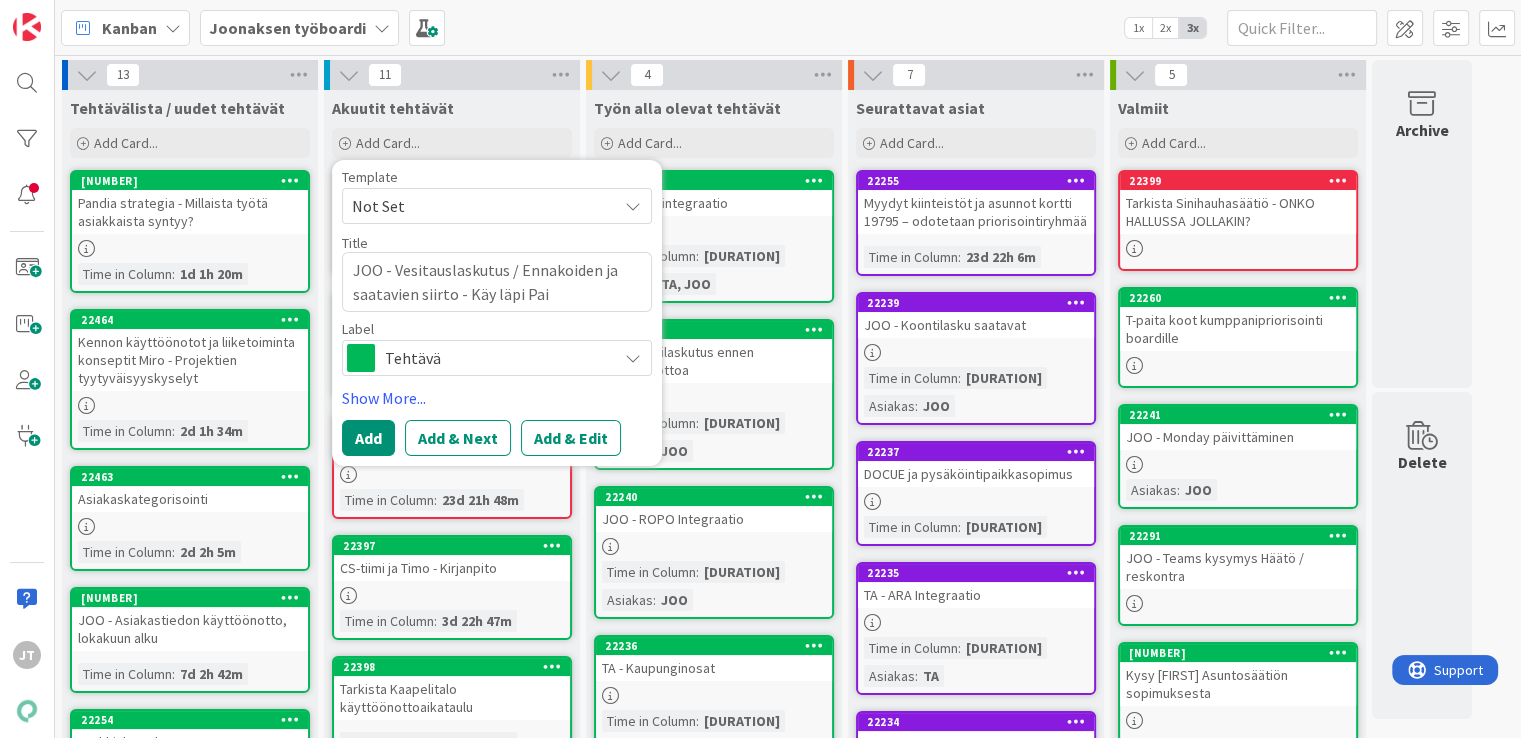 type on "x" 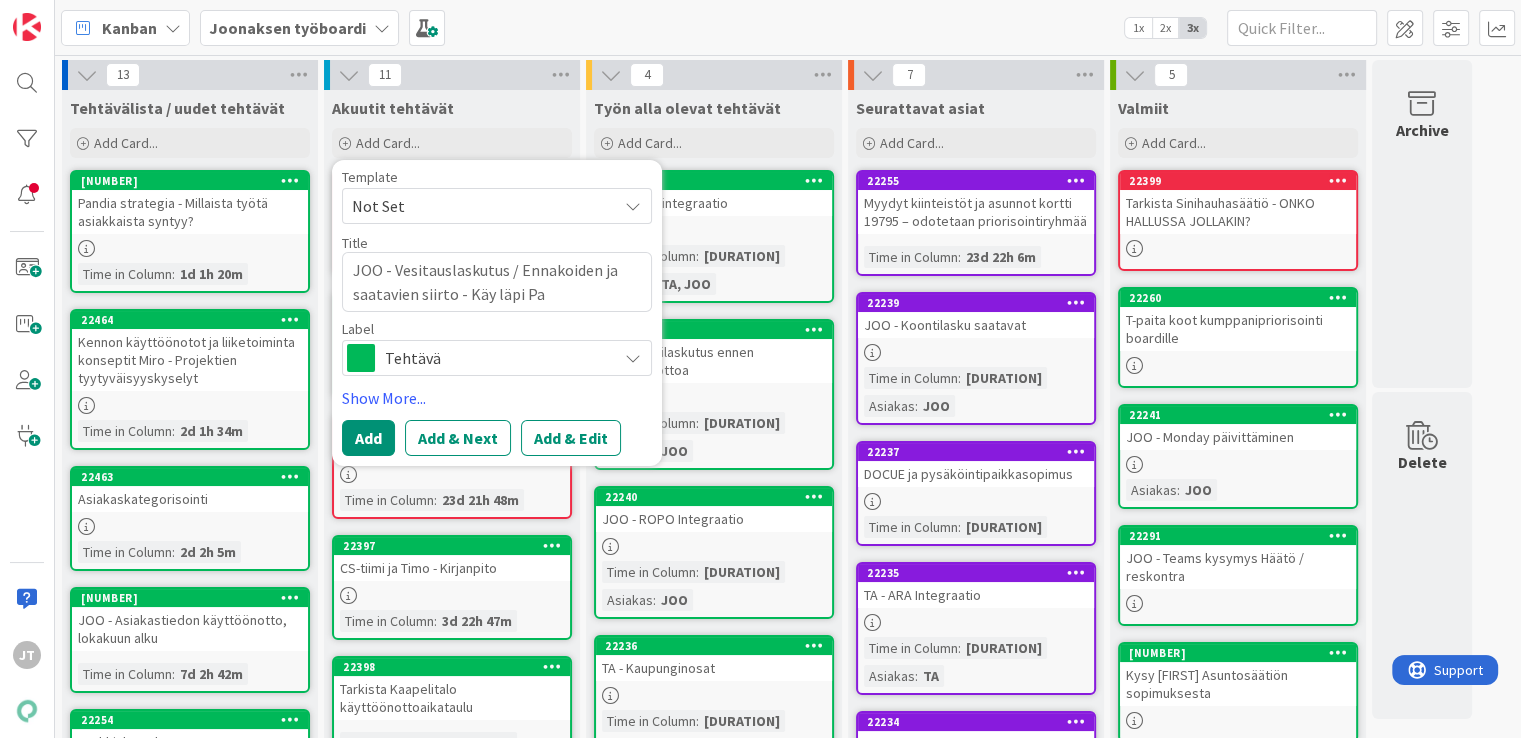 type on "x" 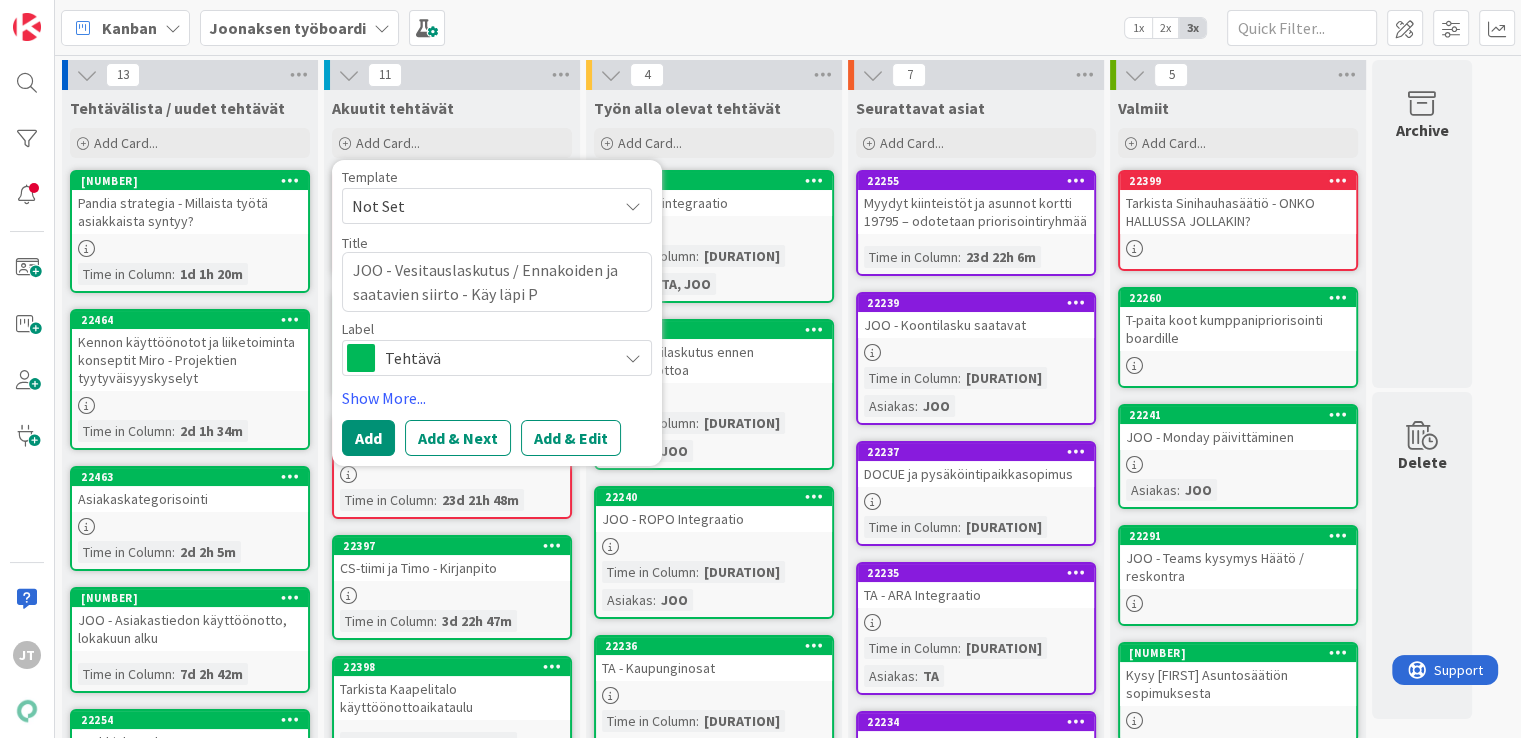 type 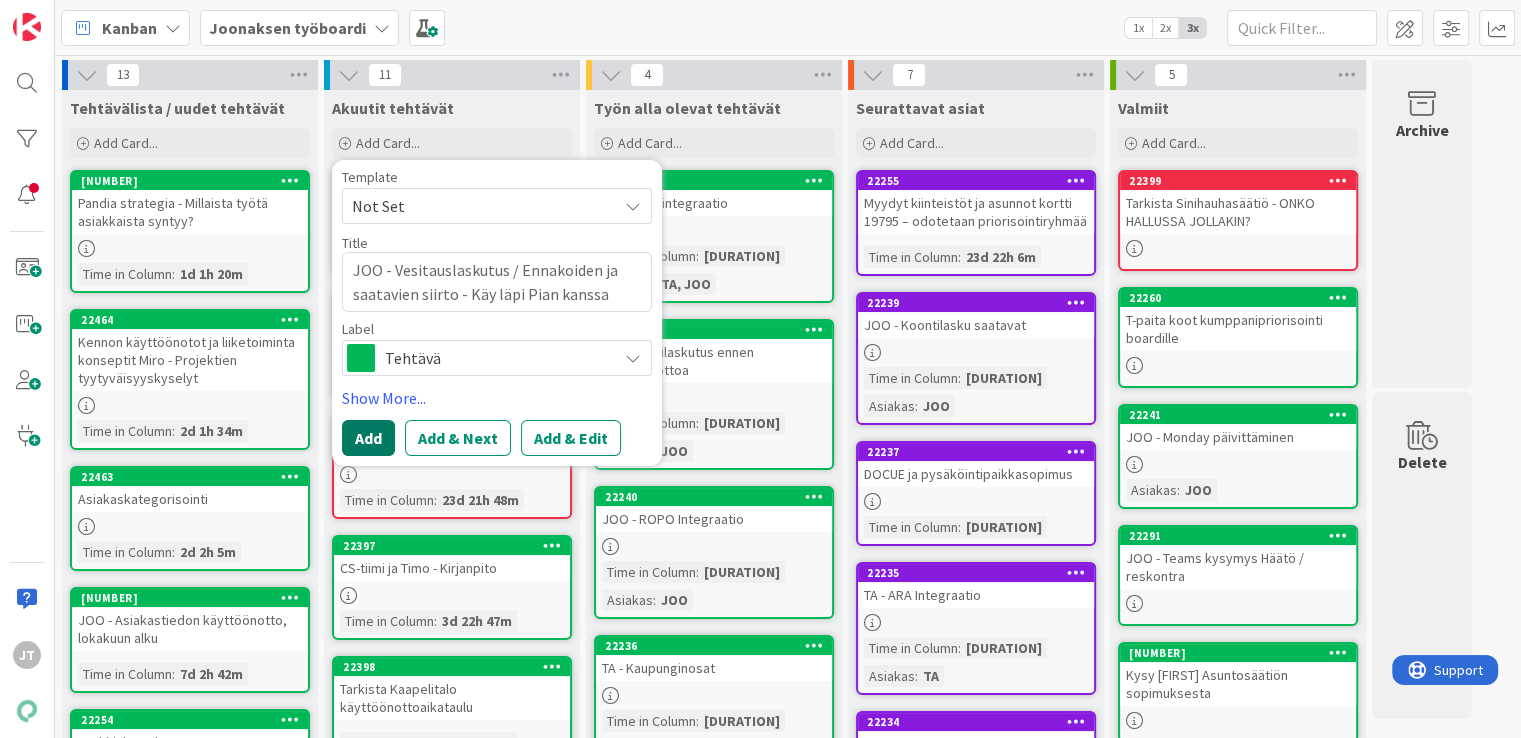 click on "Add" at bounding box center (368, 438) 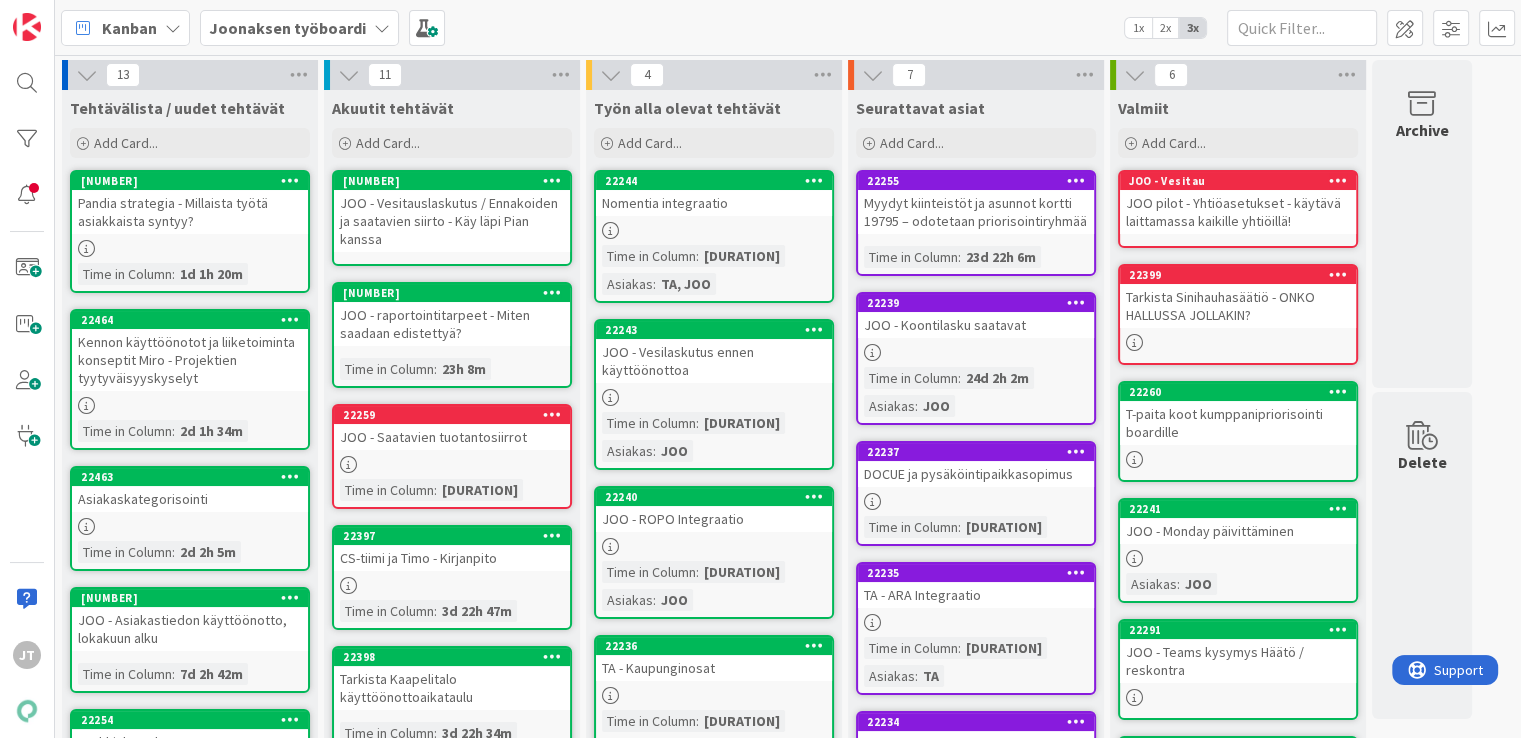 click on "JOO - Saatavien tuotantosiirrot" at bounding box center [452, 437] 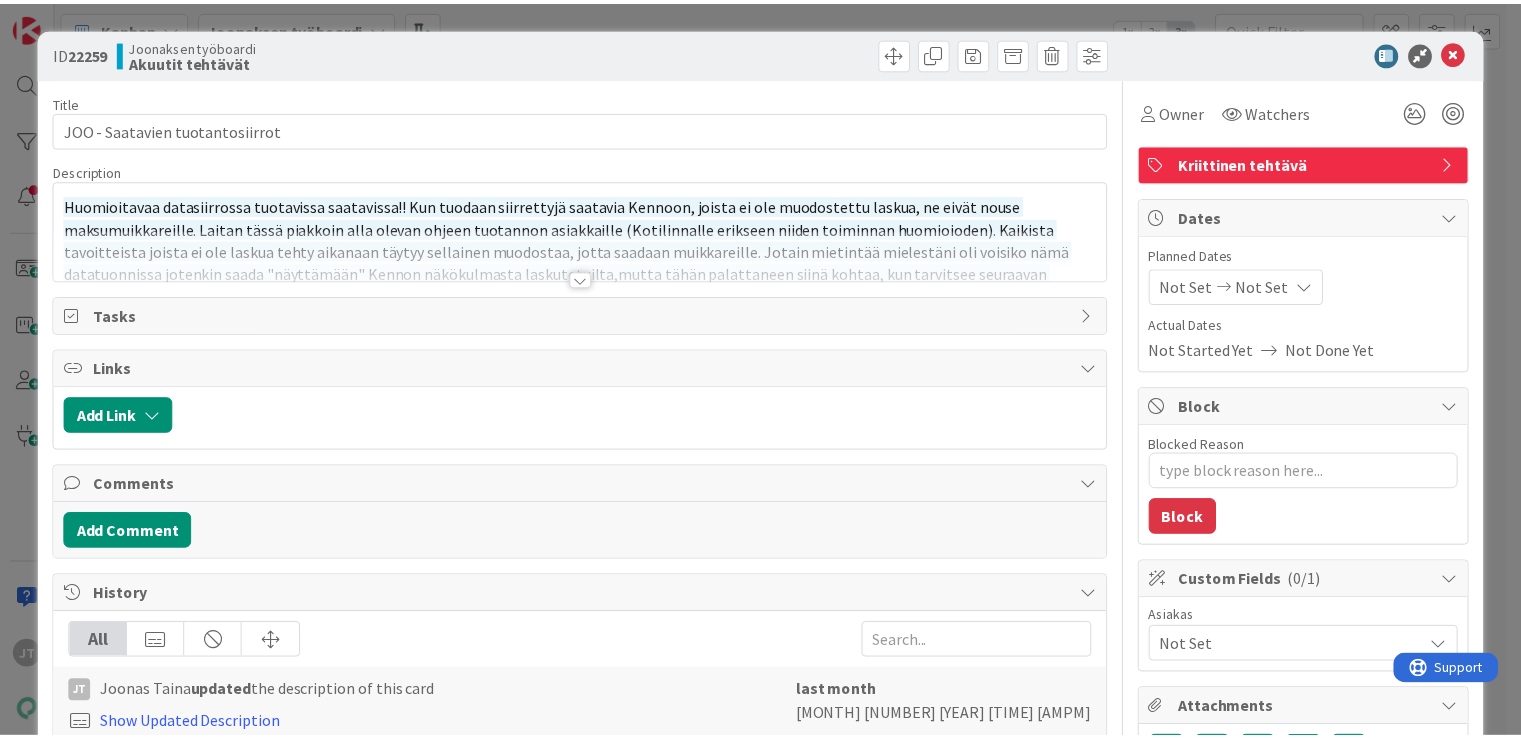 scroll, scrollTop: 0, scrollLeft: 0, axis: both 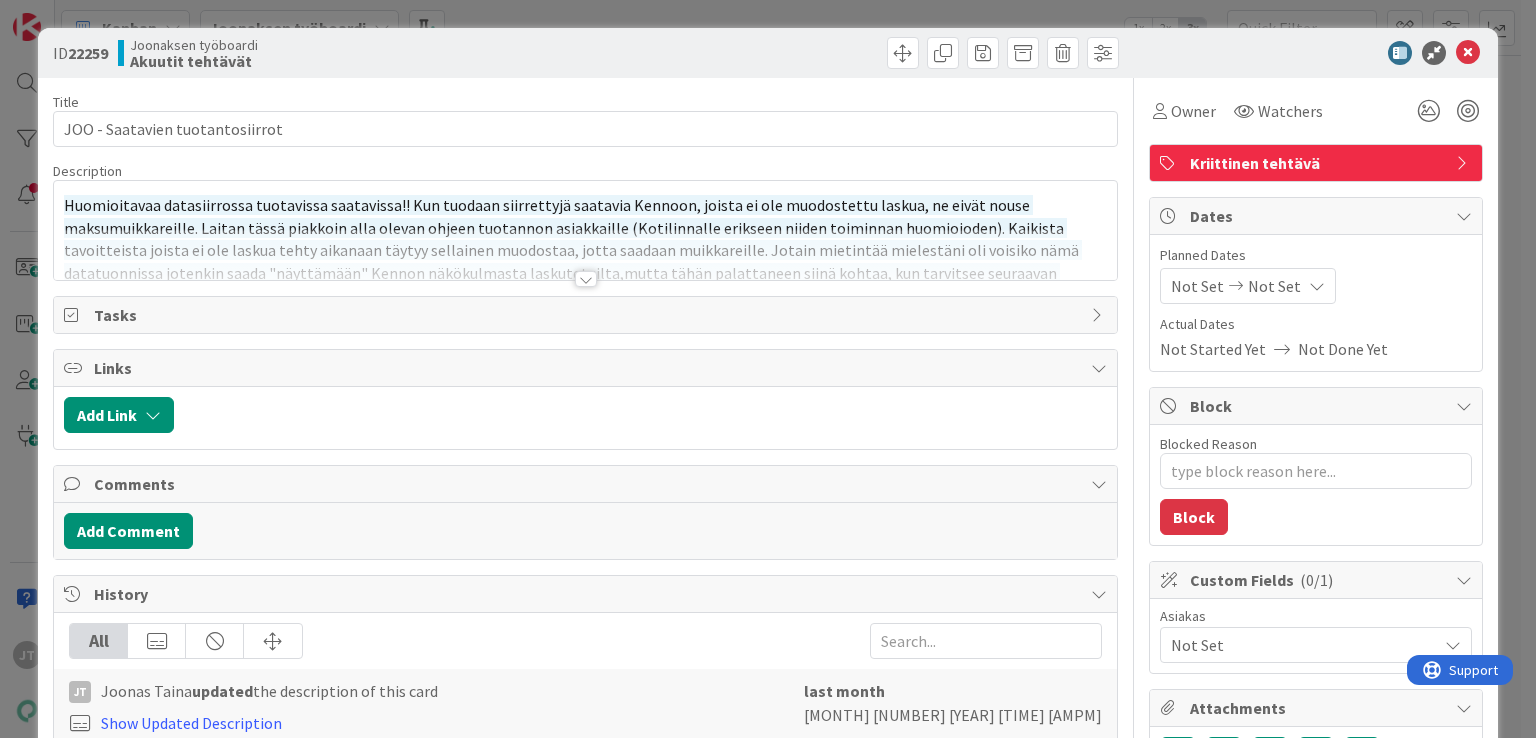 click at bounding box center [586, 279] 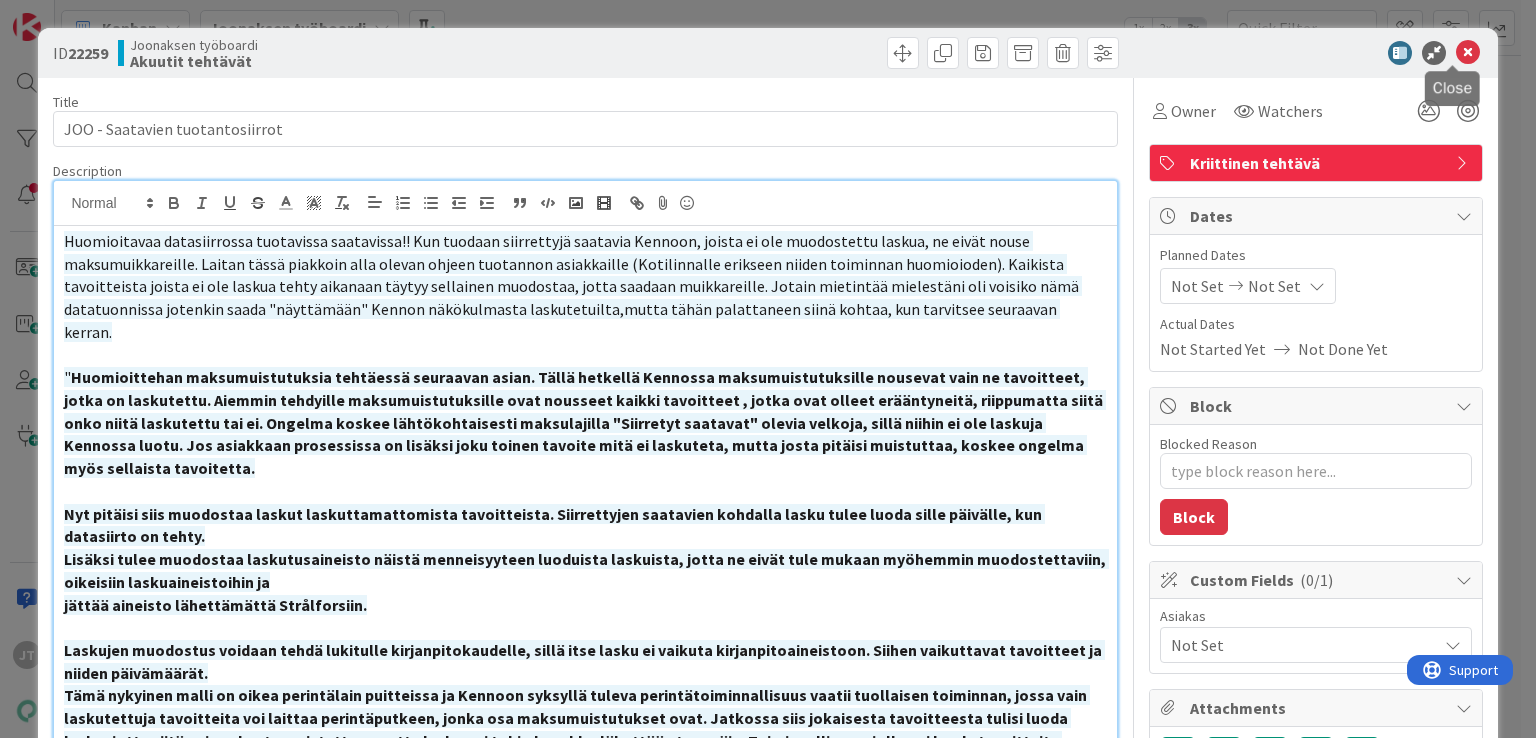 click at bounding box center [1468, 53] 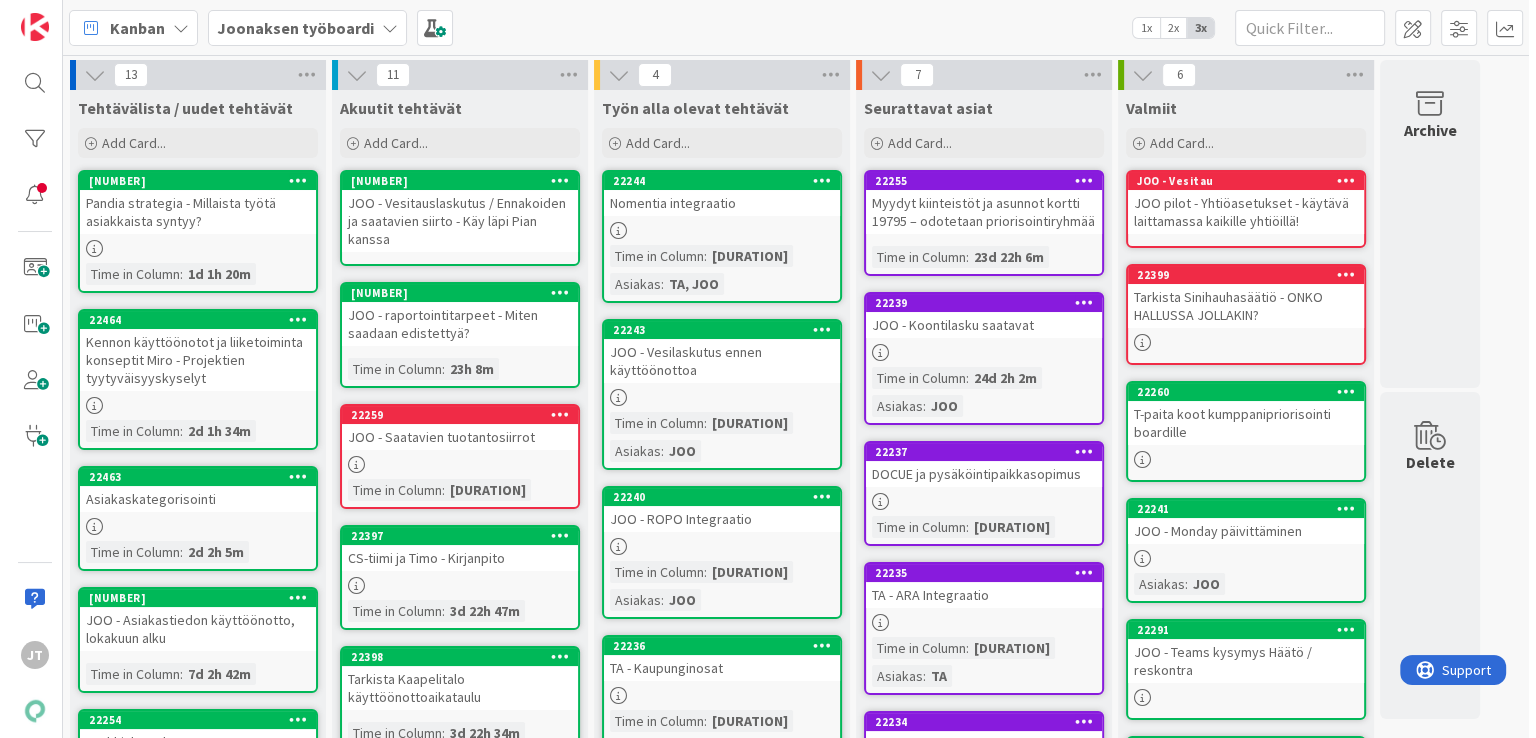 scroll, scrollTop: 0, scrollLeft: 0, axis: both 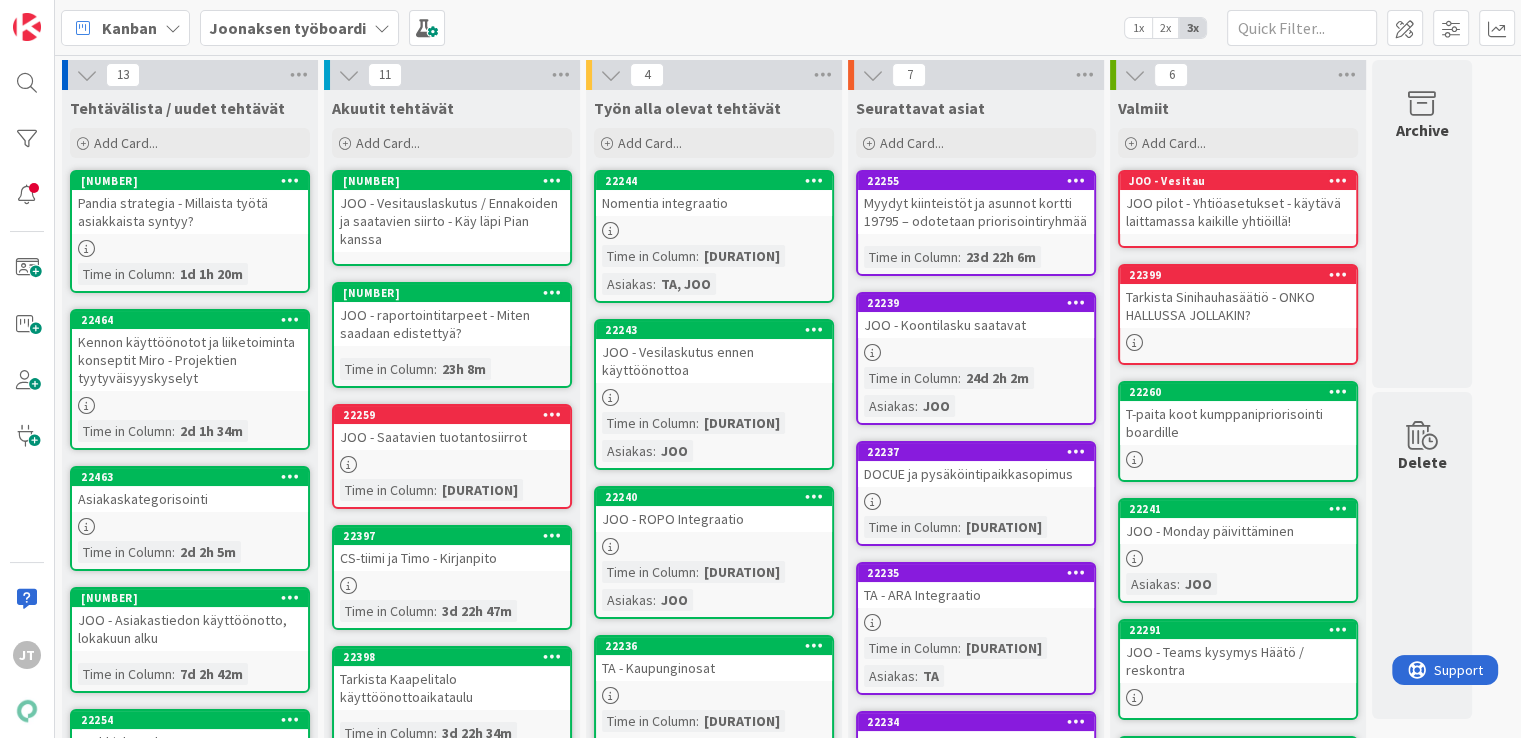 click on "JOO - Saatavien tuotantosiirrot" at bounding box center (452, 437) 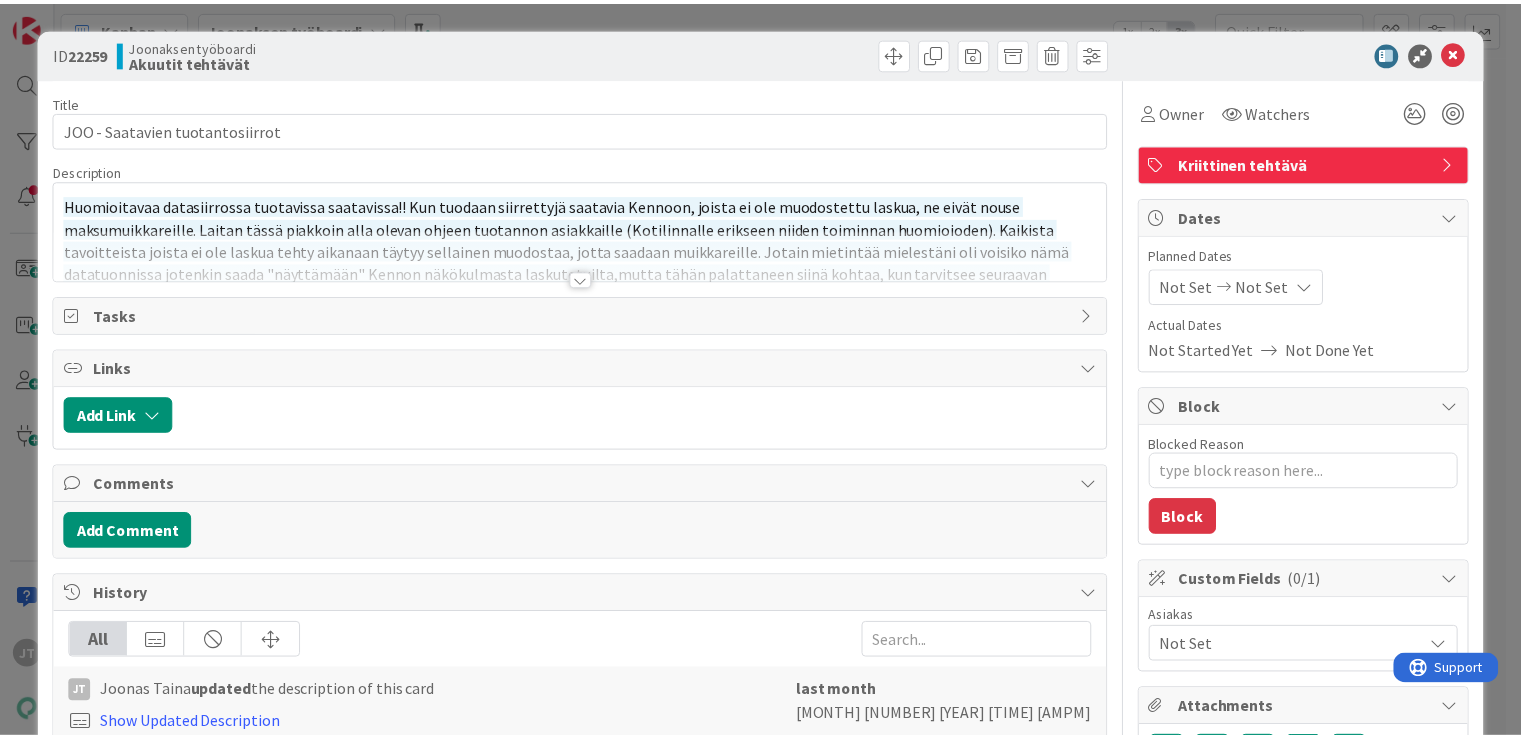 scroll, scrollTop: 0, scrollLeft: 0, axis: both 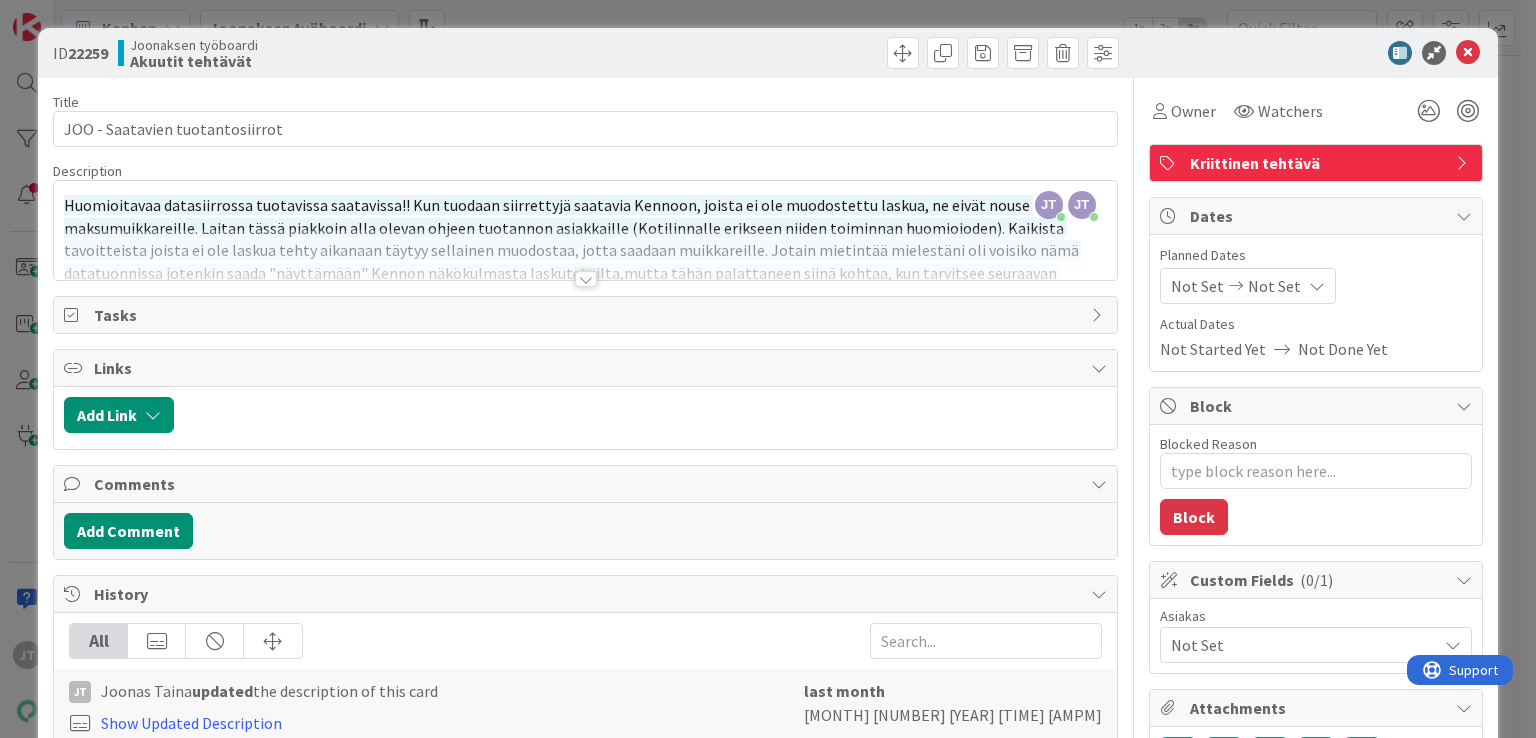 click at bounding box center [586, 279] 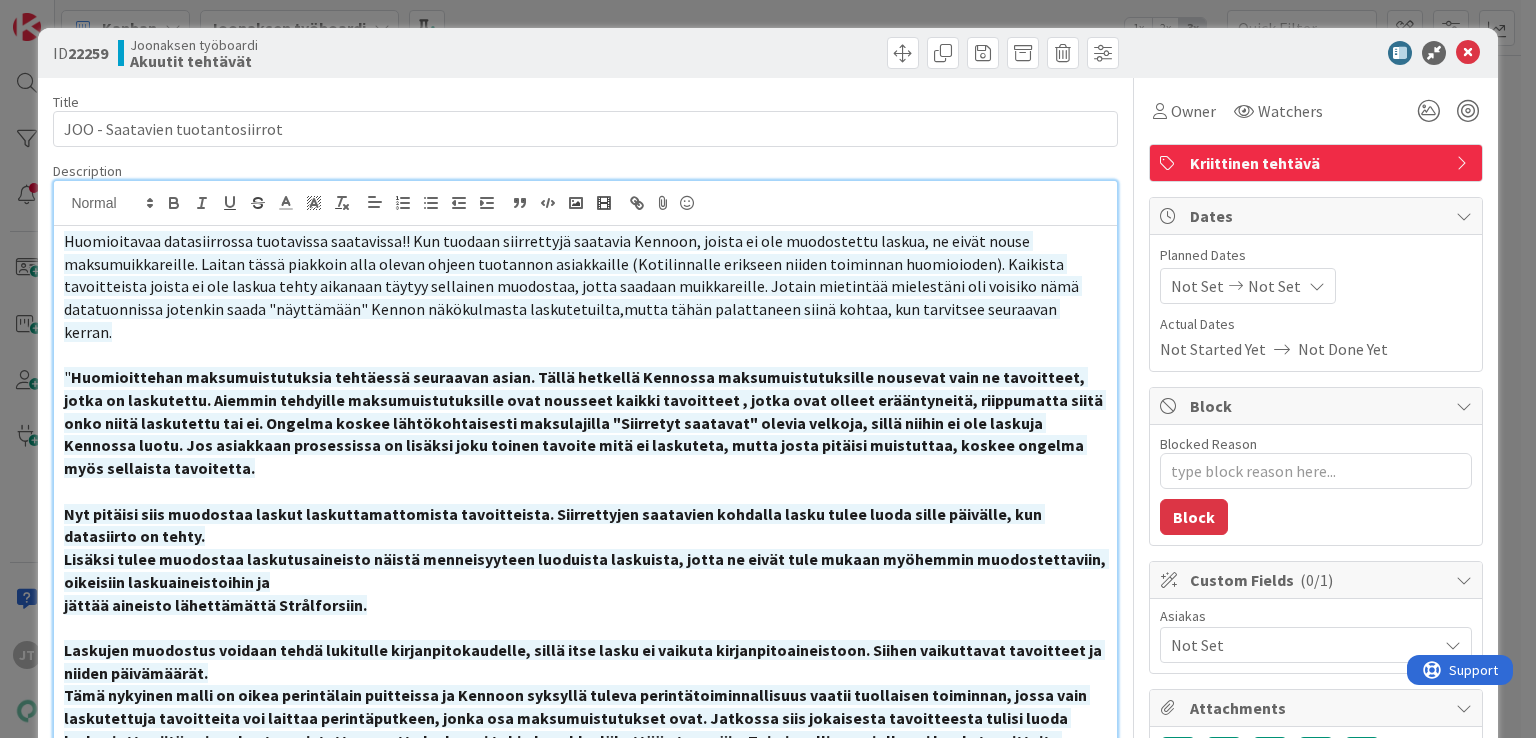click at bounding box center (1468, 53) 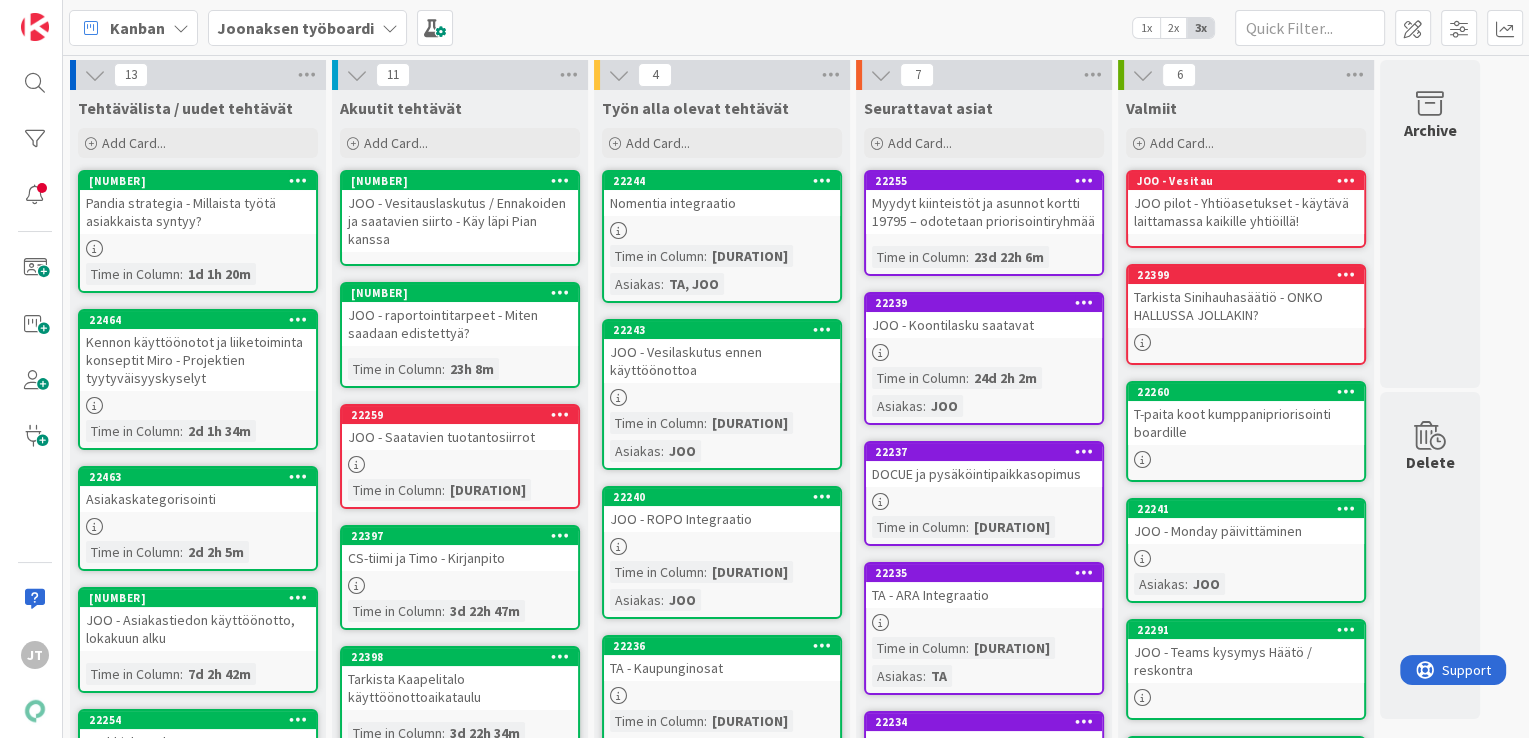 scroll, scrollTop: 0, scrollLeft: 0, axis: both 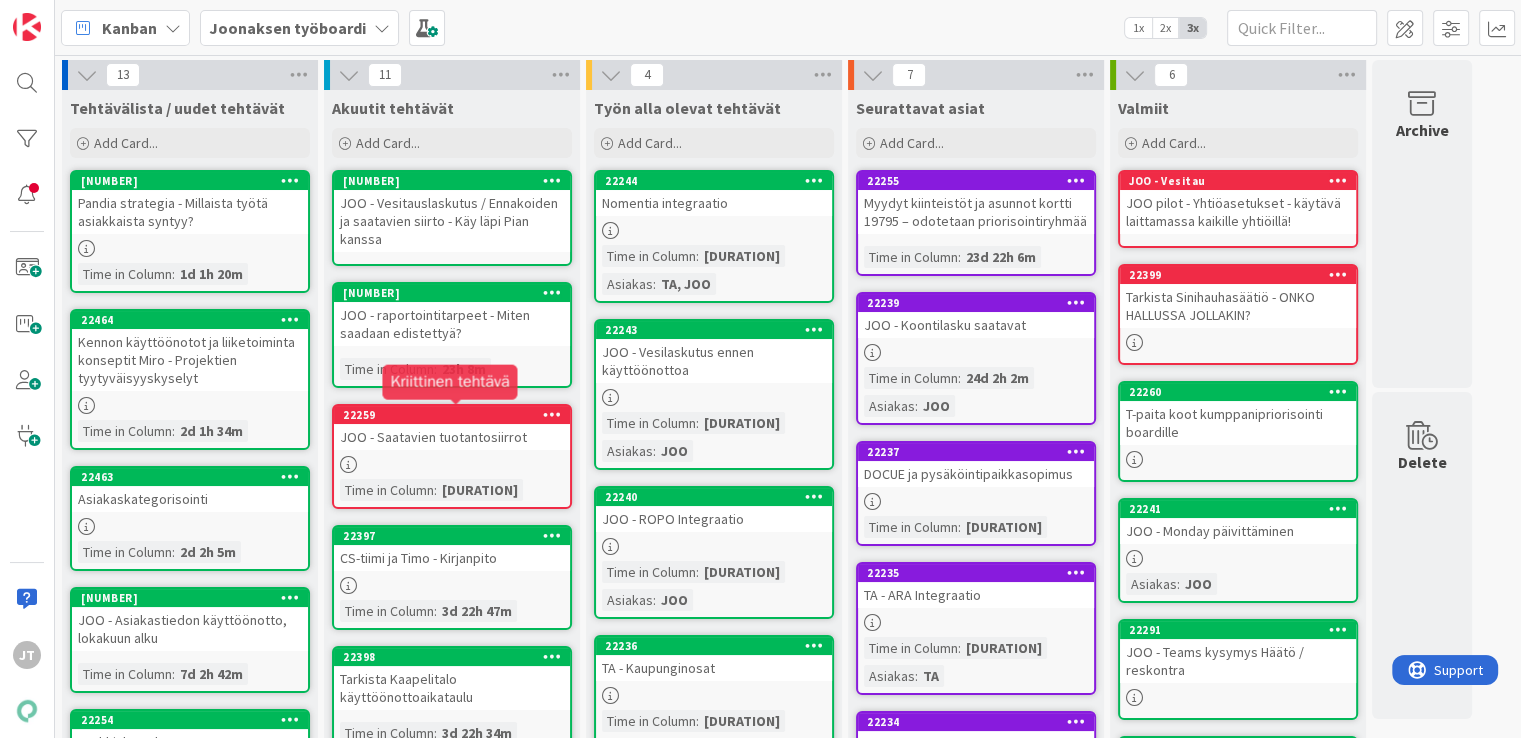 click on "JOO - Saatavien tuotantosiirrot" at bounding box center (452, 437) 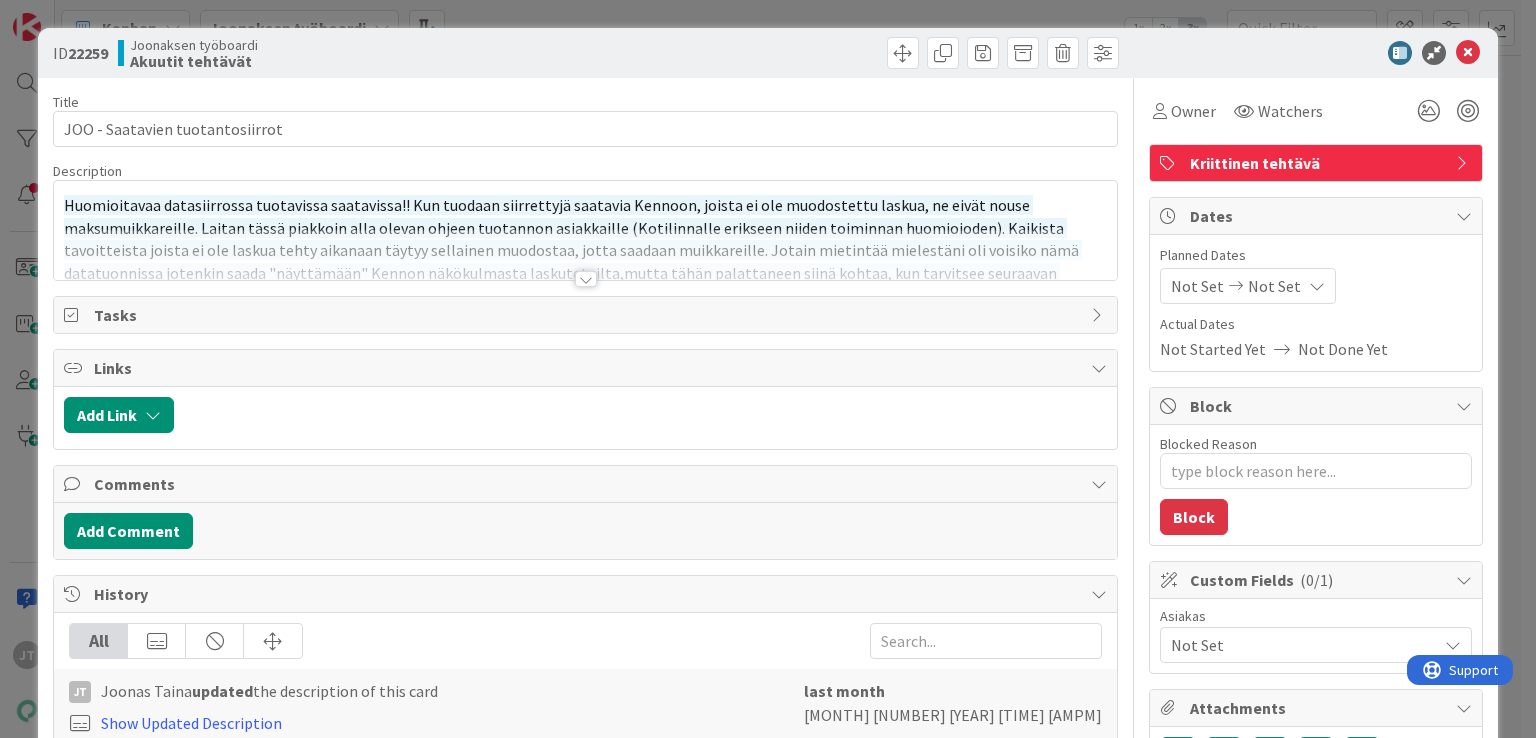 scroll, scrollTop: 0, scrollLeft: 0, axis: both 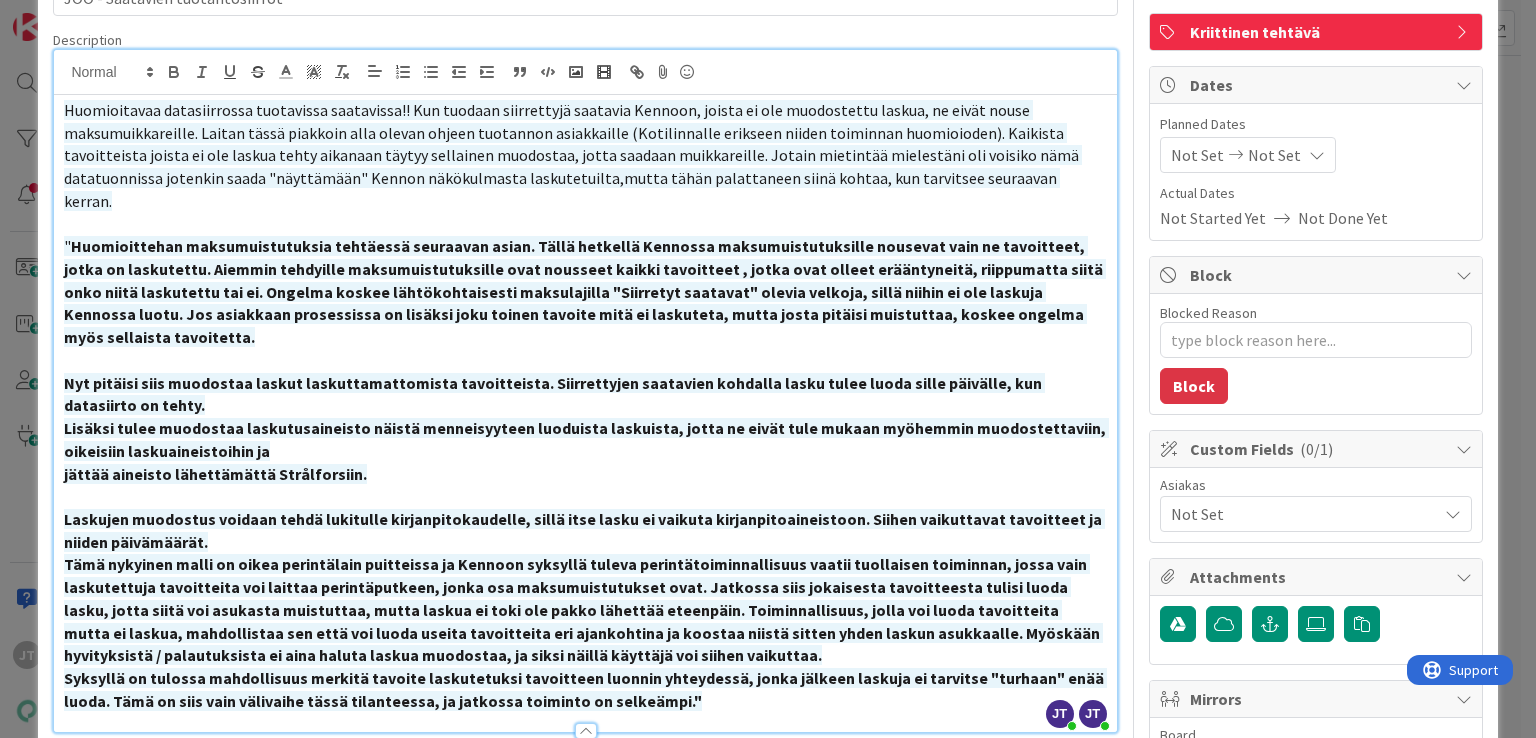 click on "Huomioitavaa datasiirrossa tuotavissa saatavissa!! Kun tuodaan siirrettyjä saatavia Kennoon, joista ei ole muodostettu laskua, ne eivät nouse maksumuikkareille. Laitan tässä piakkoin alla olevan ohjeen tuotannon asiakkaille (Kotilinnalle erikseen niiden toiminnan huomioioden). Kaikista tavoitteista joista ei ole laskua tehty aikanaan täytyy sellainen muodostaa, jotta saadaan muikkareille. Jotain mietintää mielestäni oli voisiko nämä datatuonnissa jotenkin saada "näyttämään" Kennon näkökulmasta laskutetuilta,mutta tähän palattaneen siinä kohtaa, kun tarvitsee seuraavan kerran." at bounding box center (573, 155) 